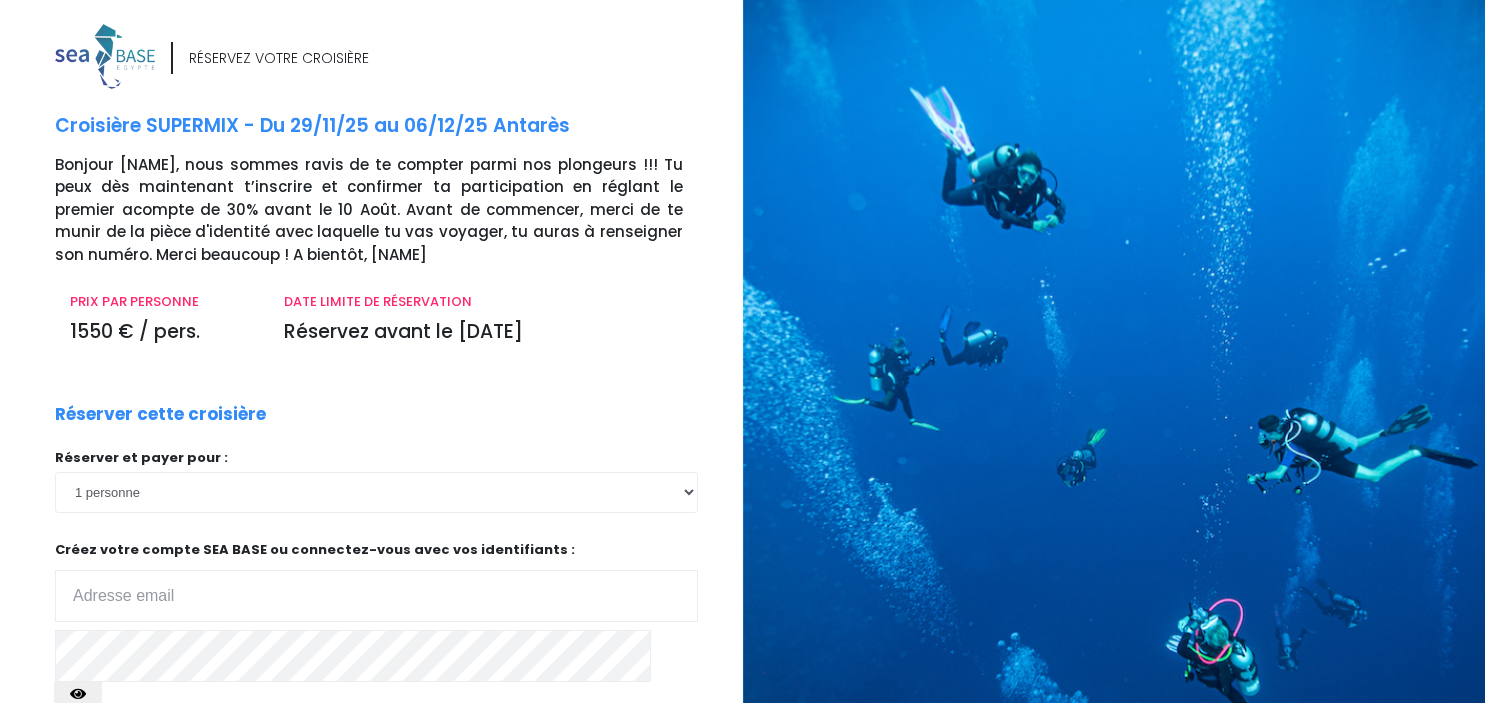scroll, scrollTop: 0, scrollLeft: 0, axis: both 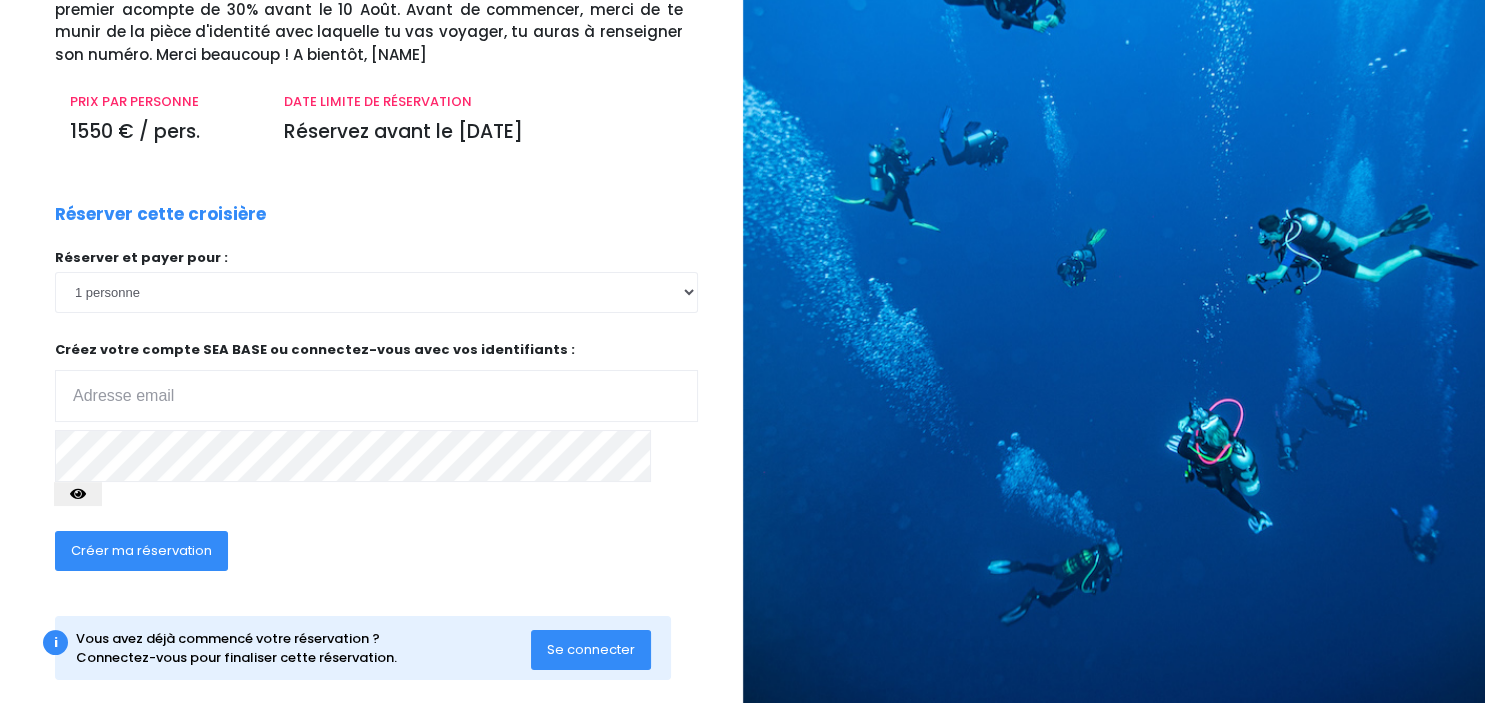 click at bounding box center [376, 396] 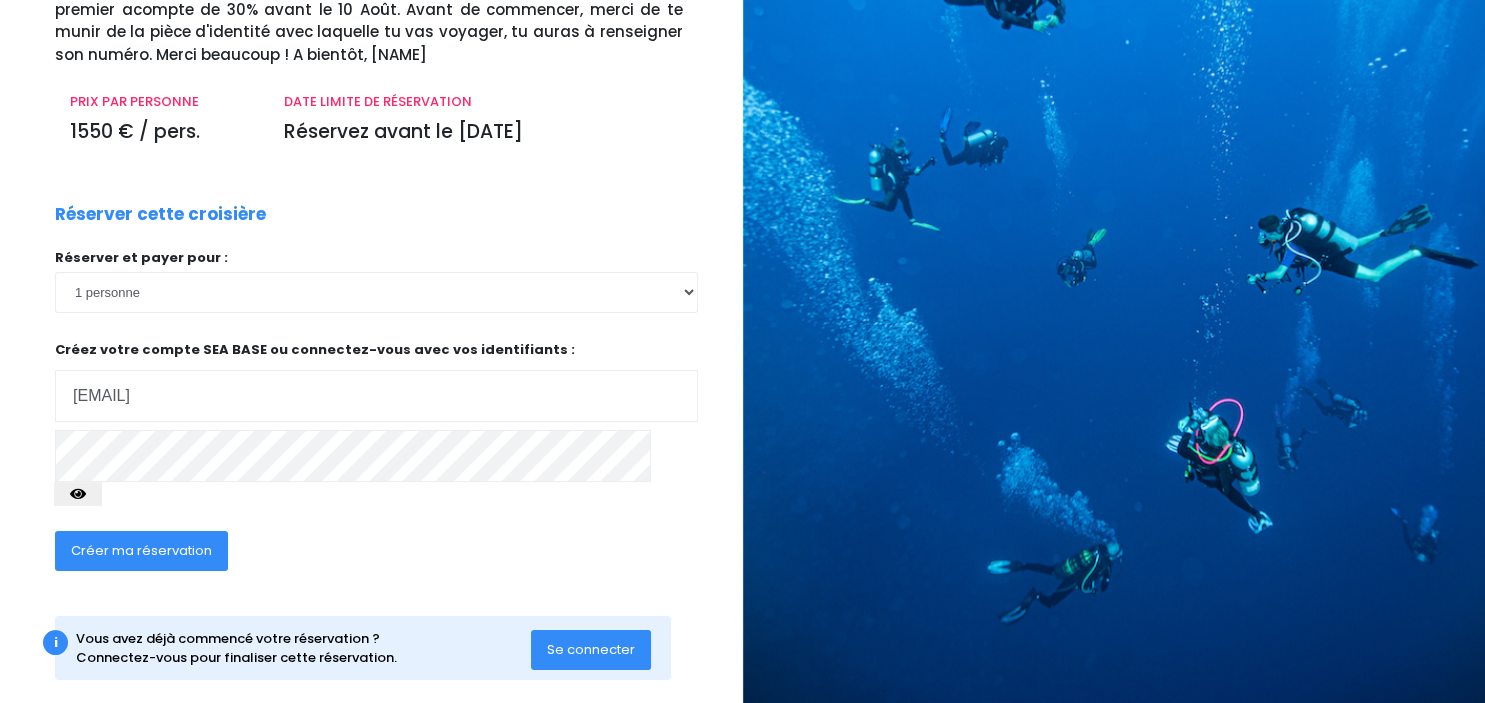 type on "reggers_am@hotmail.com" 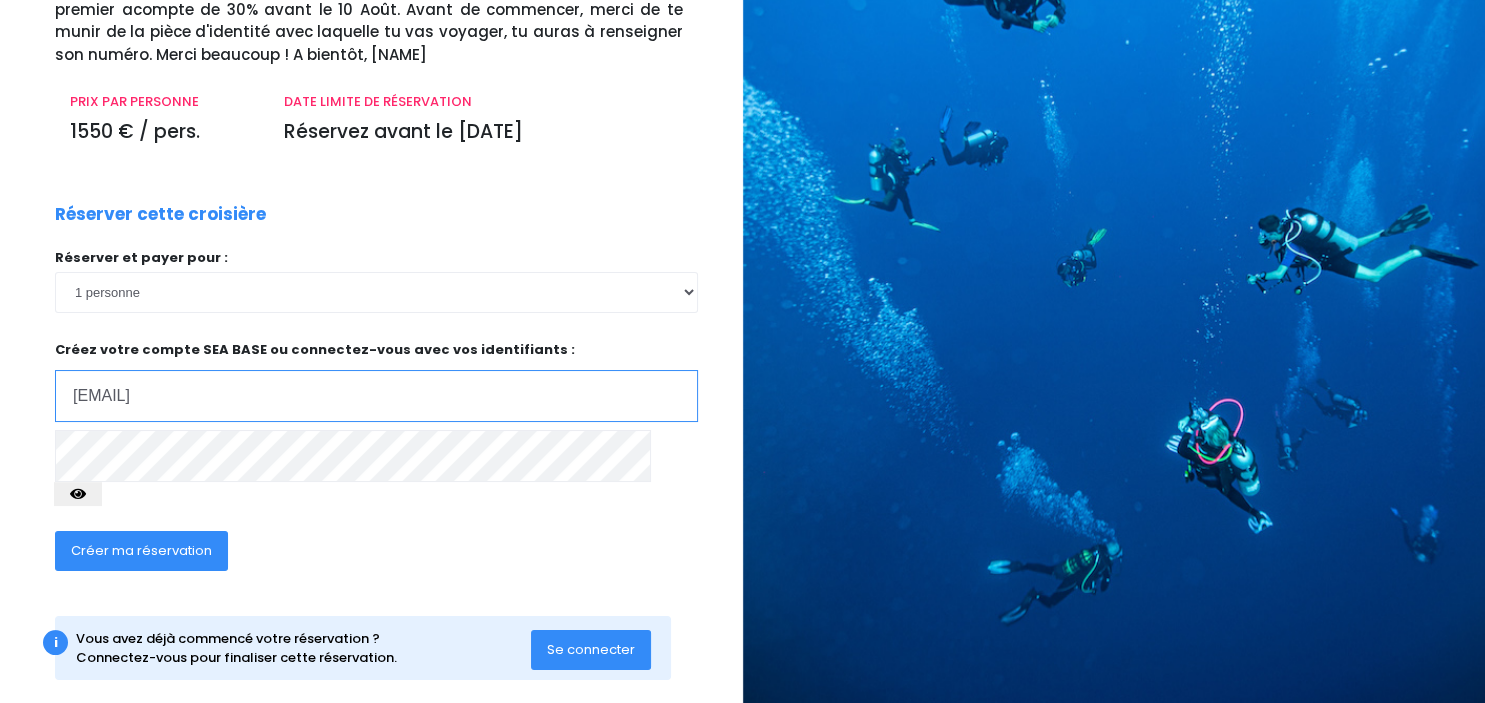 click on "reggers_am@hotmail.com" at bounding box center (376, 396) 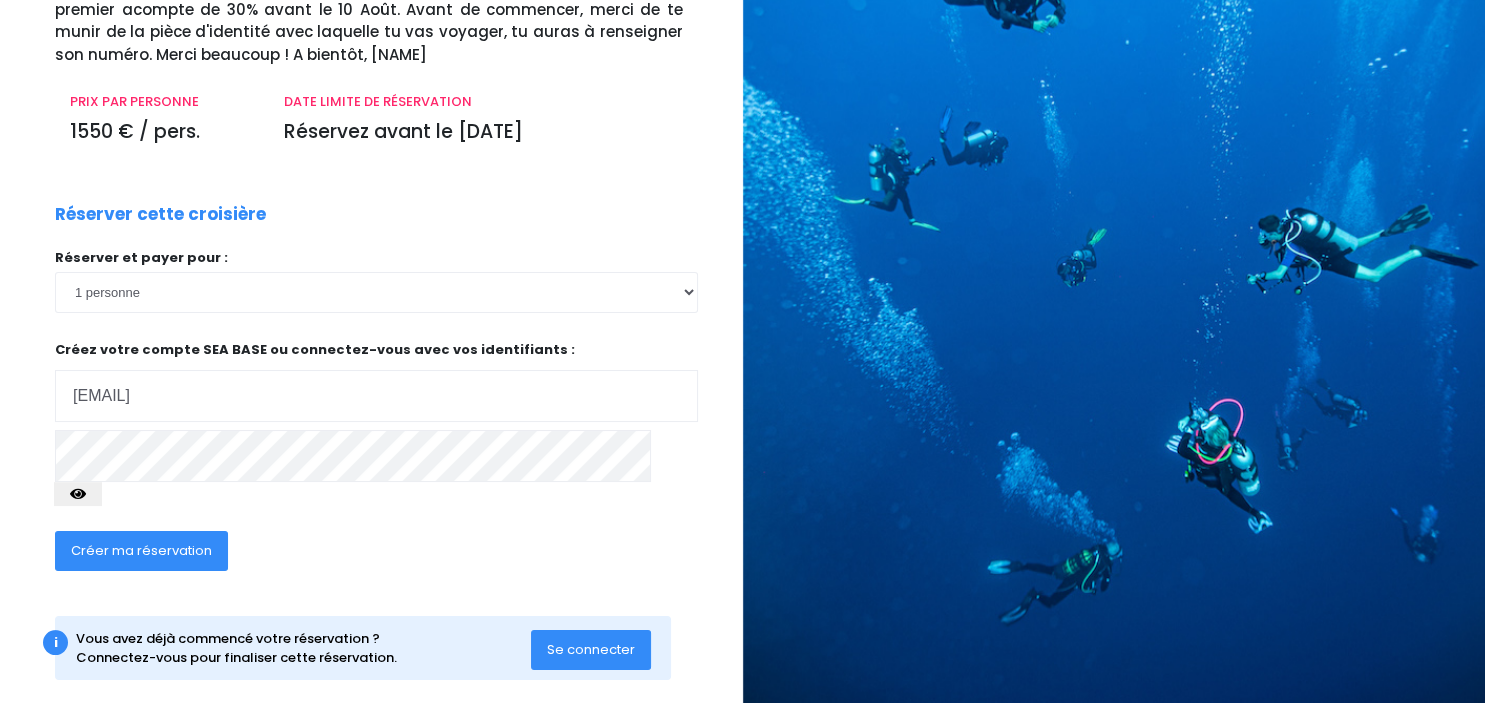 click on "Créer ma réservation" at bounding box center (141, 550) 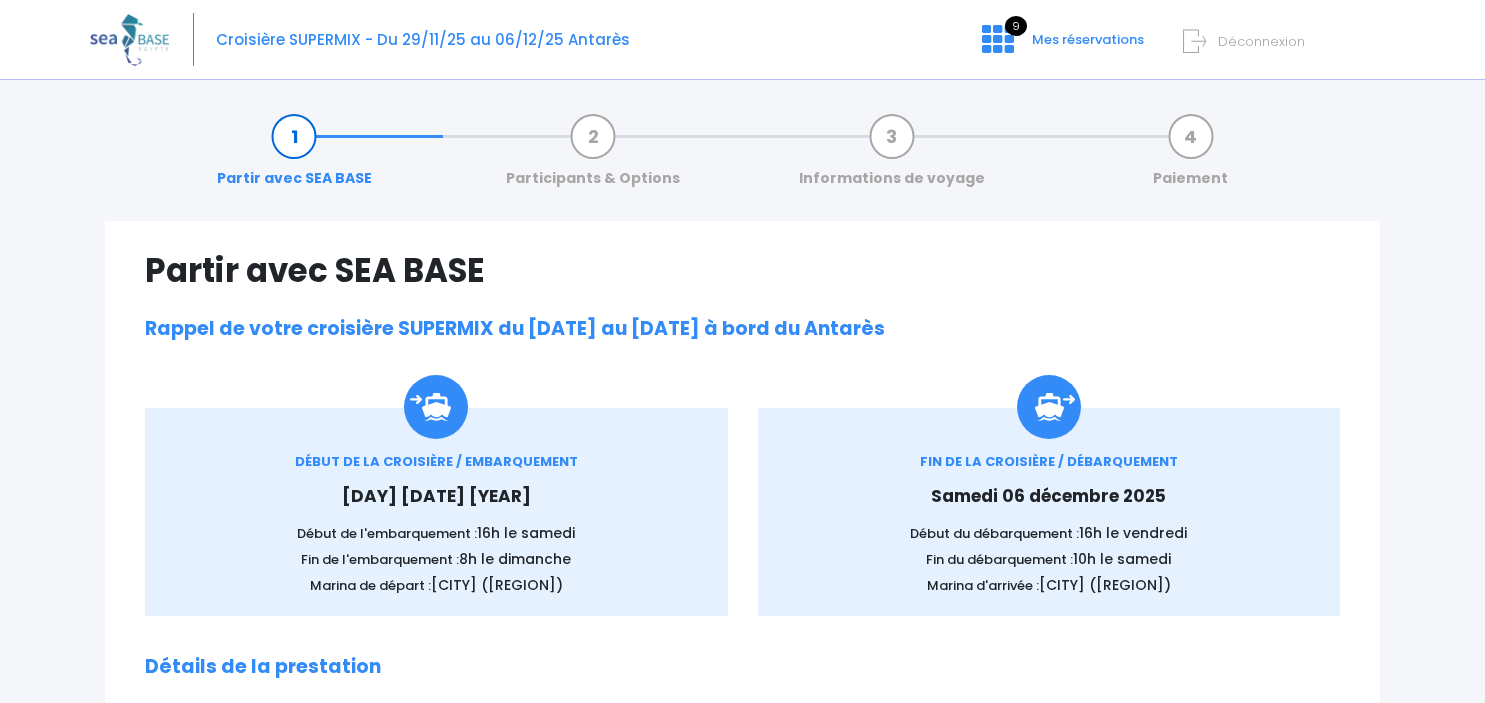 scroll, scrollTop: 0, scrollLeft: 0, axis: both 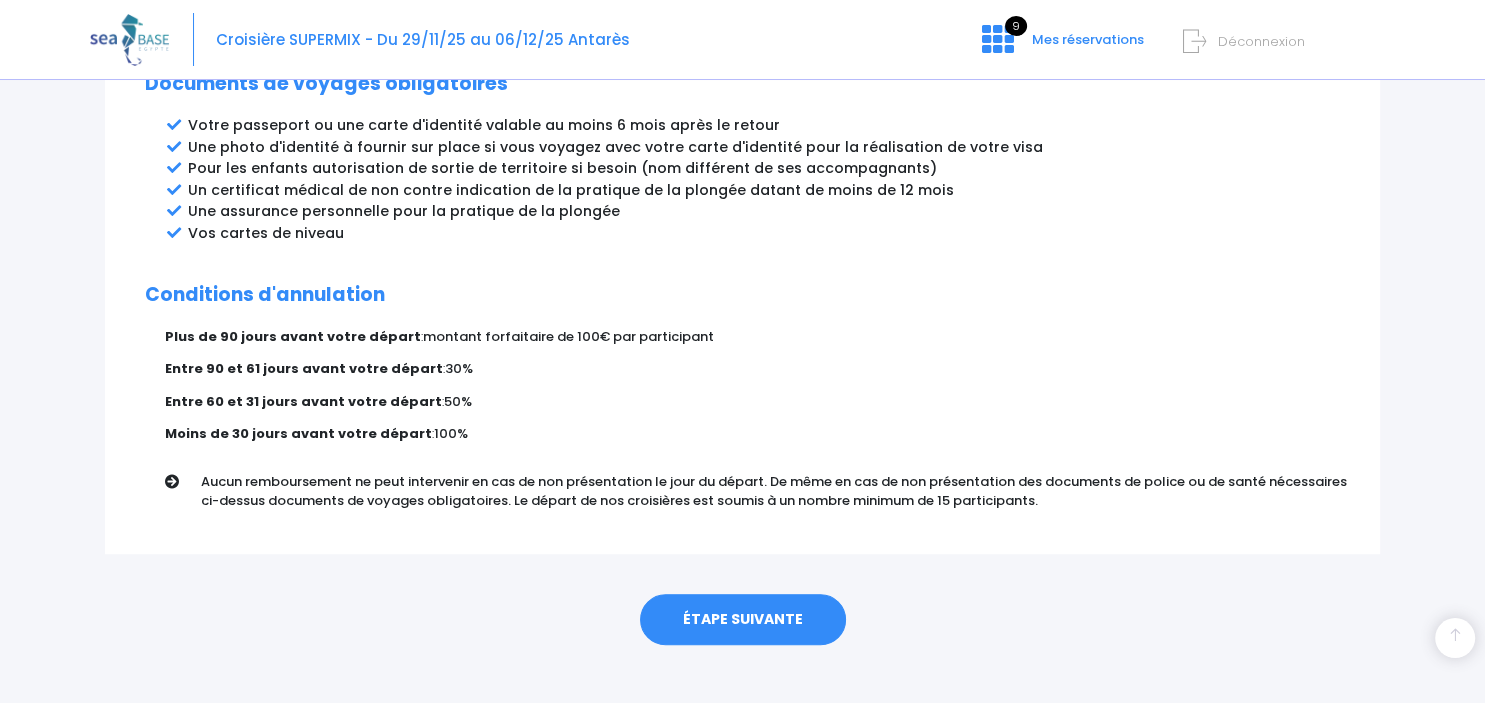 click on "ÉTAPE SUIVANTE" at bounding box center (743, 620) 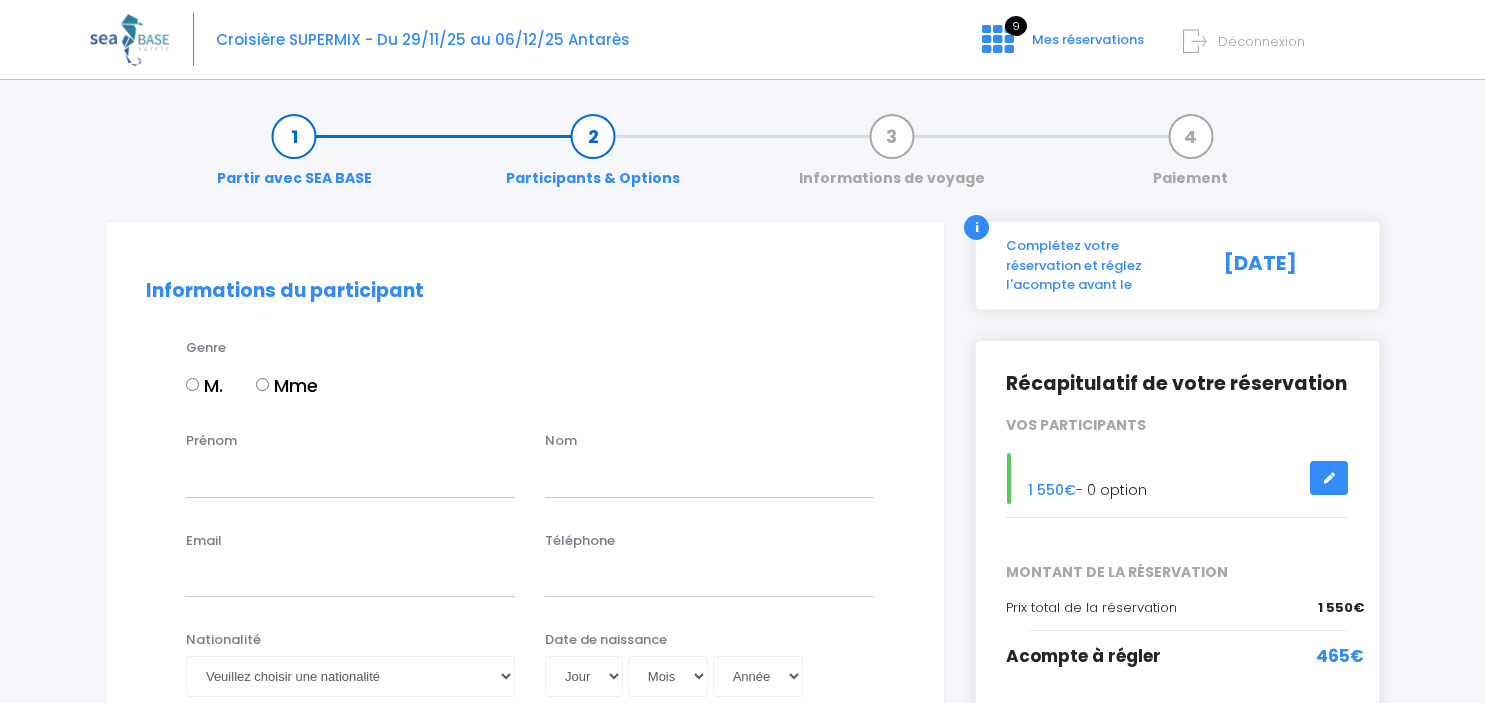 scroll, scrollTop: 0, scrollLeft: 0, axis: both 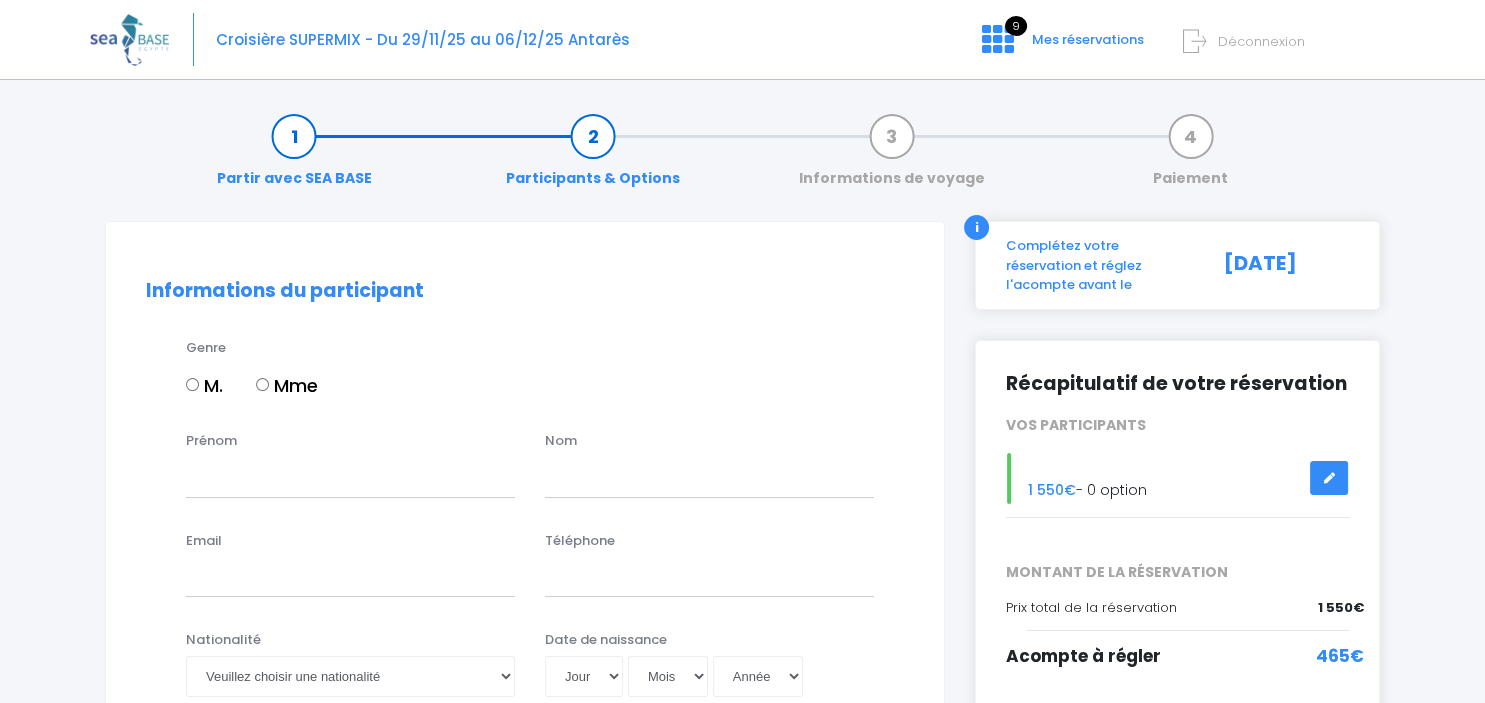 click on "Mme" at bounding box center (262, 384) 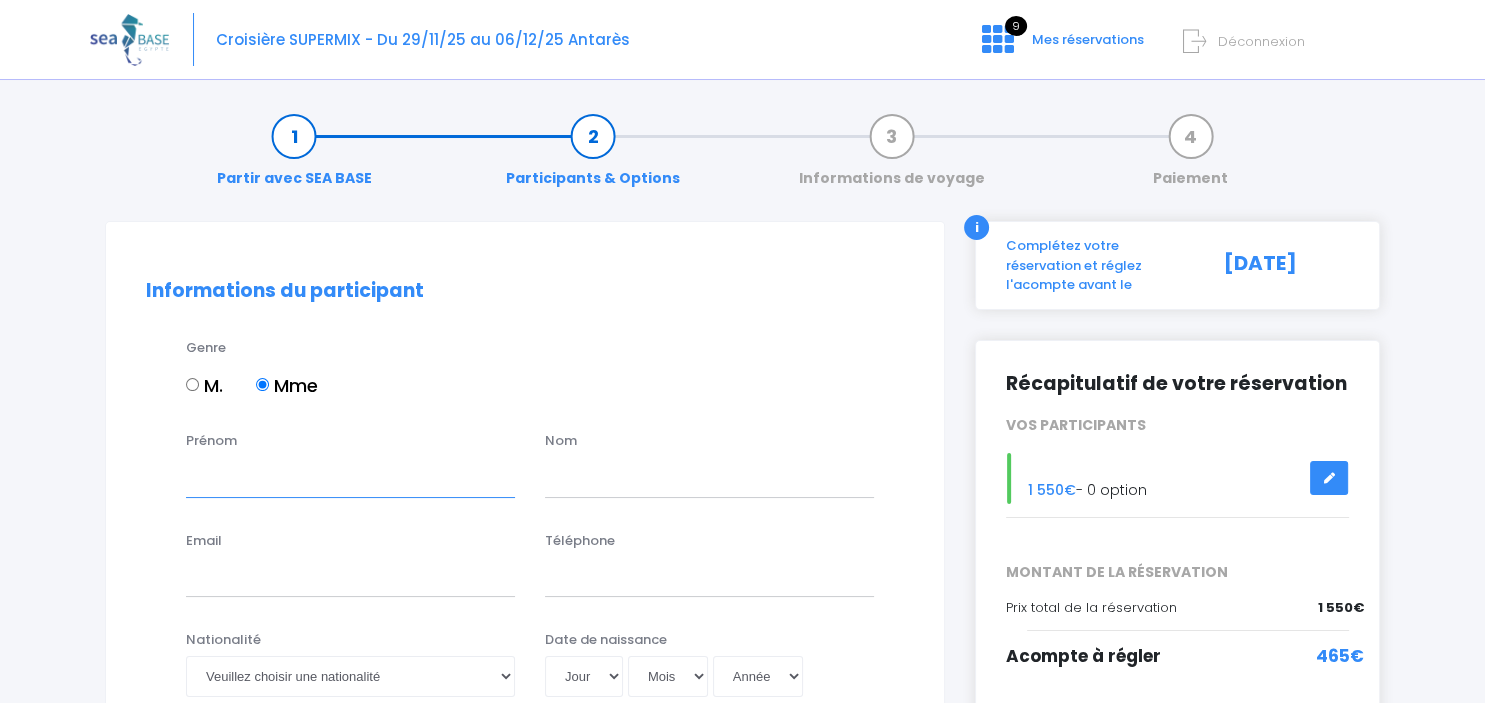 click on "Prénom" at bounding box center [350, 477] 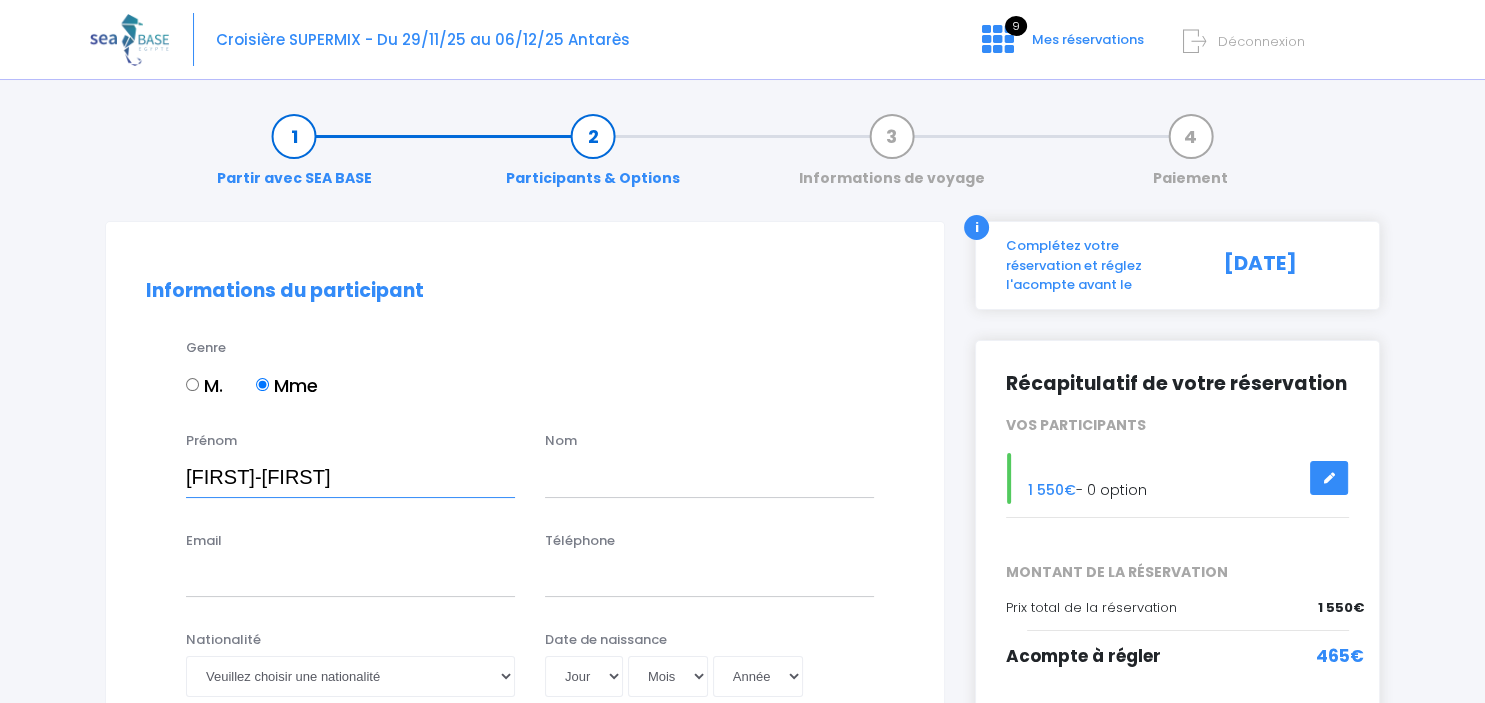 type on "Anne-Marie" 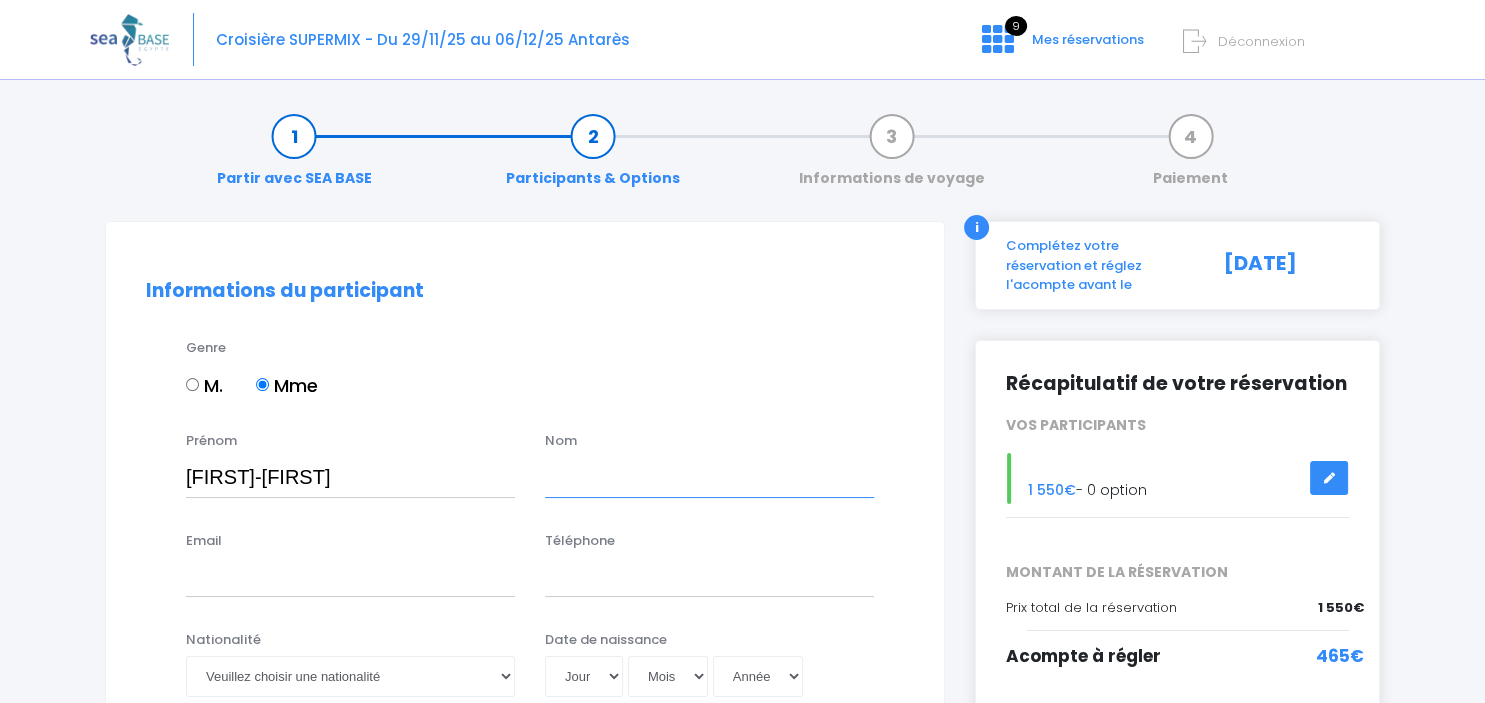 click at bounding box center [709, 477] 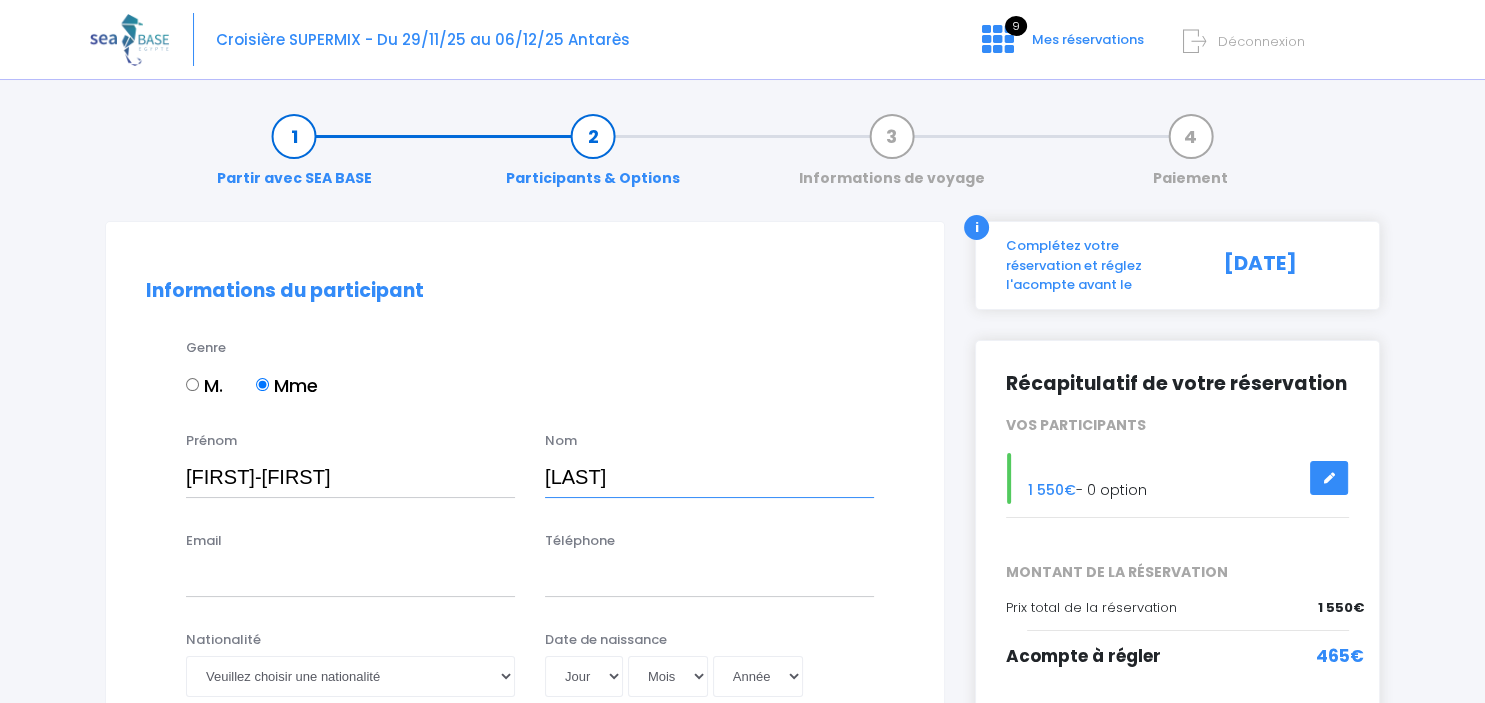 type on "Reggers" 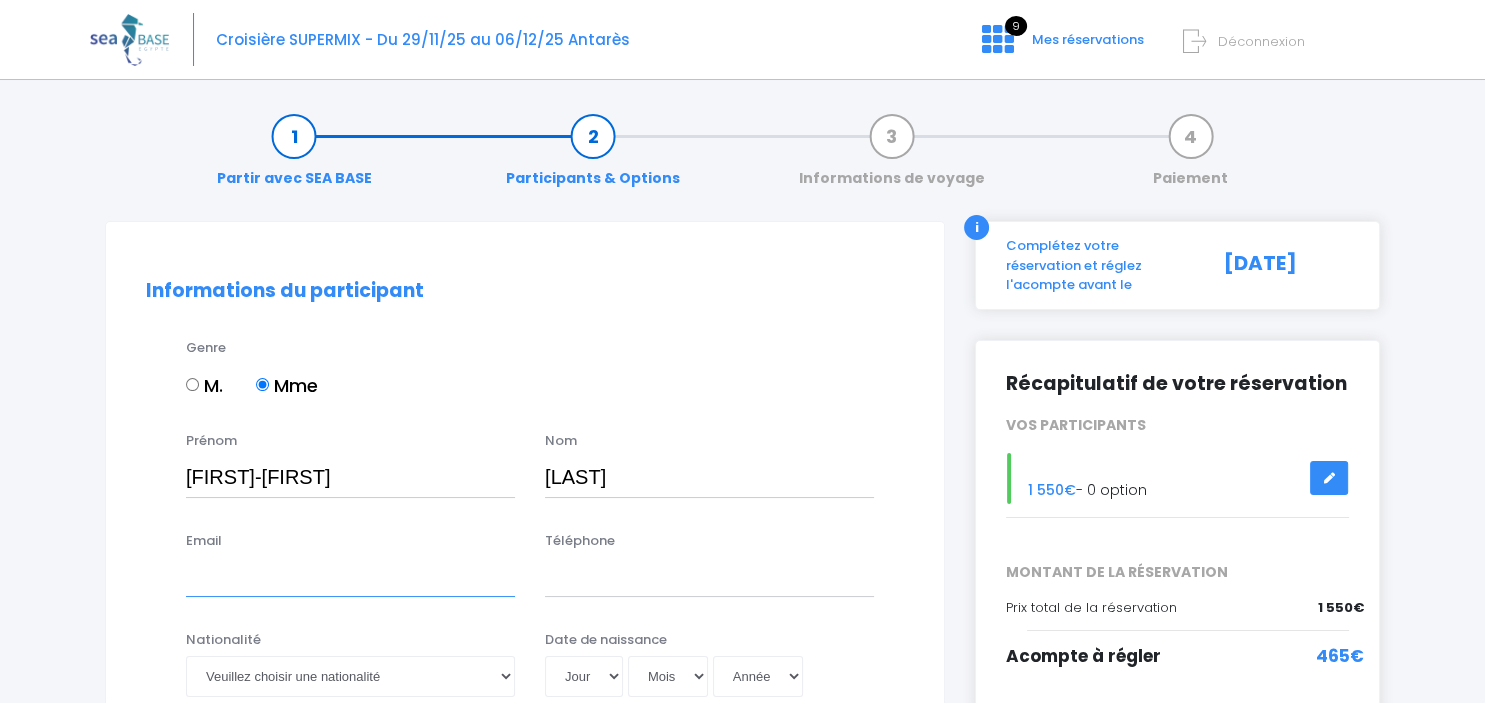 click on "Email" at bounding box center [350, 577] 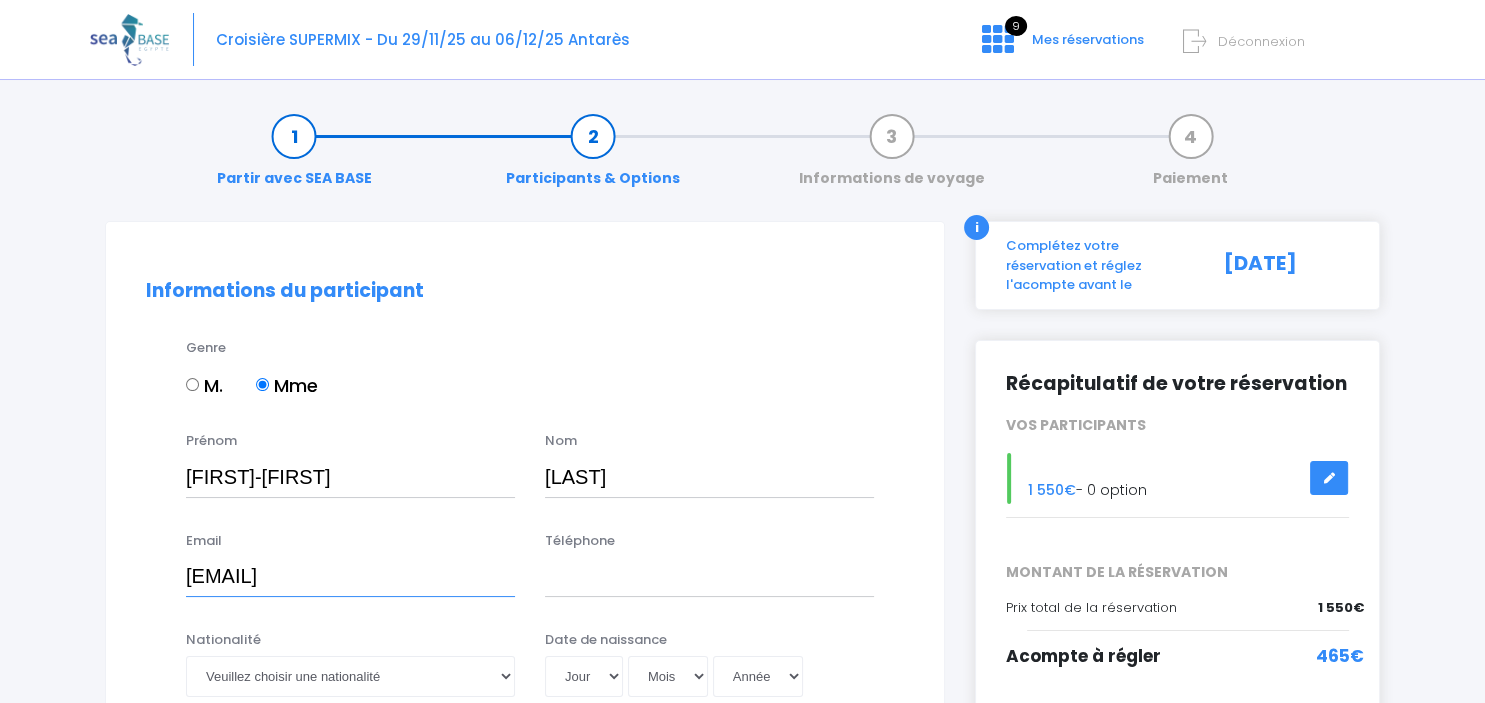 type on "reggers_am@hotmail.com" 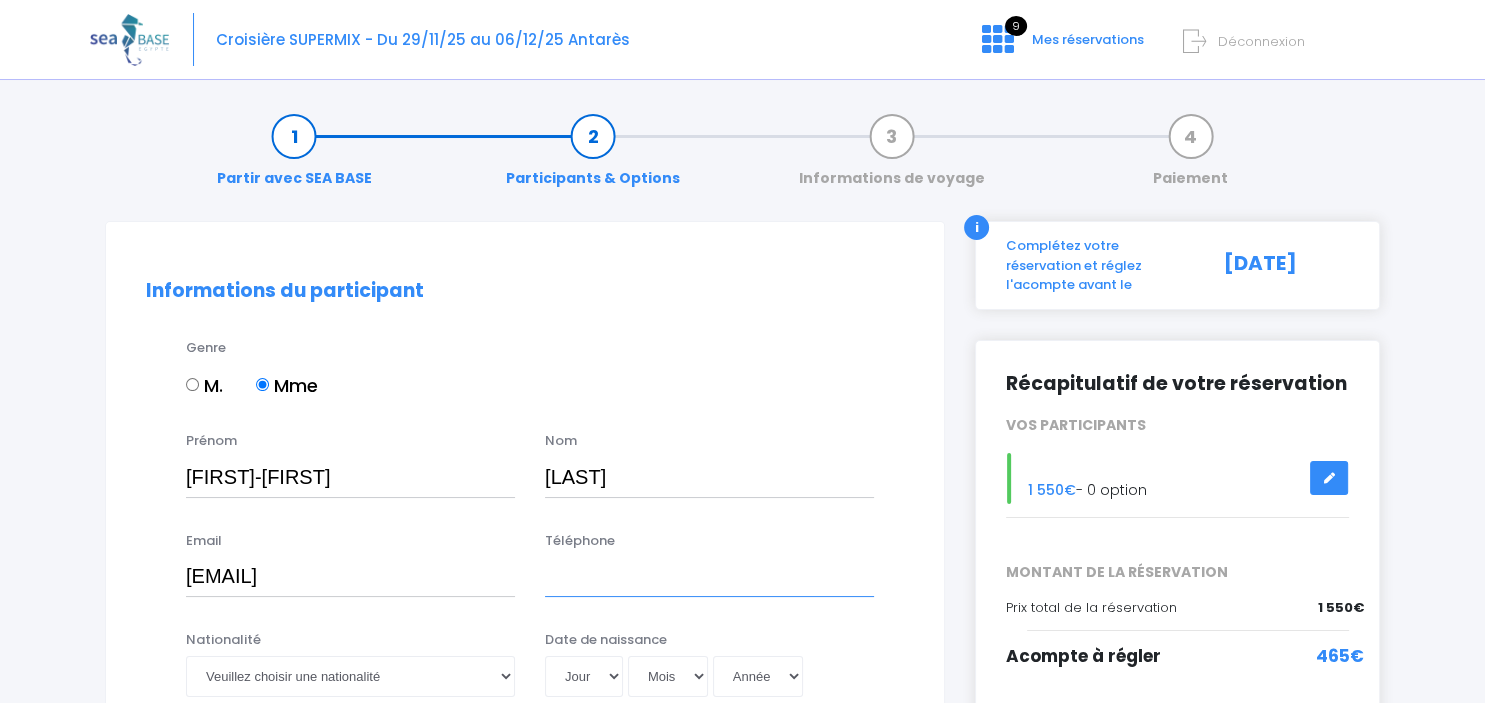 click on "Téléphone" at bounding box center (709, 577) 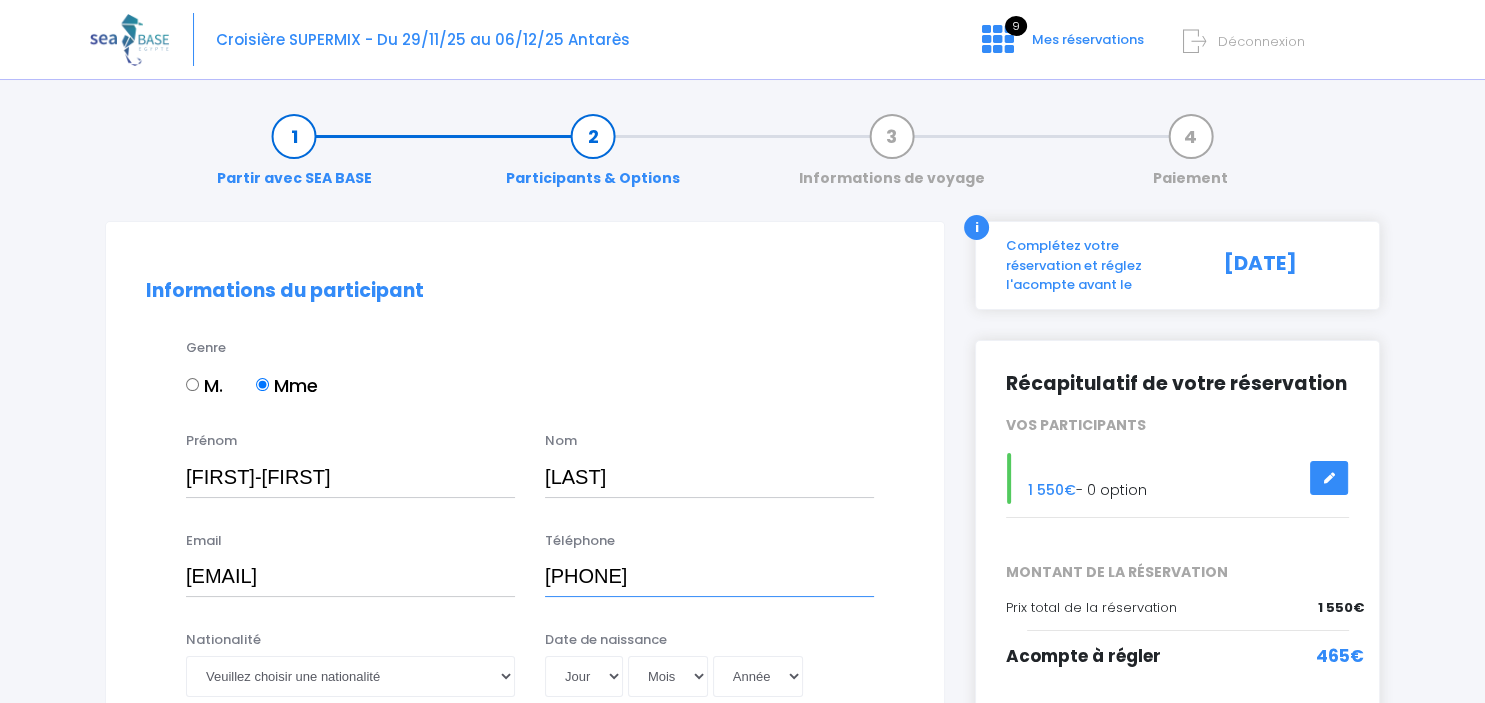 type on "+32498778886" 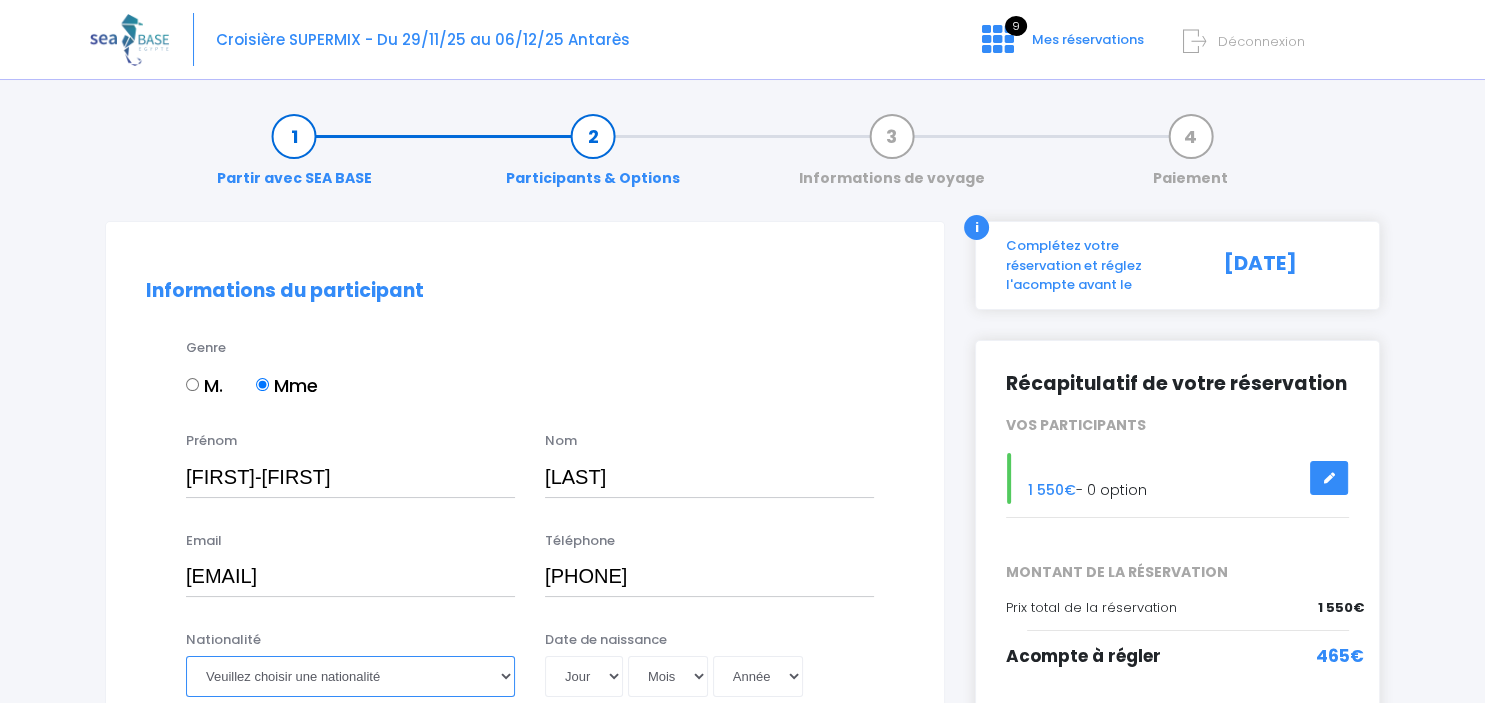 select on "Belge" 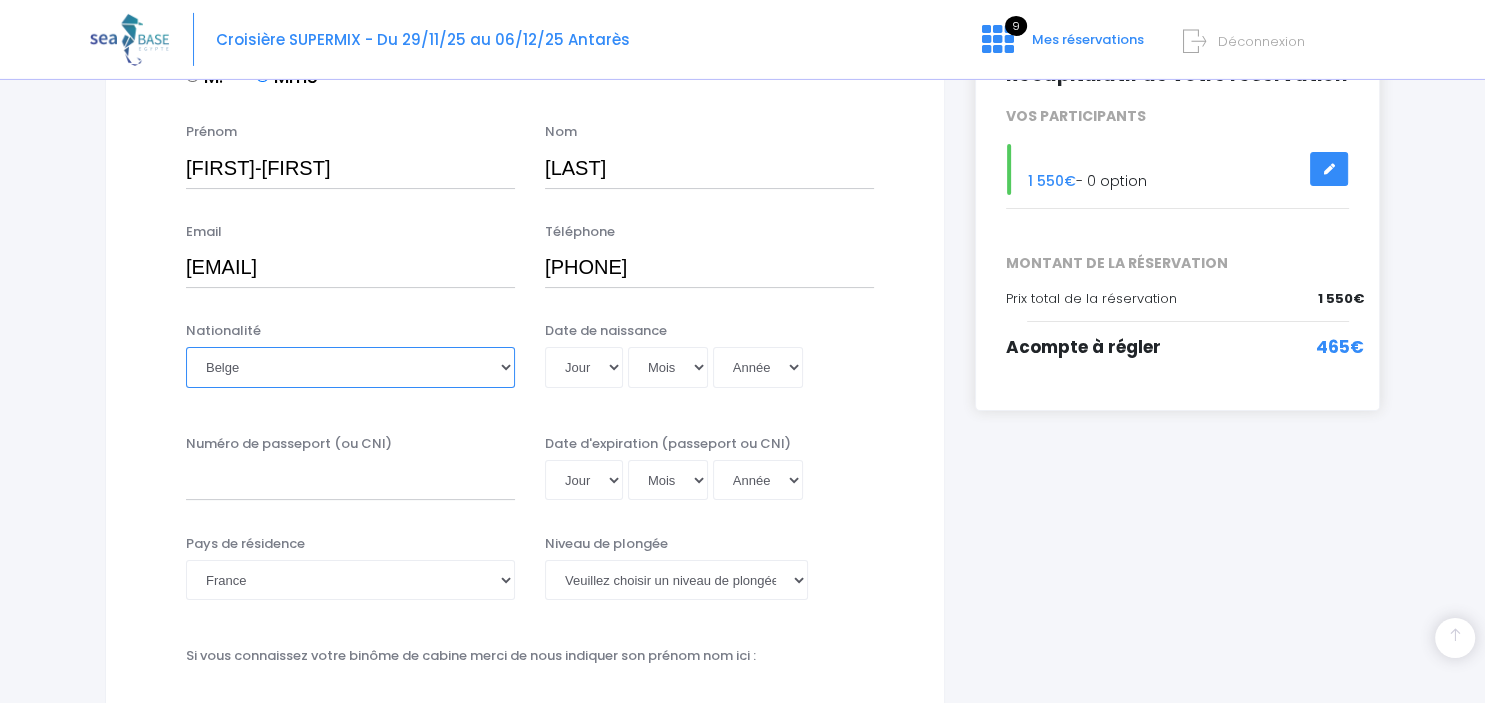 scroll, scrollTop: 316, scrollLeft: 0, axis: vertical 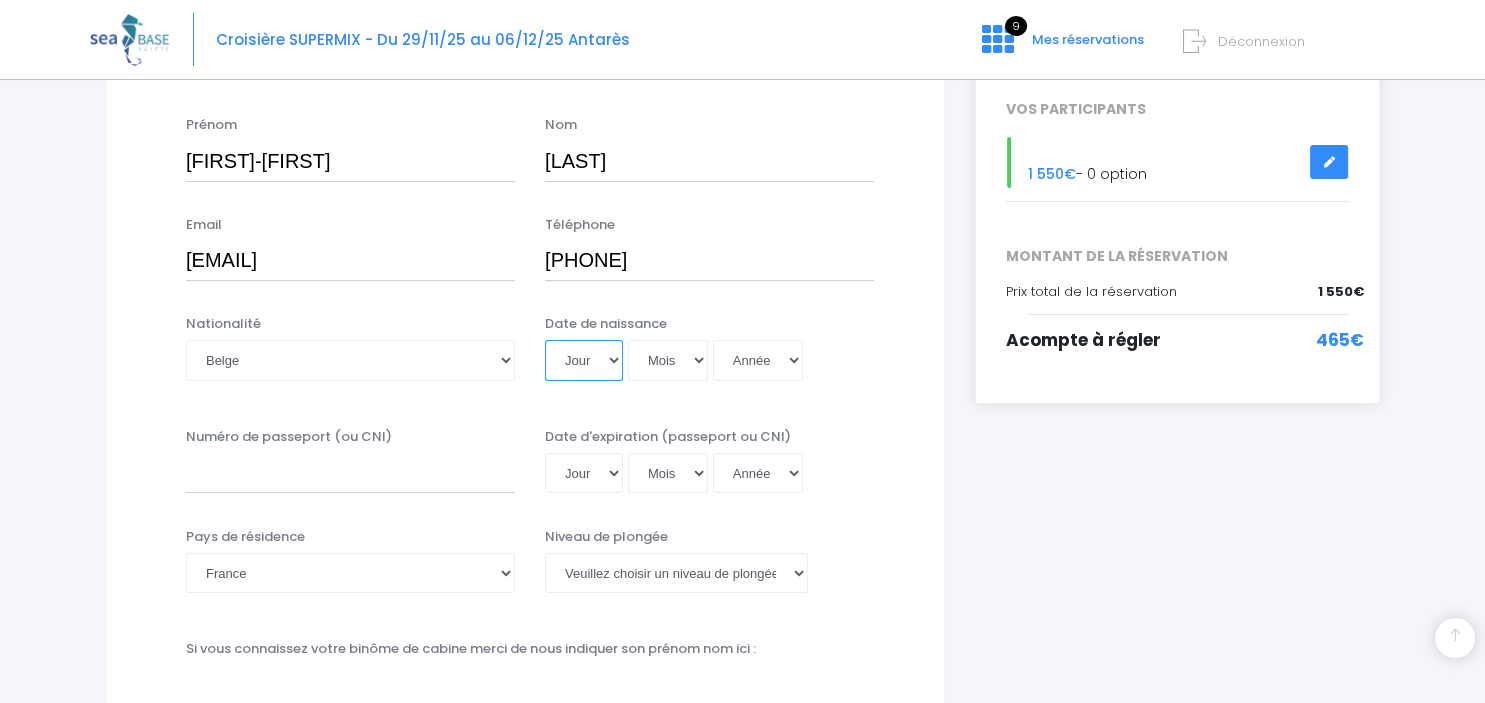 select on "14" 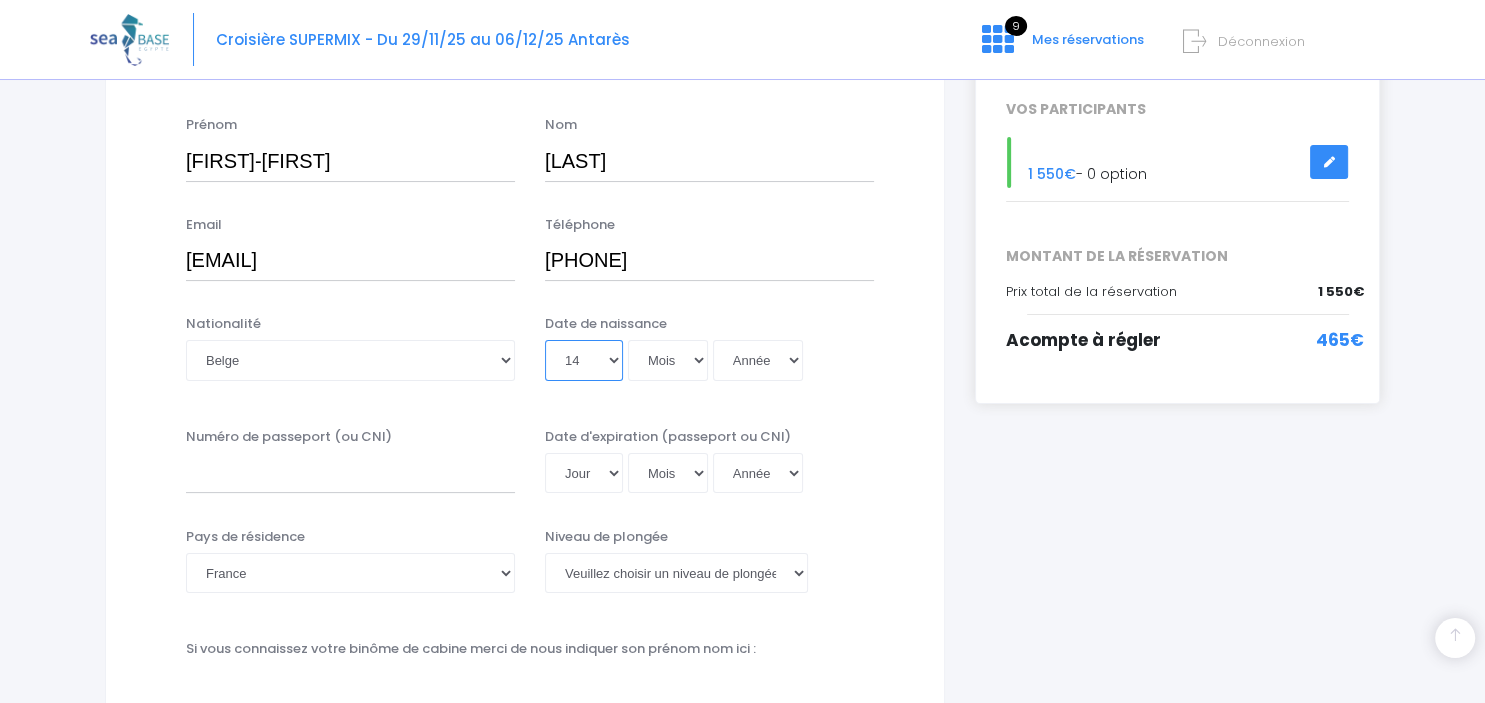 click on "14" at bounding box center (0, 0) 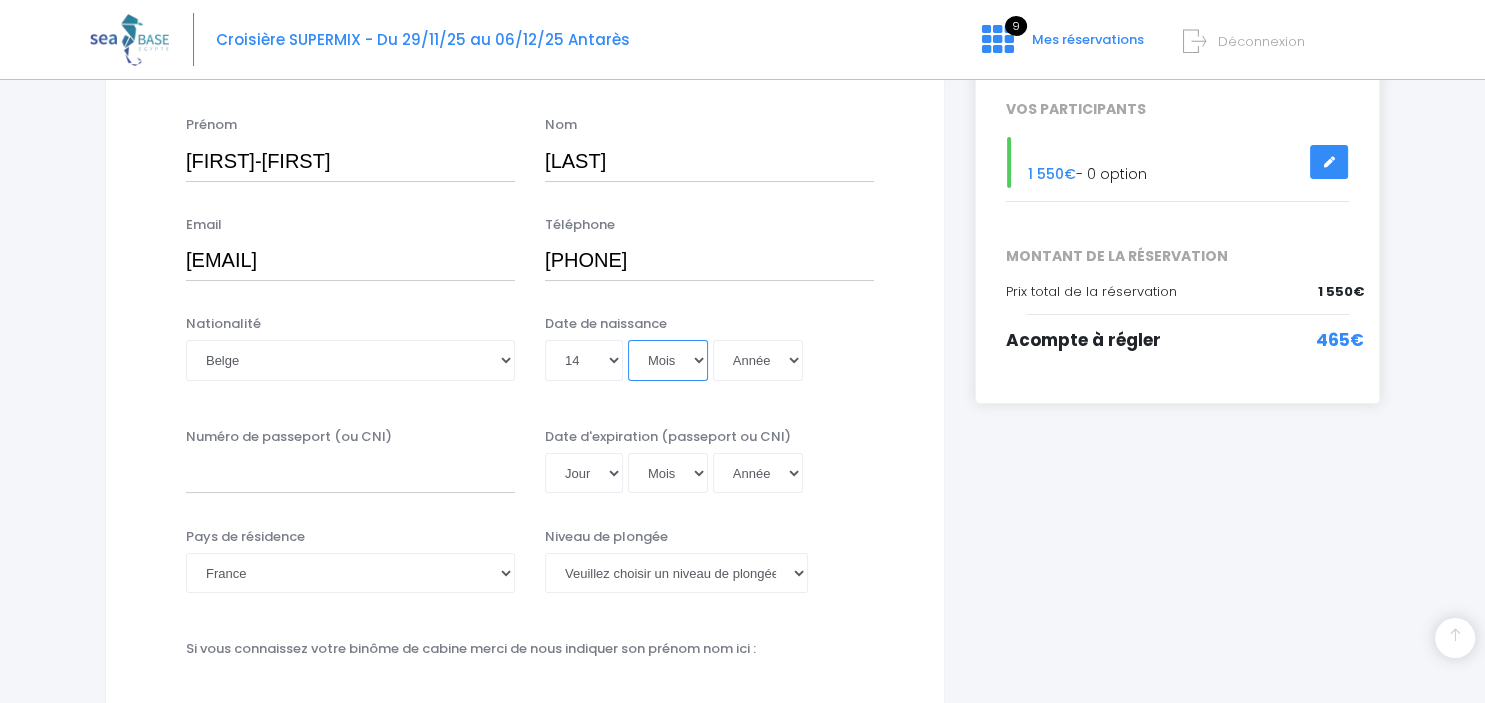 select on "12" 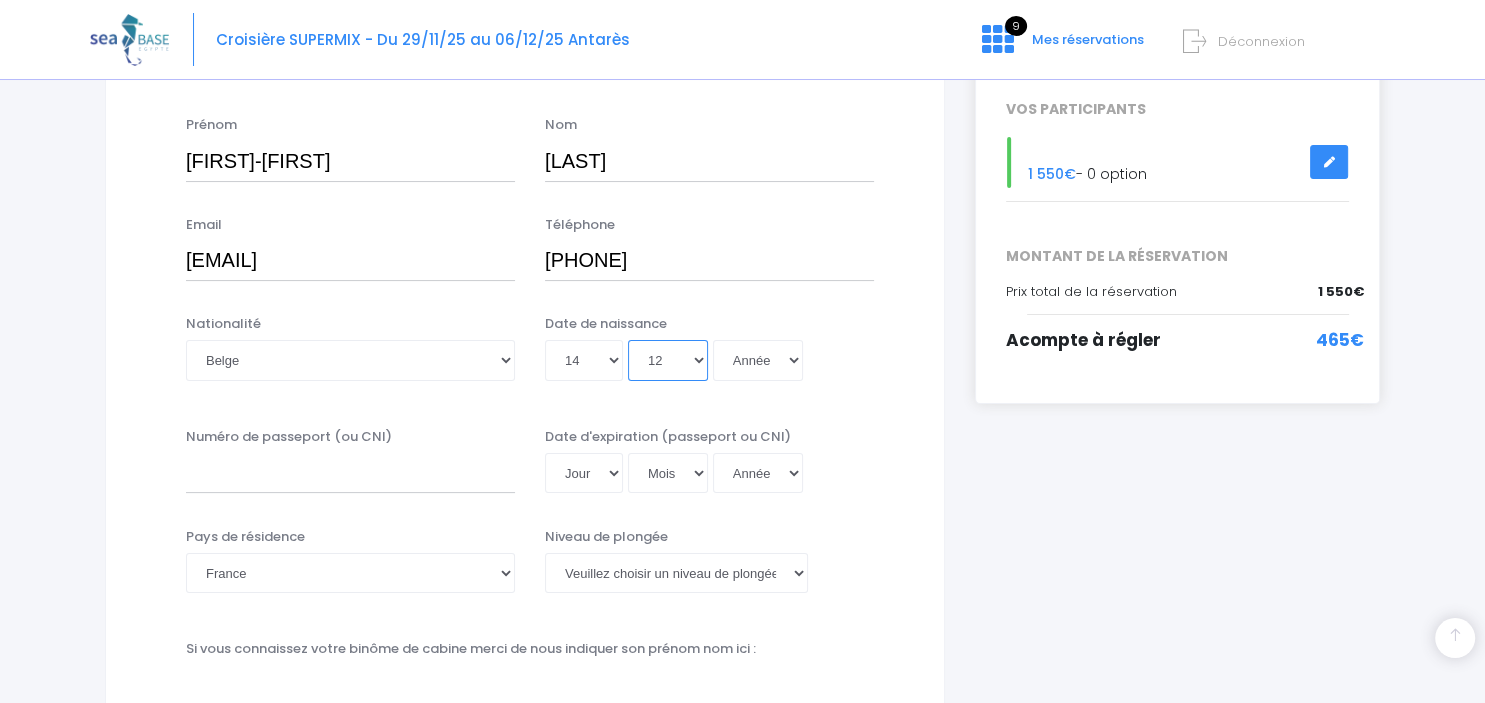 click on "12" at bounding box center (0, 0) 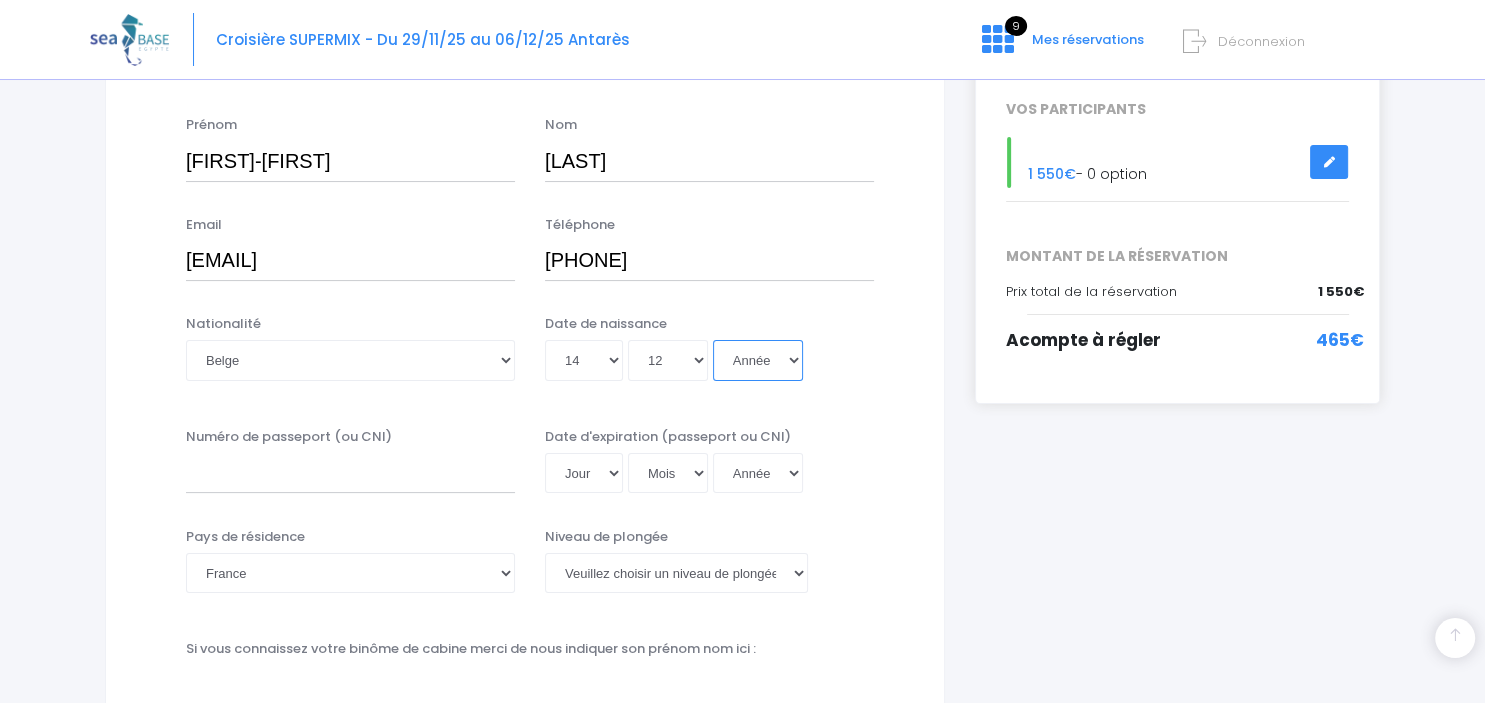 select on "1967" 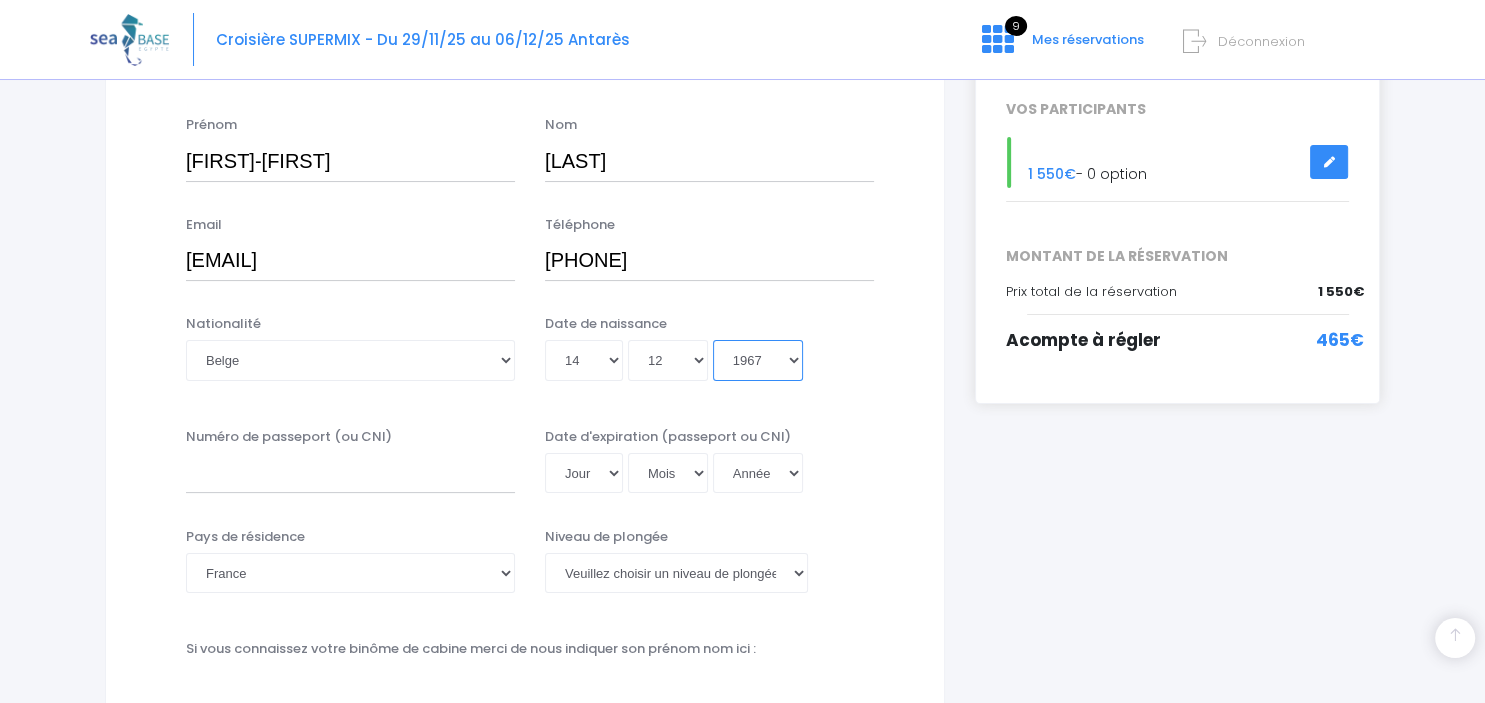 click on "1967" at bounding box center [0, 0] 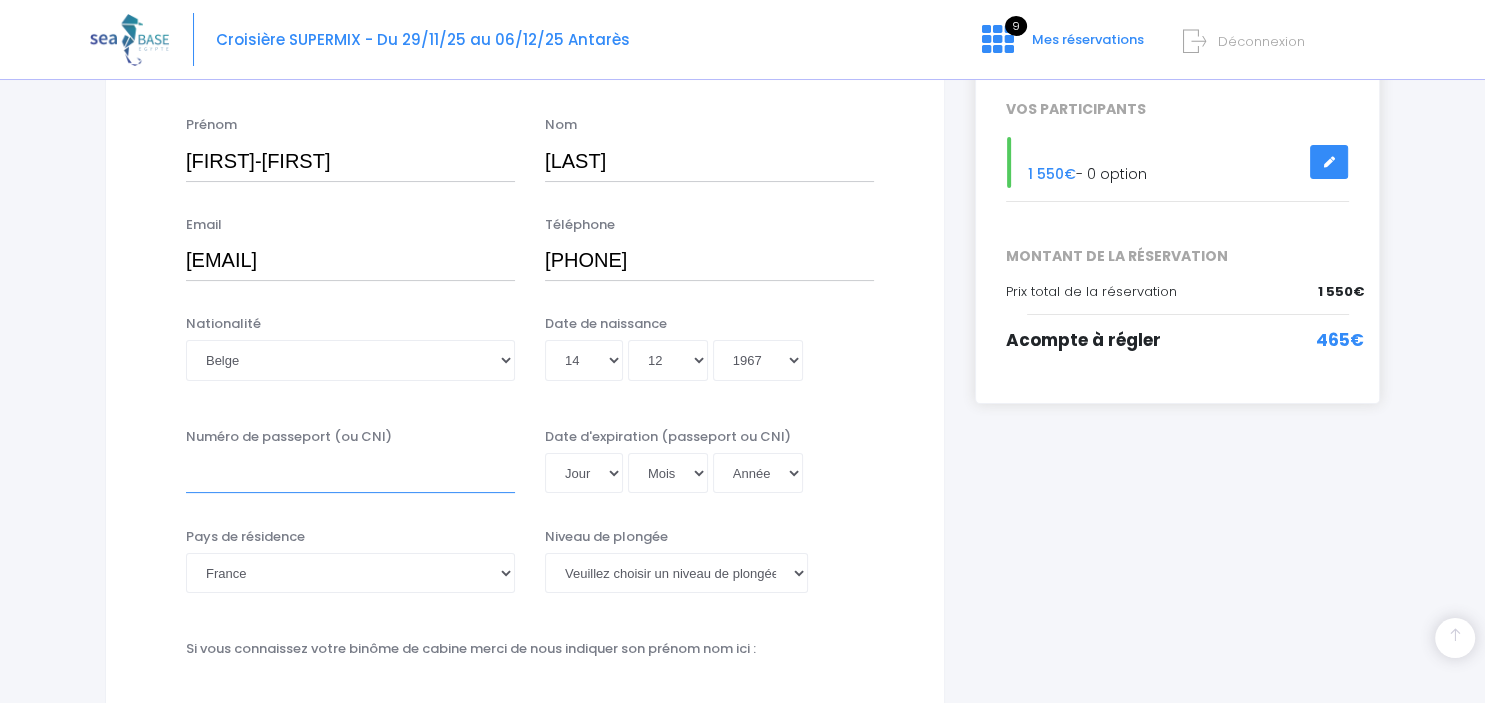 click on "Numéro de passeport (ou CNI)" at bounding box center (350, 473) 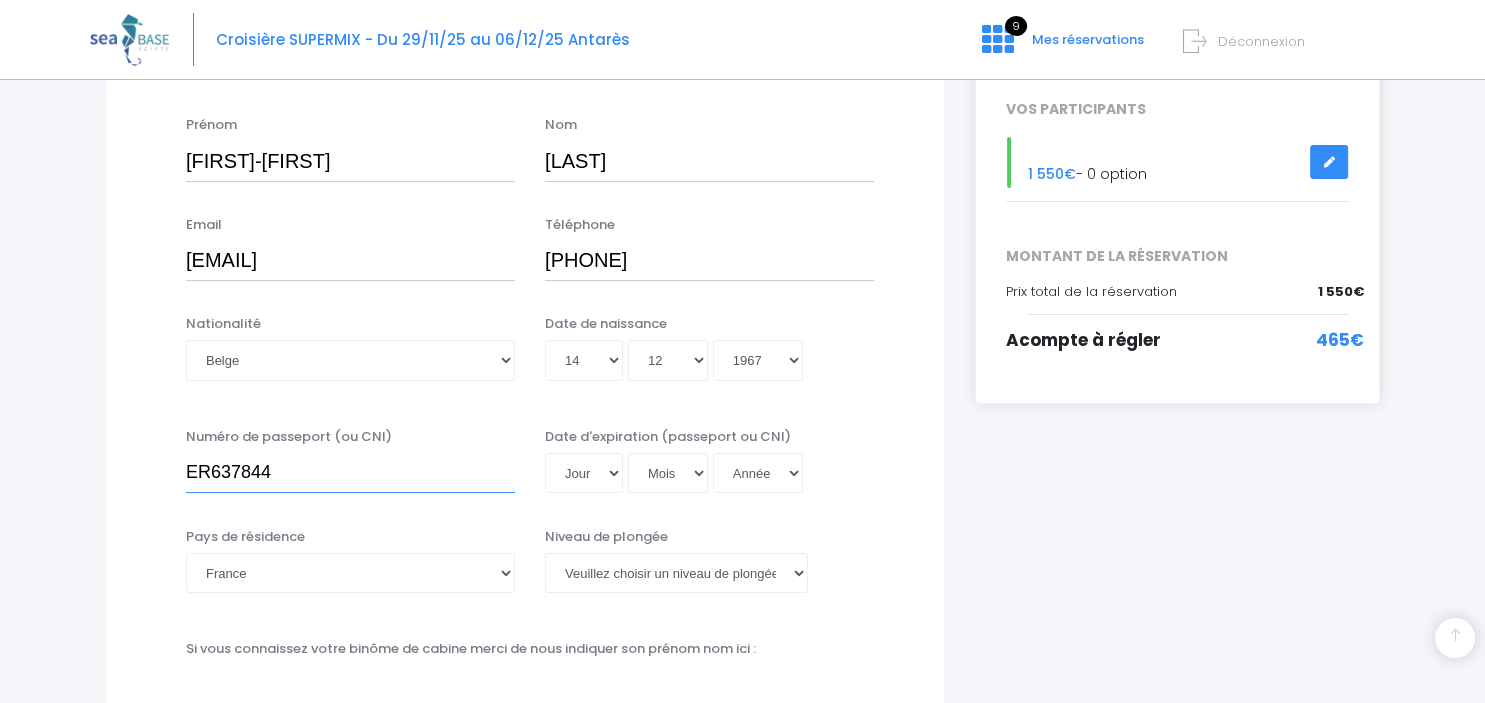 type on "ER637844" 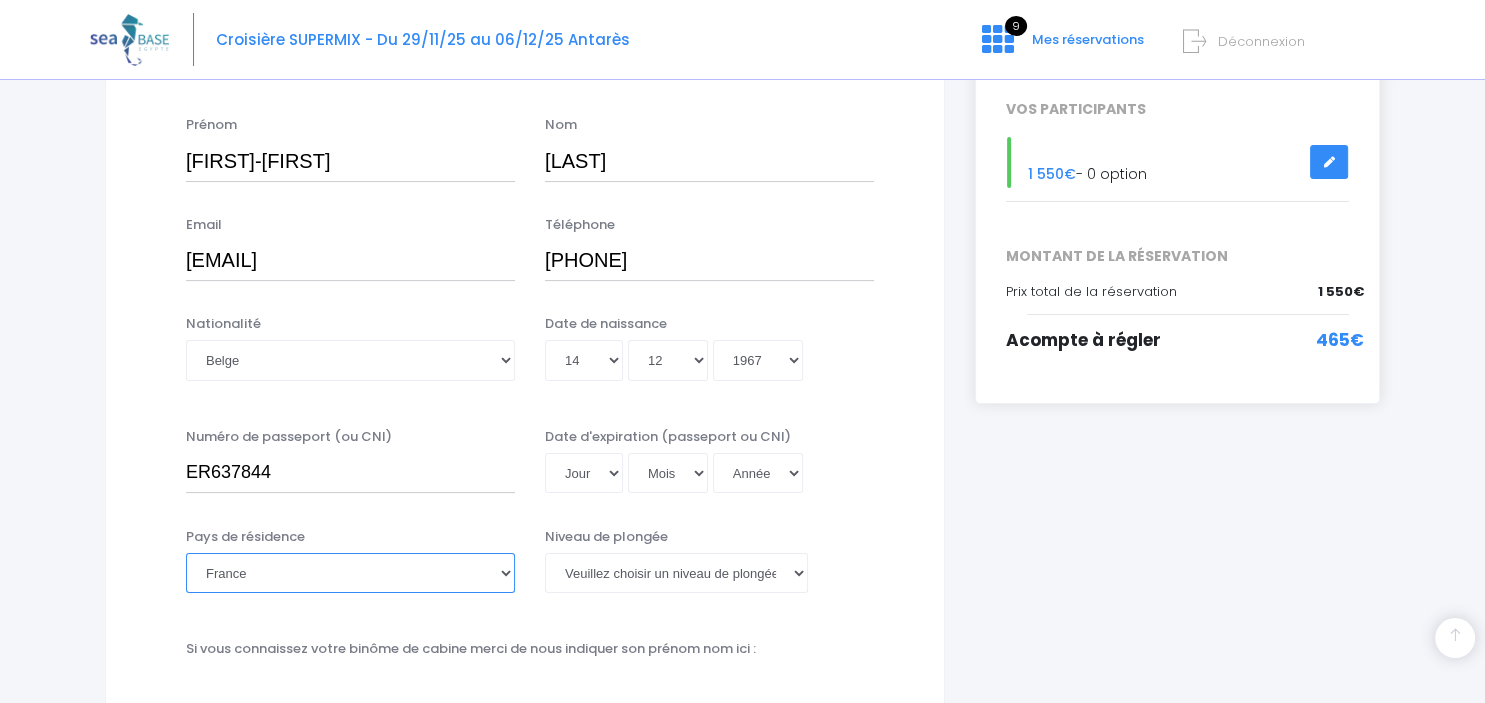 select on "Belgique" 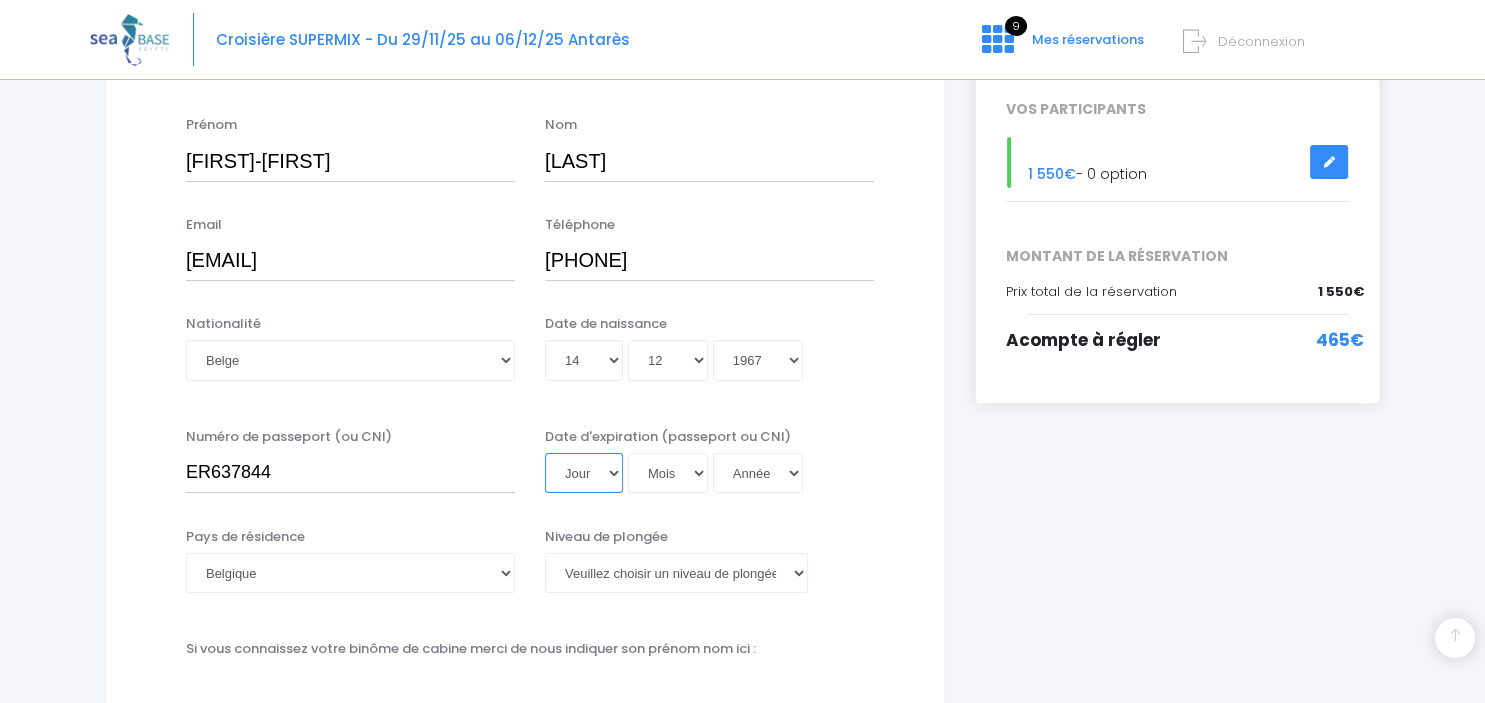select on "09" 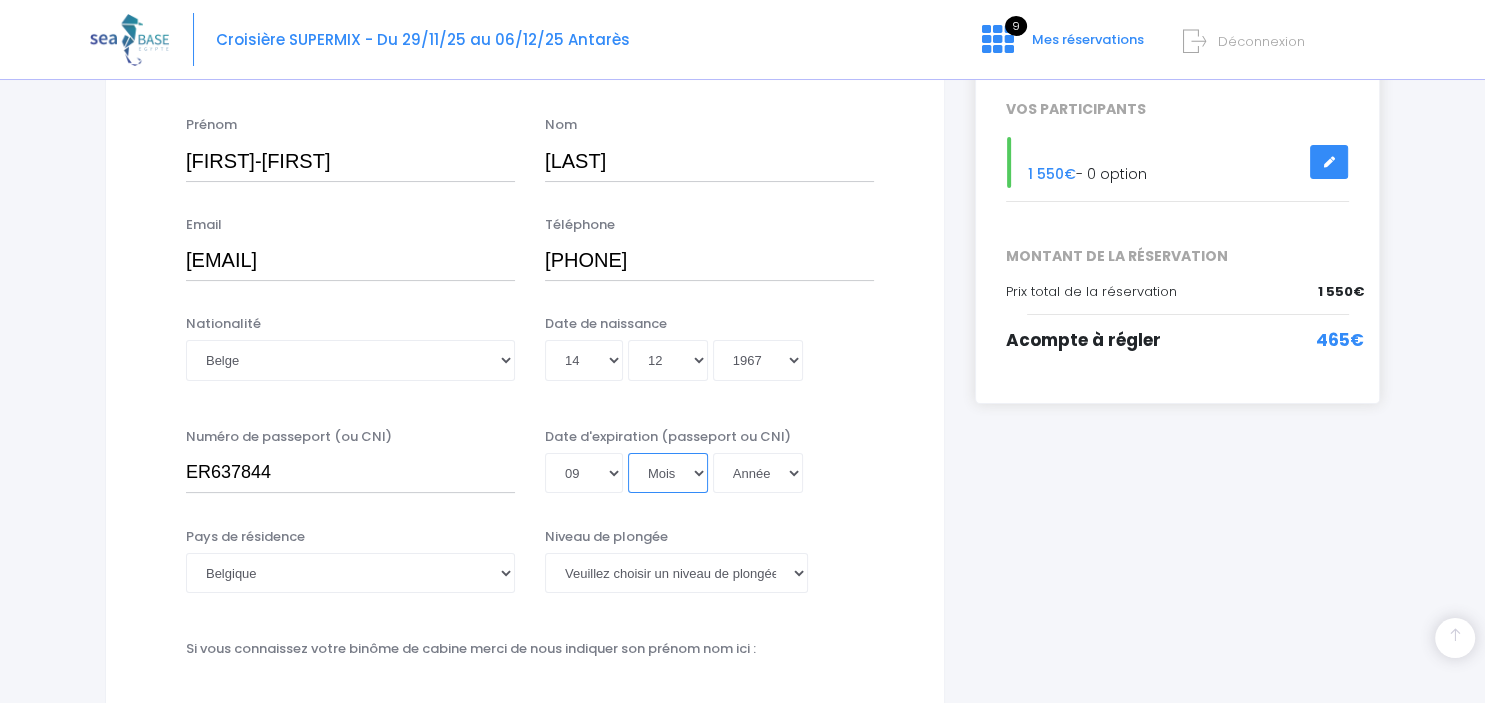 select on "07" 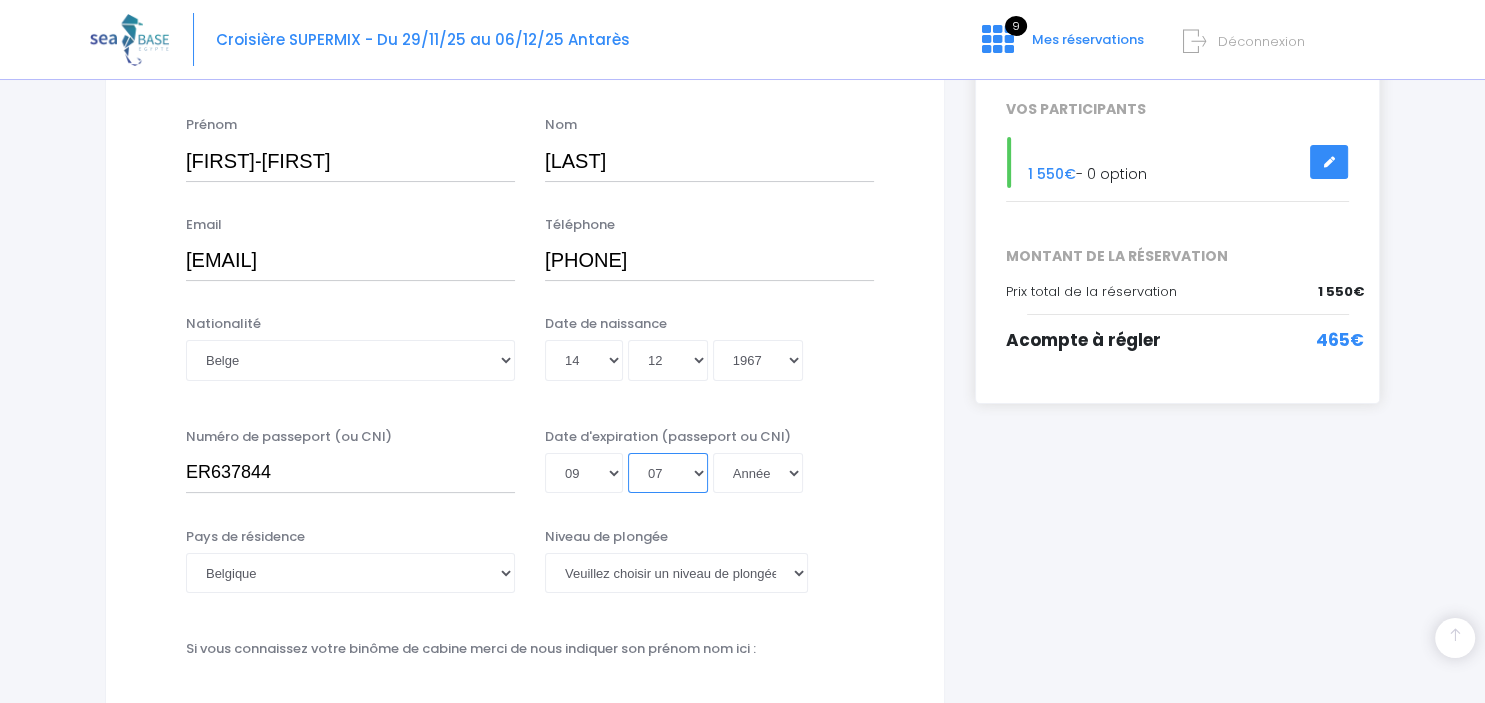 click on "07" at bounding box center (0, 0) 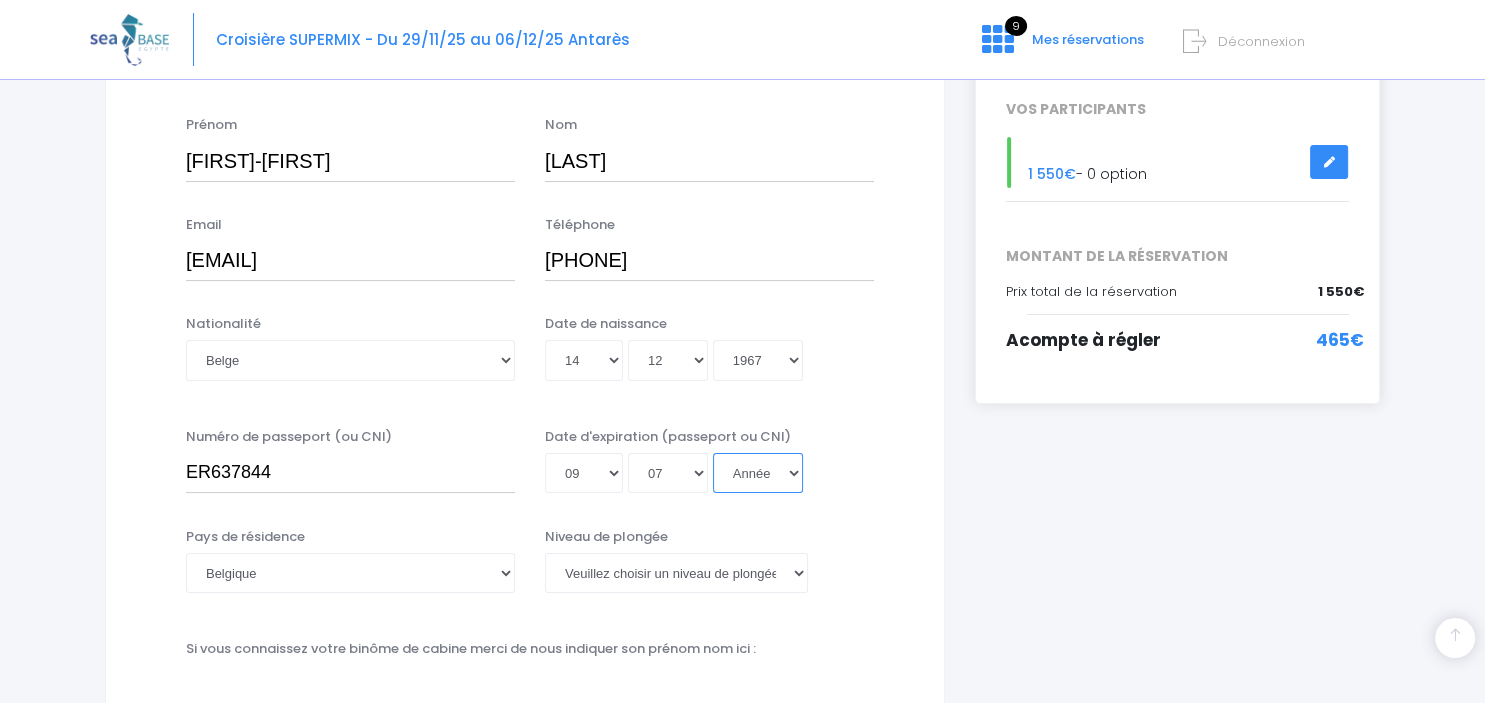 click on "Année 2045 2044 2043 2042 2041 2040 2039 2038 2037 2036 2035 2034 2033 2032 2031 2030 2029 2028 2027 2026 2025 2024 2023 2022 2021 2020 2019 2018 2017 2016 2015 2014 2013 2012 2011 2010 2009 2008 2007 2006 2005 2004 2003 2002 2001 2000 1999 1998 1997 1996 1995 1994 1993 1992 1991 1990 1989 1988 1987 1986 1985 1984 1983 1982 1981 1980 1979 1978 1977 1976 1975 1974 1973 1972 1971 1970 1969 1968 1967 1966 1965 1964 1963 1962 1961 1960 1959 1958 1957 1956 1955 1954 1953 1952 1951 1950 1949 1948 1947 1946 1945 1944 1943 1942 1941 1940 1939 1938 1937 1936 1935 1934 1933 1932 1931 1930 1929 1928 1927 1926 1925 1924 1923 1922 1921 1920 1919 1918 1917 1916 1915 1914 1913 1912 1911 1910 1909 1908 1907 1906 1905 1904 1903 1902 1901 1900" at bounding box center (758, 473) 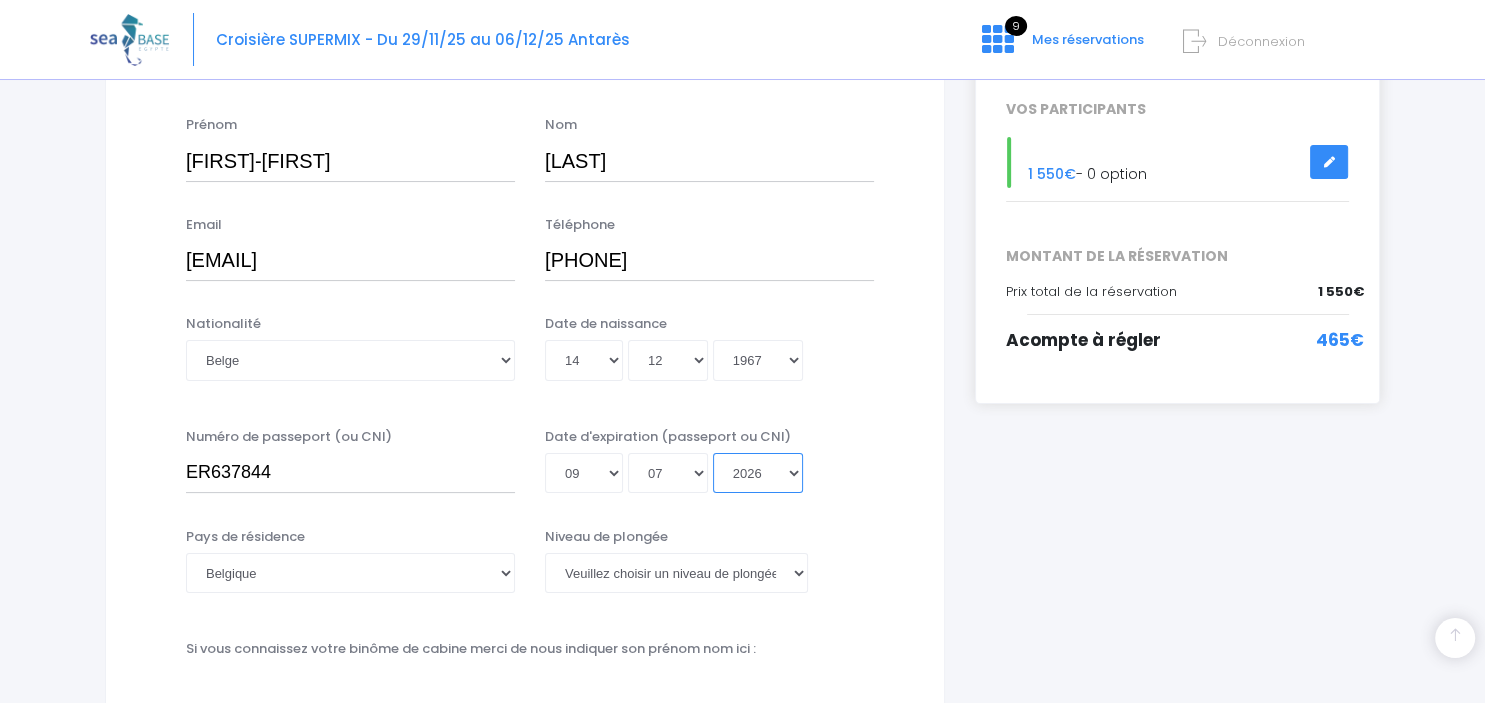 type on "2026-07-09" 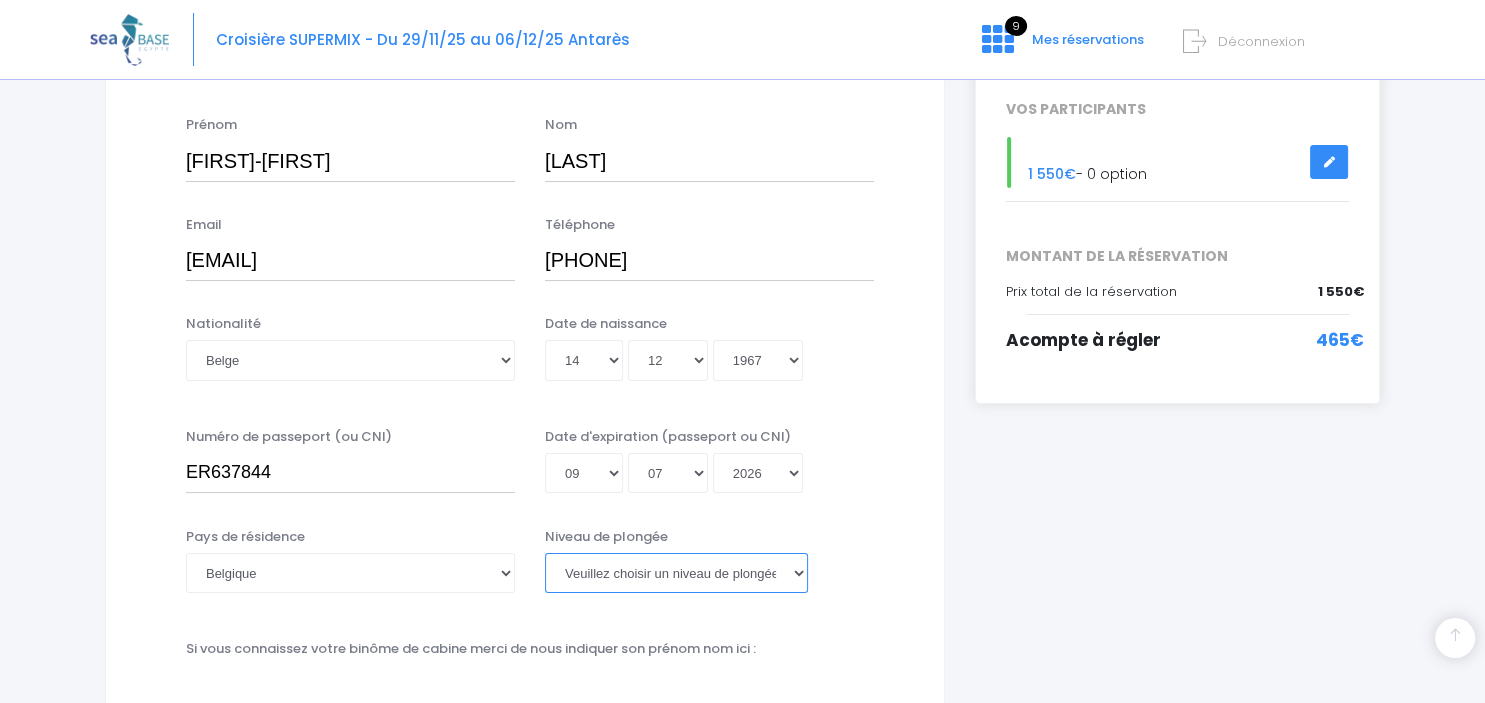 click on "Veuillez choisir un niveau de plongée
Non plongeur
Junior OW diver
Adventure OW diver
Open Water diver
Advanced OW diver
Deep diver
Rescue diver
Dive Master
Instructeur
MSDT
IDC Staff
Master instructeur
Course Director
N1
N2
N3
N4 PA40 MF1 MF2 PE40 Autre" at bounding box center (676, 573) 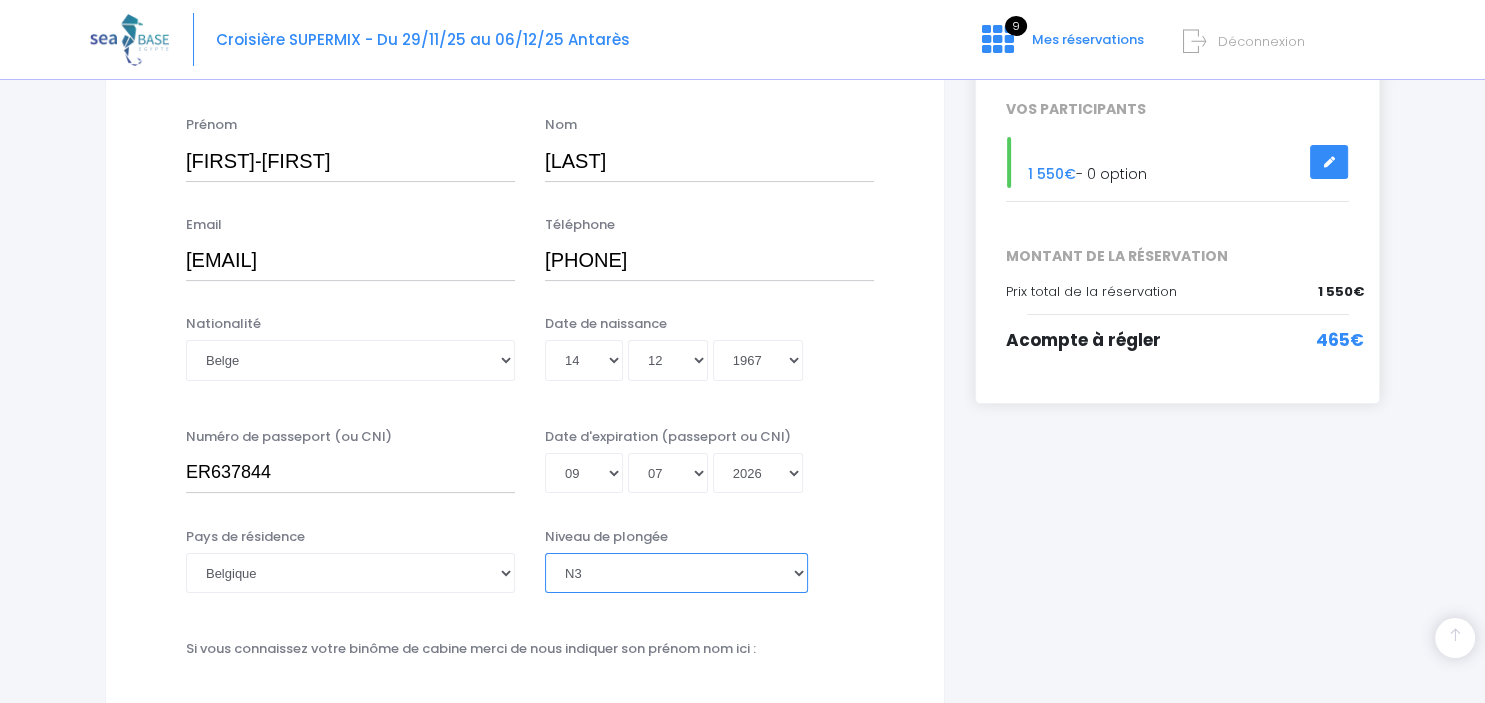 click on "N3" at bounding box center (0, 0) 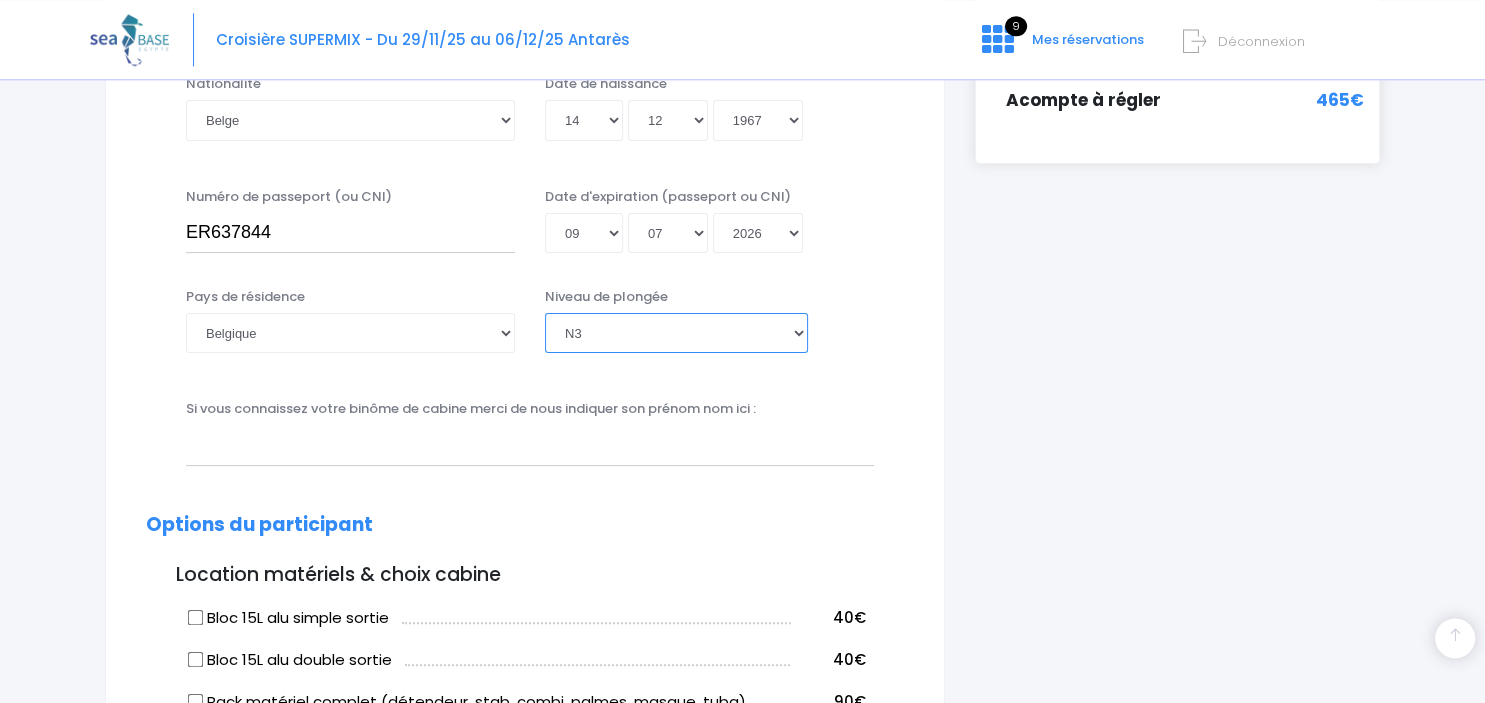 scroll, scrollTop: 563, scrollLeft: 0, axis: vertical 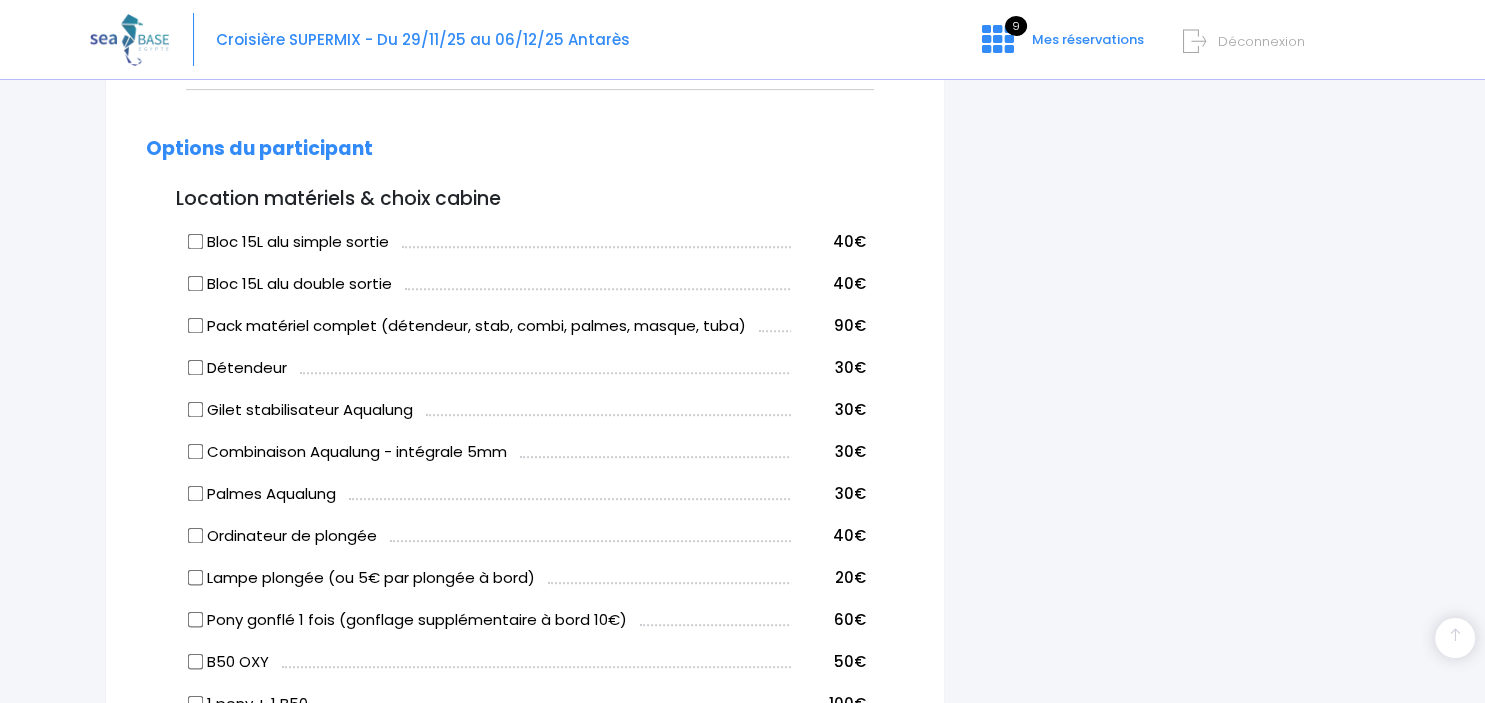 click on "Bloc 15L alu double sortie" at bounding box center (196, 283) 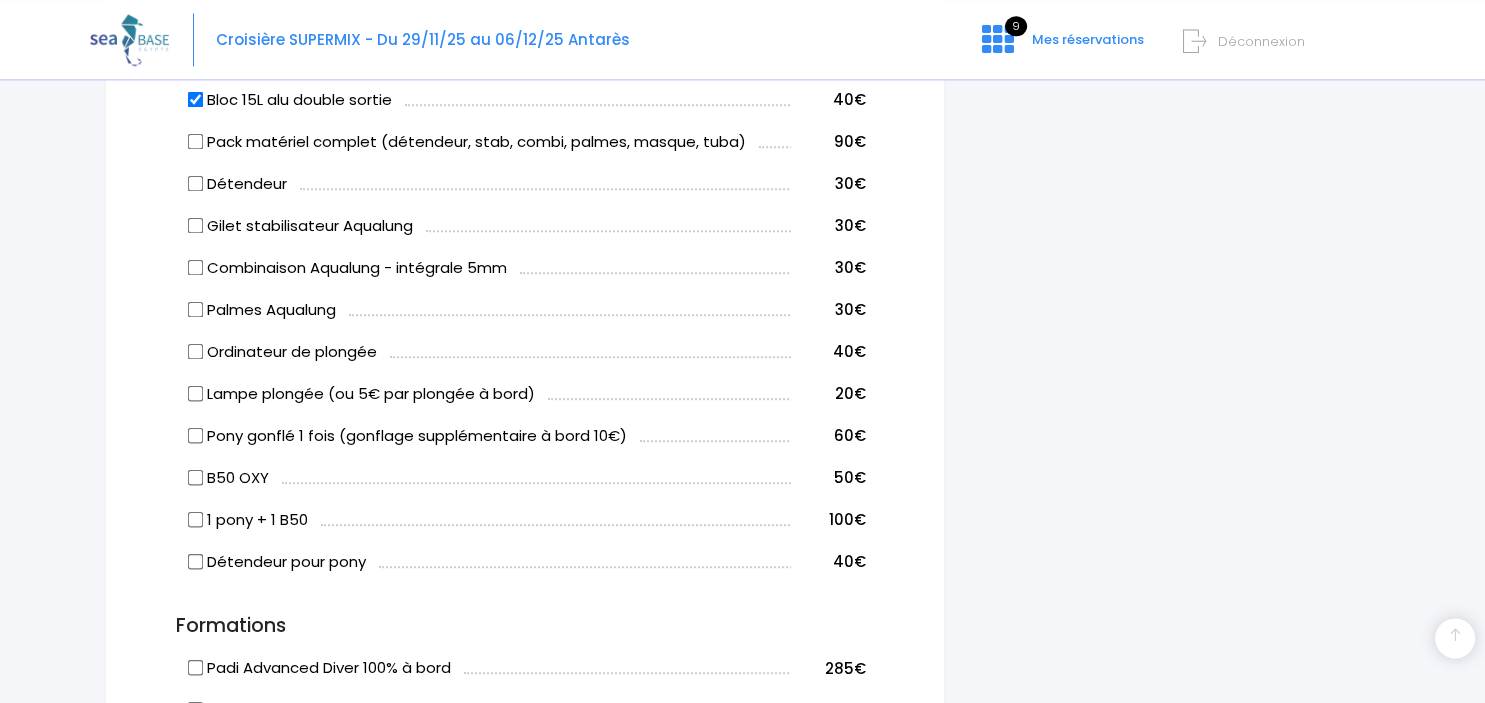 scroll, scrollTop: 1179, scrollLeft: 0, axis: vertical 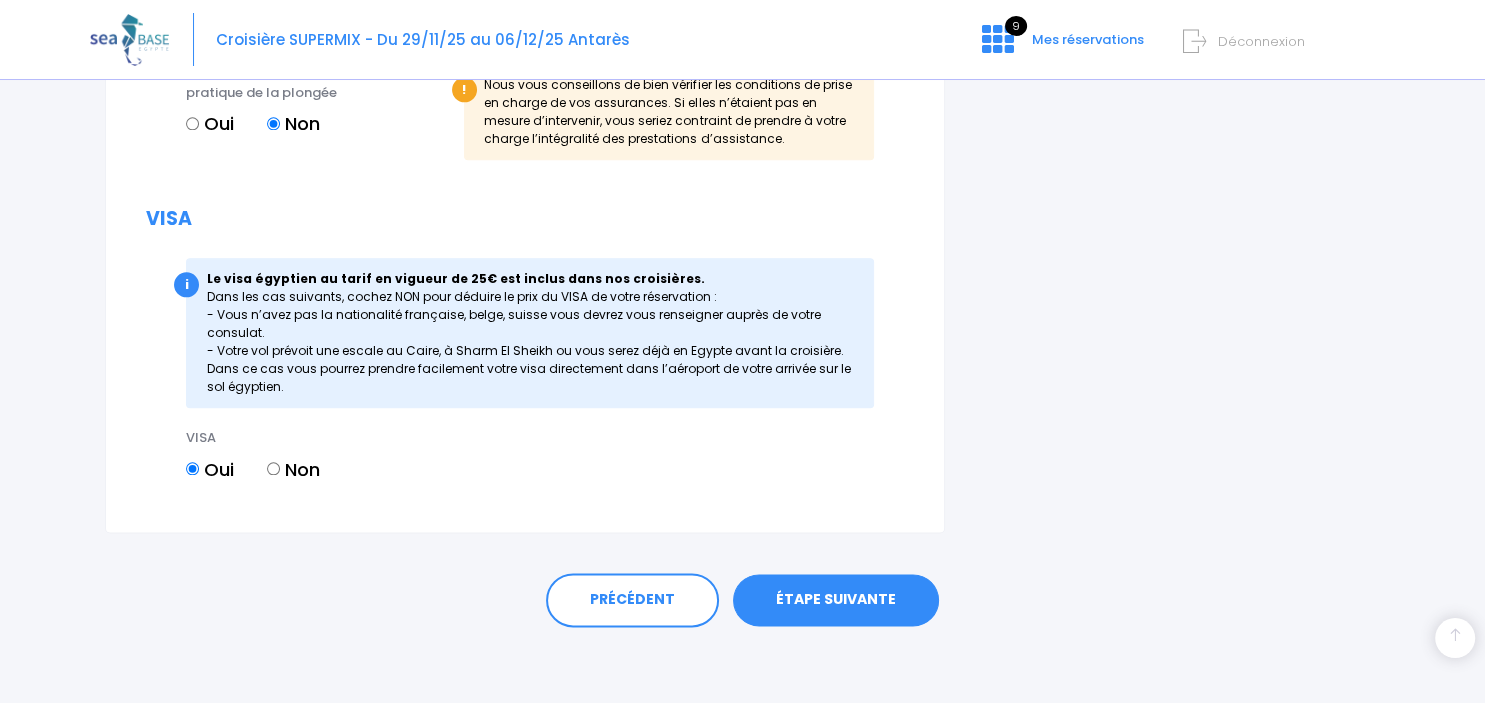click on "ÉTAPE SUIVANTE" at bounding box center [836, 600] 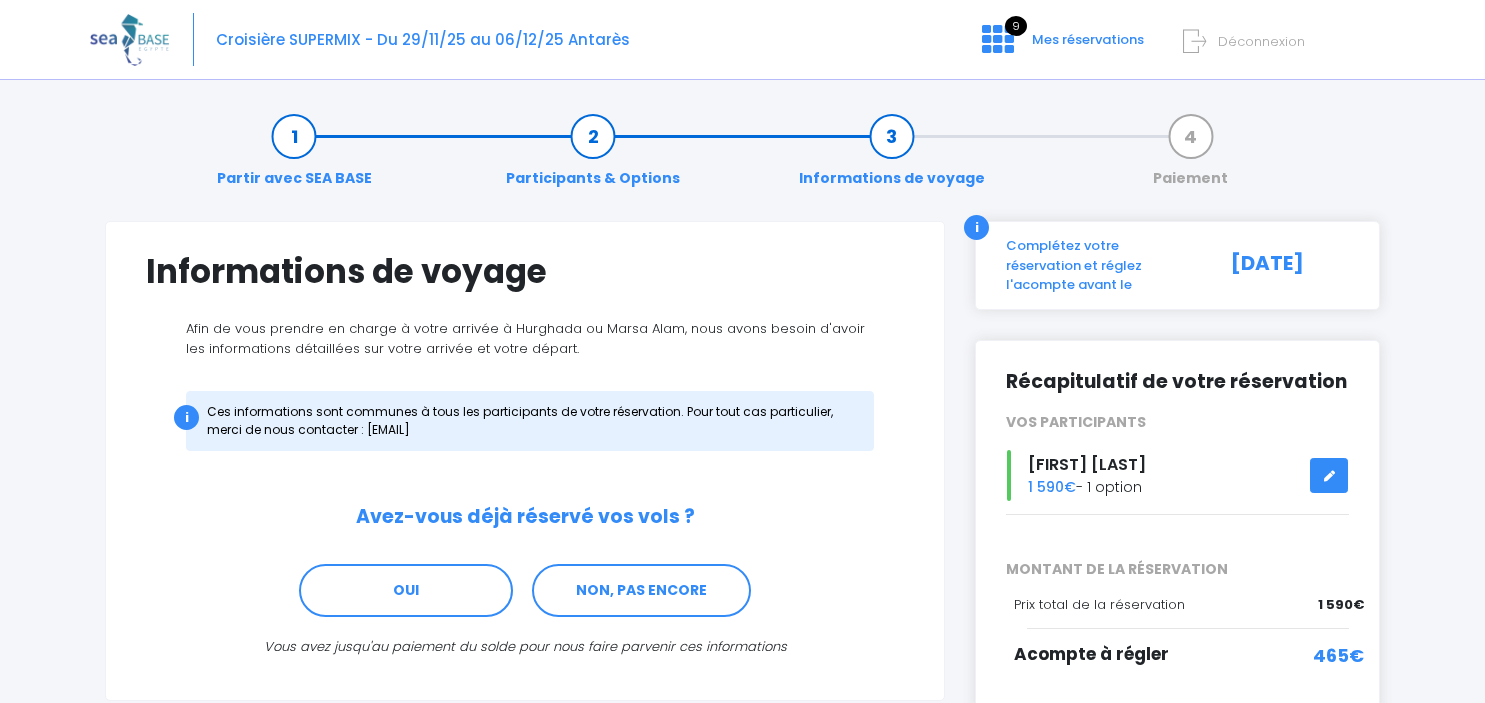 scroll, scrollTop: 0, scrollLeft: 0, axis: both 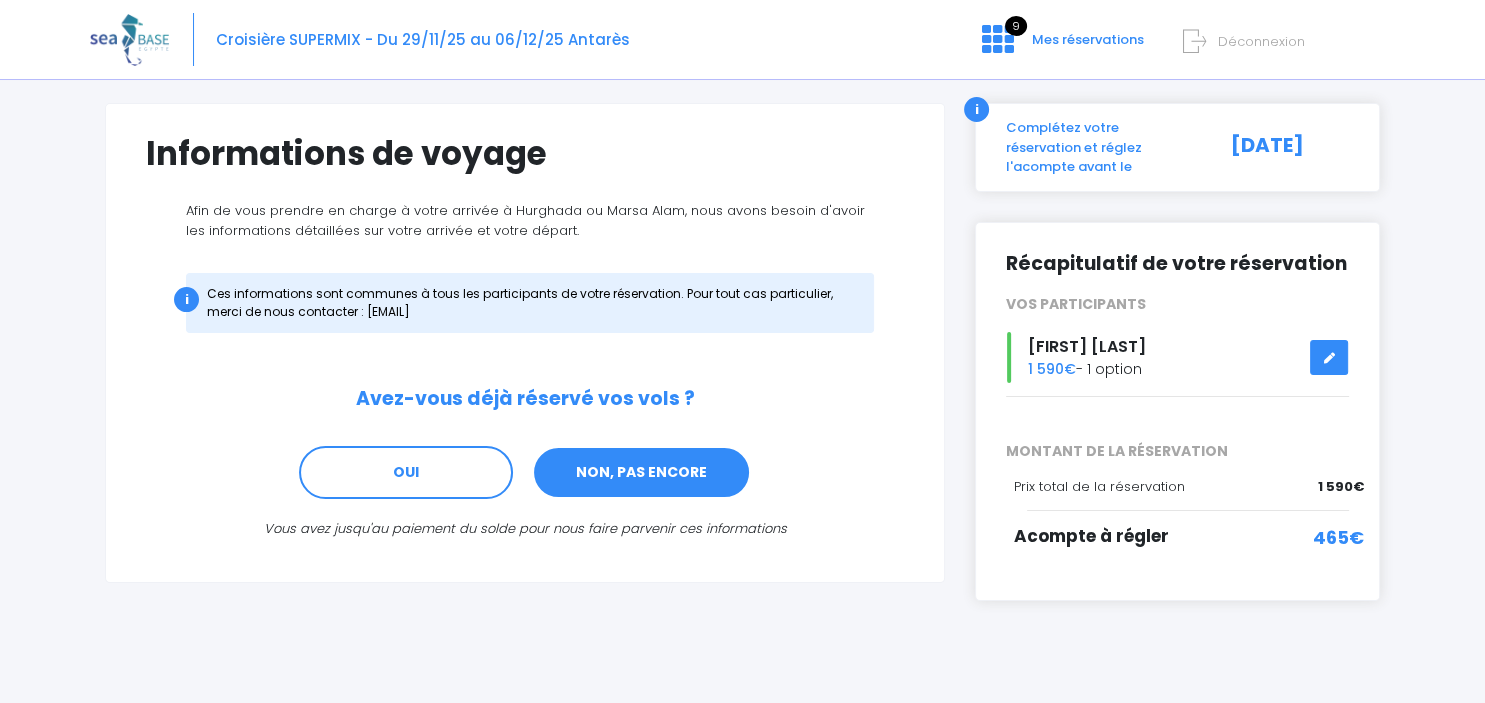 click on "NON, PAS ENCORE" at bounding box center (641, 473) 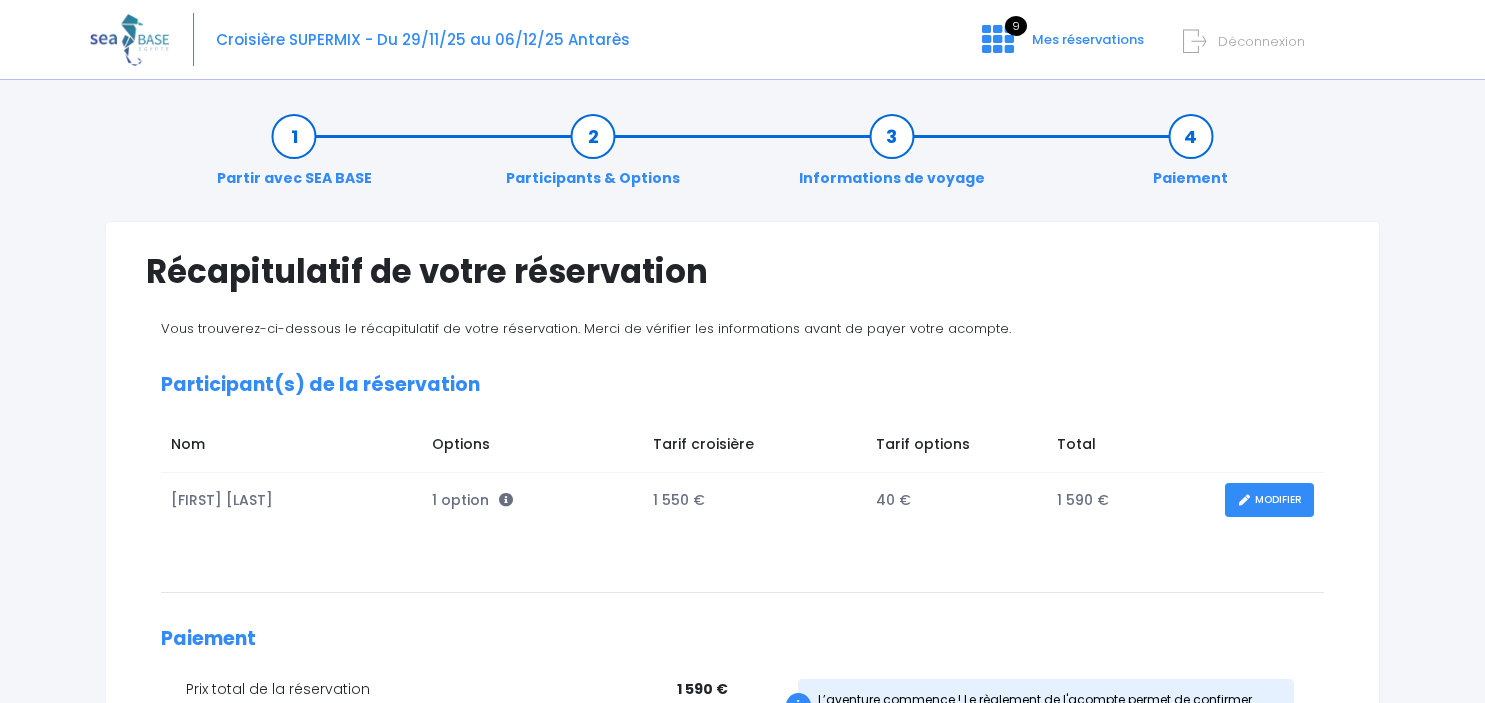 scroll, scrollTop: 0, scrollLeft: 0, axis: both 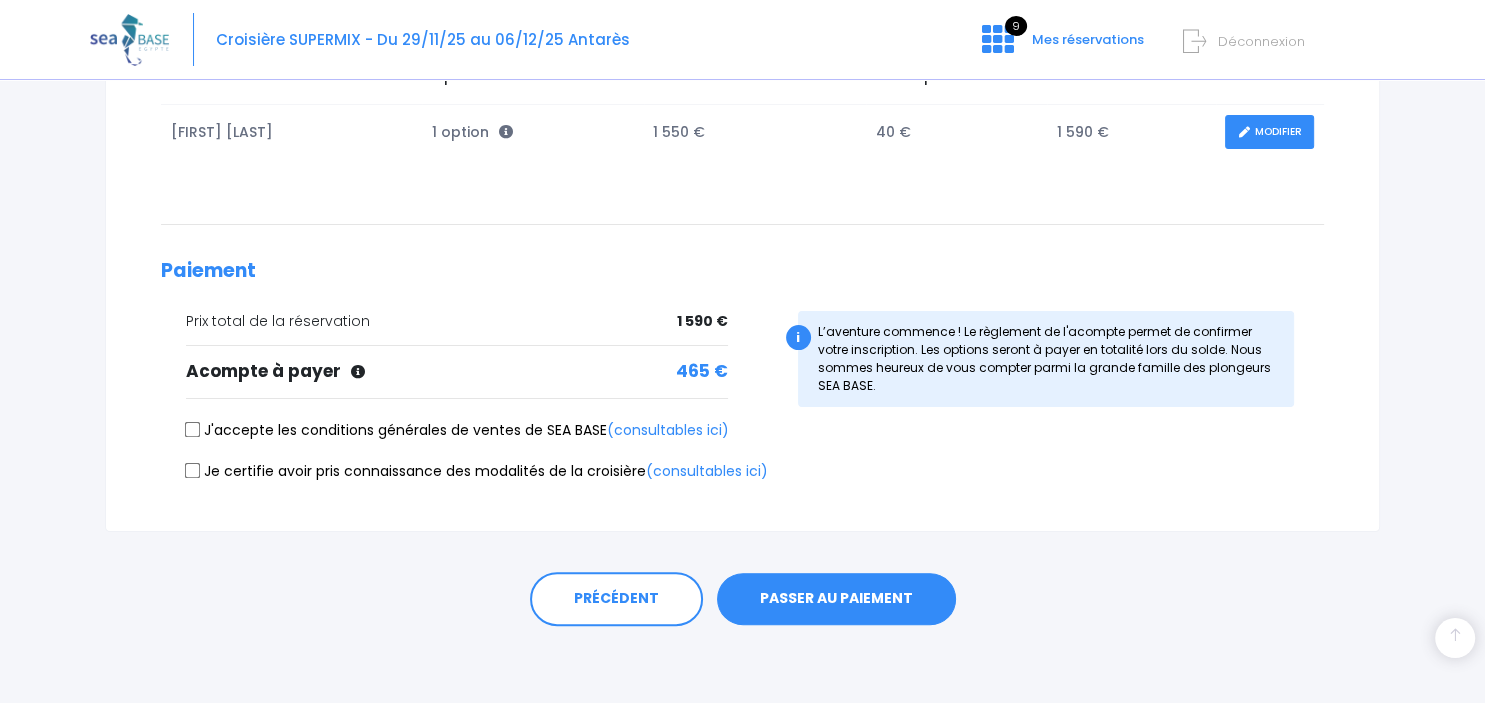 click on "J'accepte les conditions générales de ventes de SEA BASE  (consultables ici)" at bounding box center [193, 430] 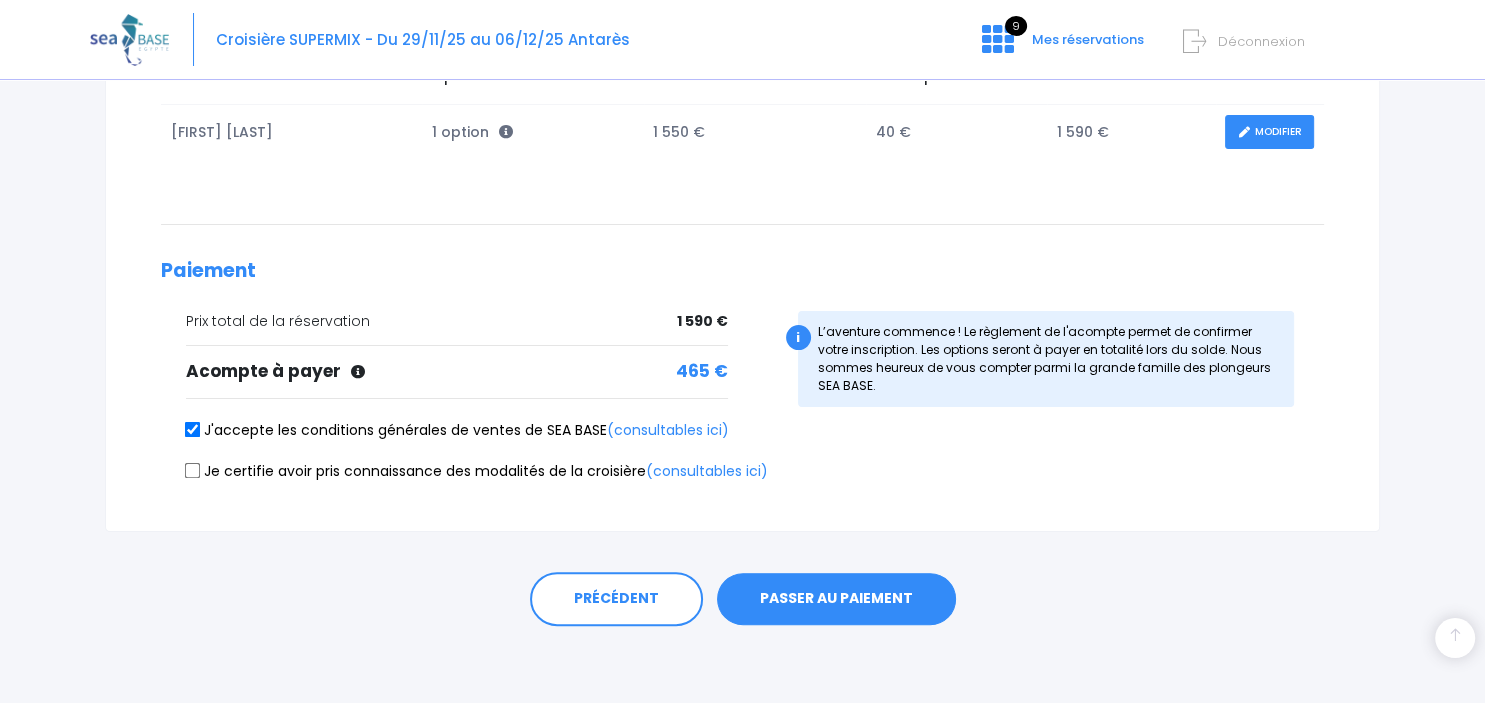 click on "Je certifie avoir pris connaissance des modalités de la croisière  (consultables ici)" at bounding box center [193, 470] 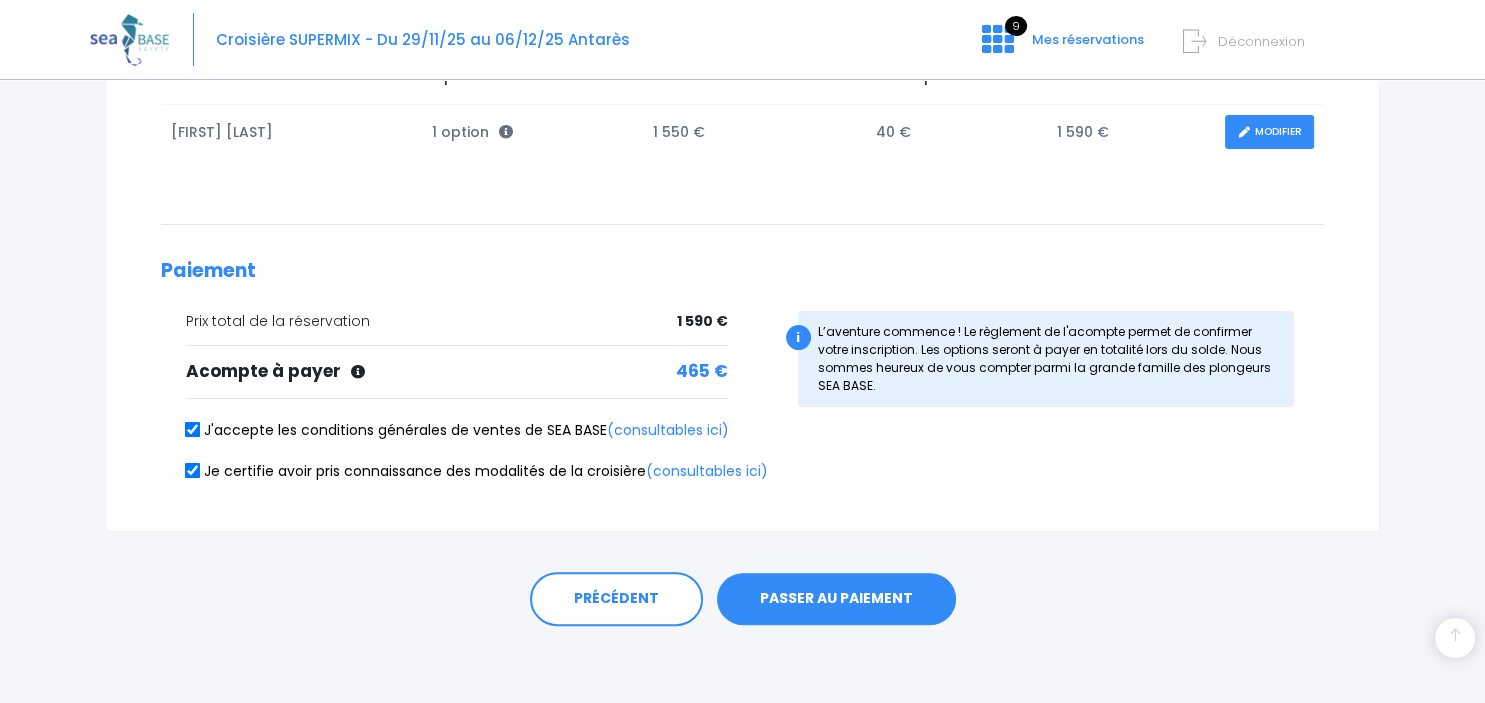click on "PASSER AU PAIEMENT" at bounding box center [836, 599] 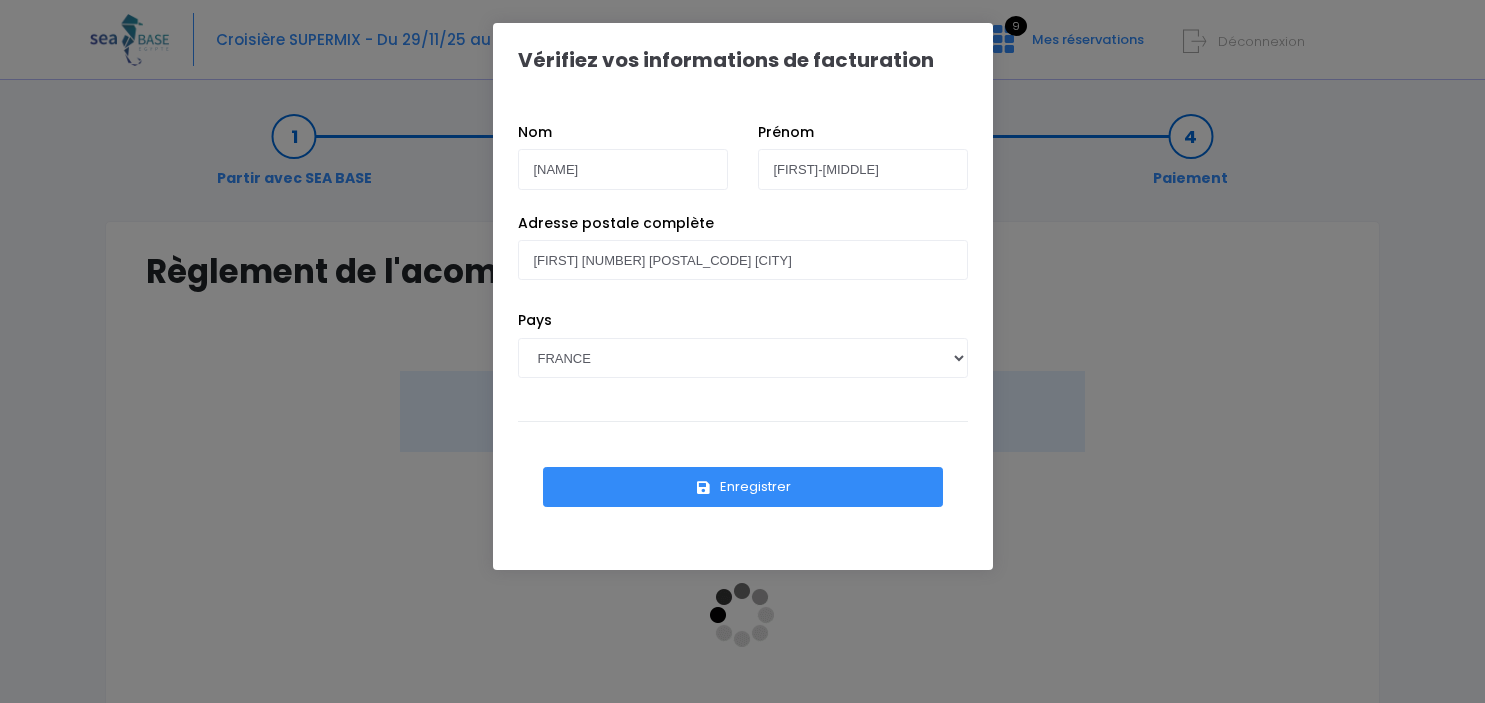 scroll, scrollTop: 0, scrollLeft: 0, axis: both 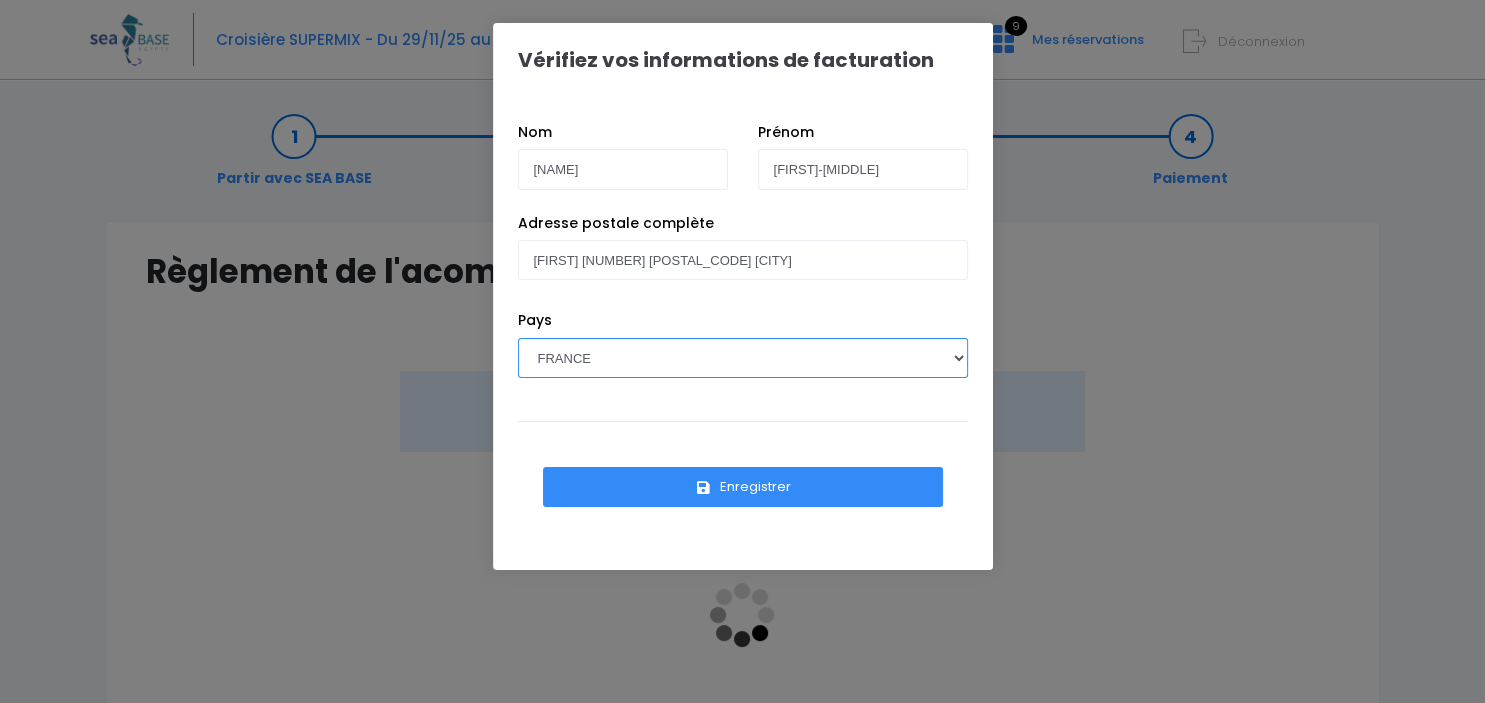 select on "[COUNTRY_CODE]" 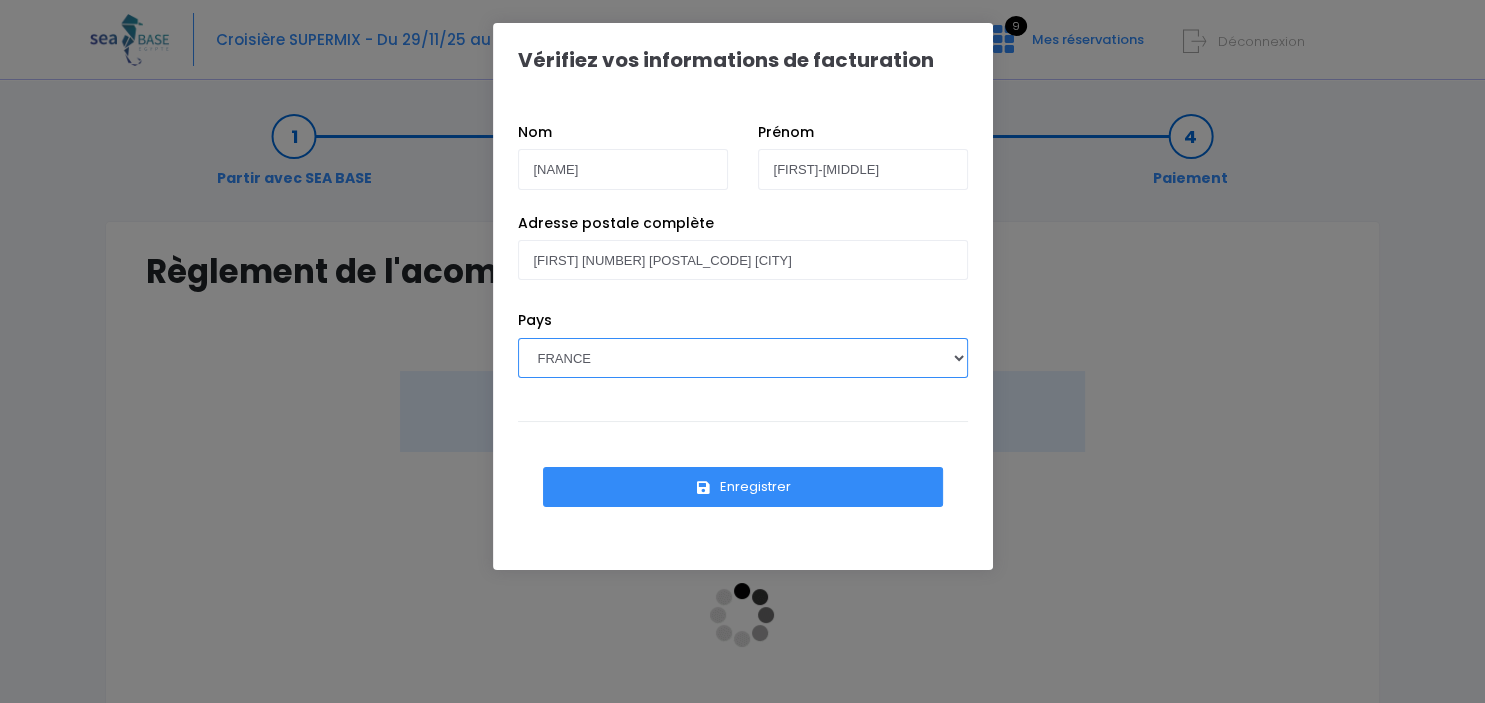 click on "BELGIQUE" at bounding box center [0, 0] 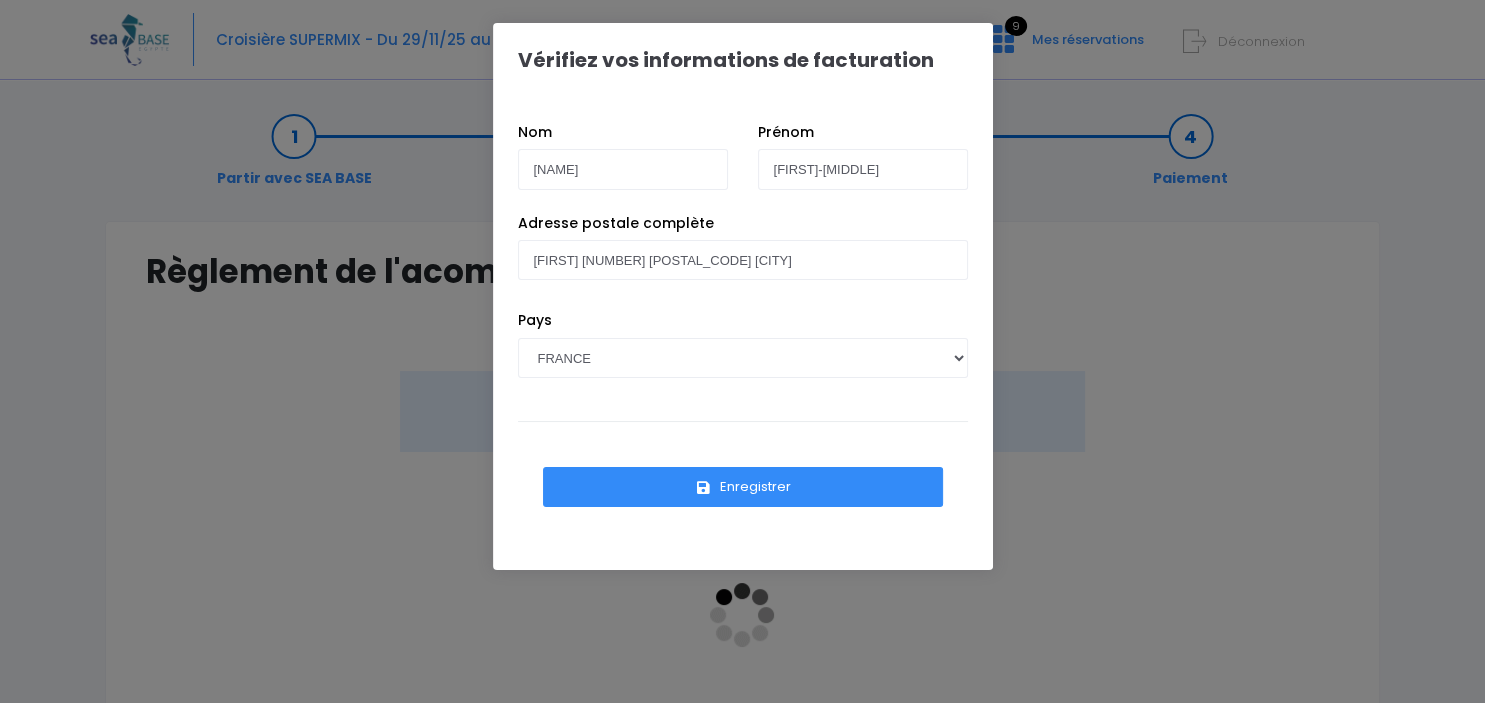 click on "Enregistrer" at bounding box center [743, 487] 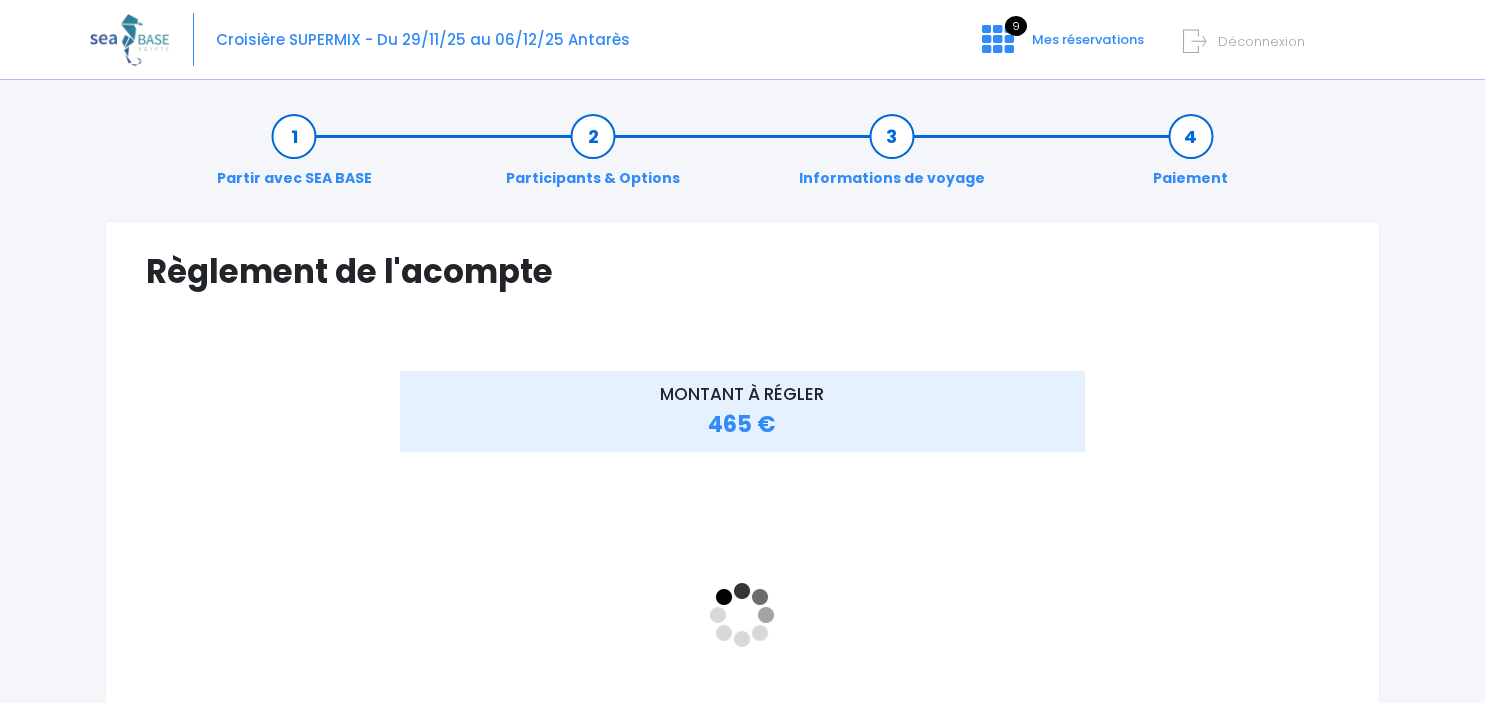 scroll, scrollTop: 0, scrollLeft: 0, axis: both 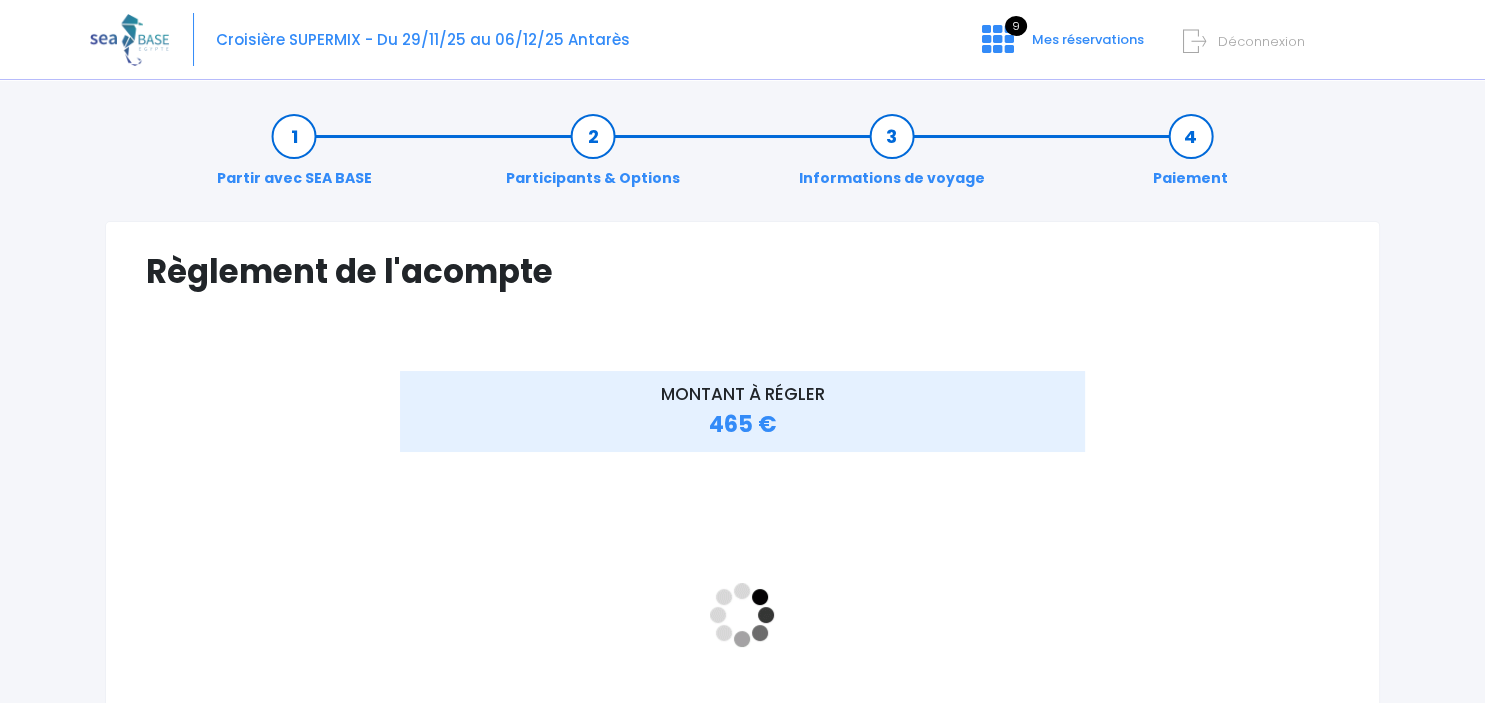 click on "Règlement de l'acompte
Vérifiez  vos informations de facturation
Nom
Reggers
Prénom" at bounding box center [742, 572] 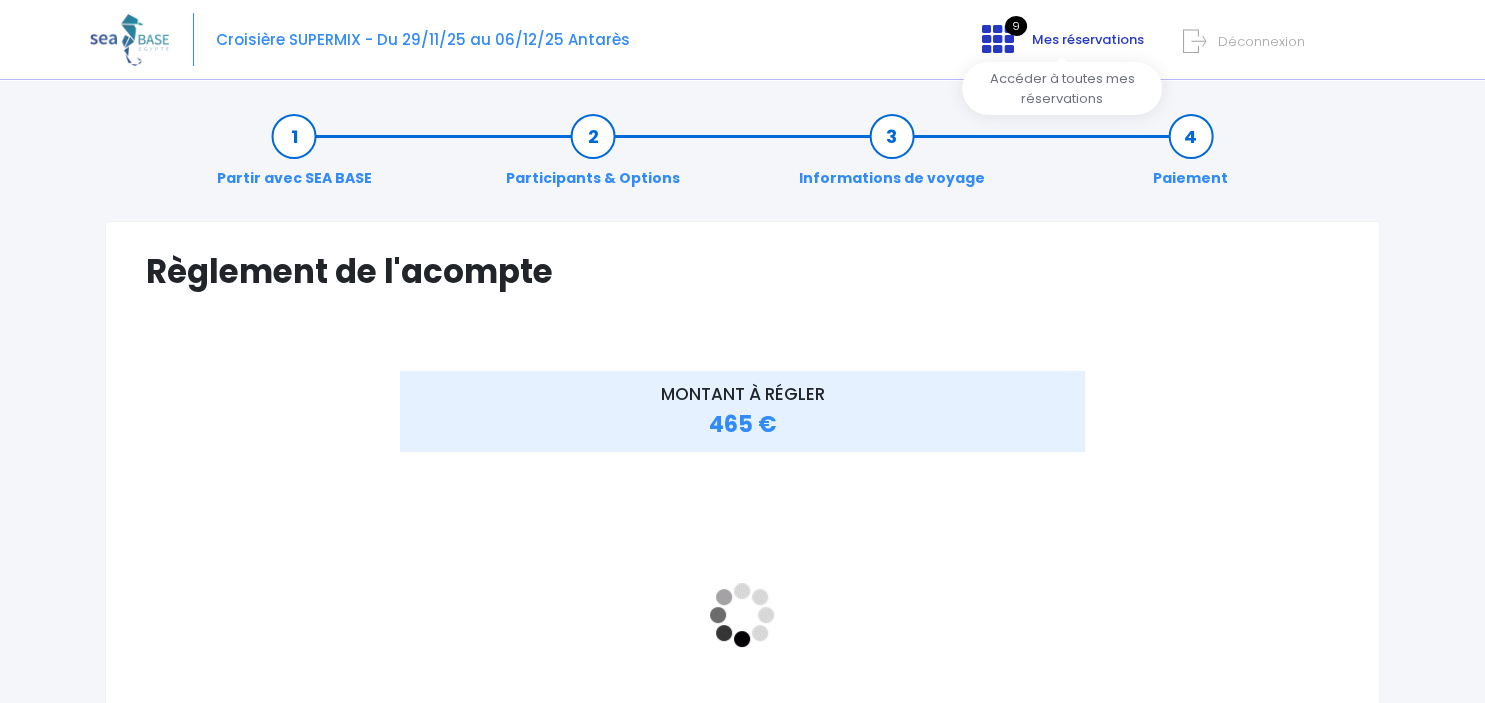 click on "Mes réservations" at bounding box center [1088, 39] 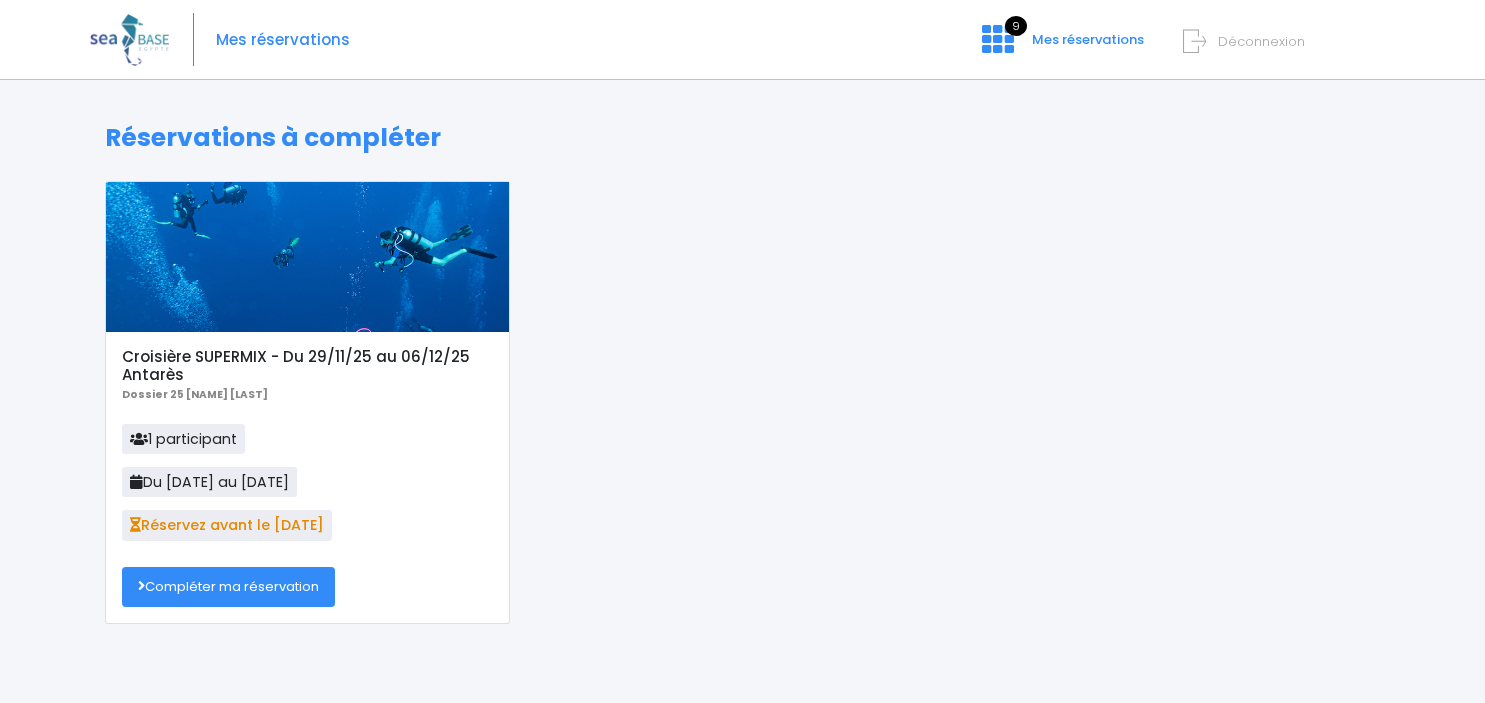 scroll, scrollTop: 0, scrollLeft: 0, axis: both 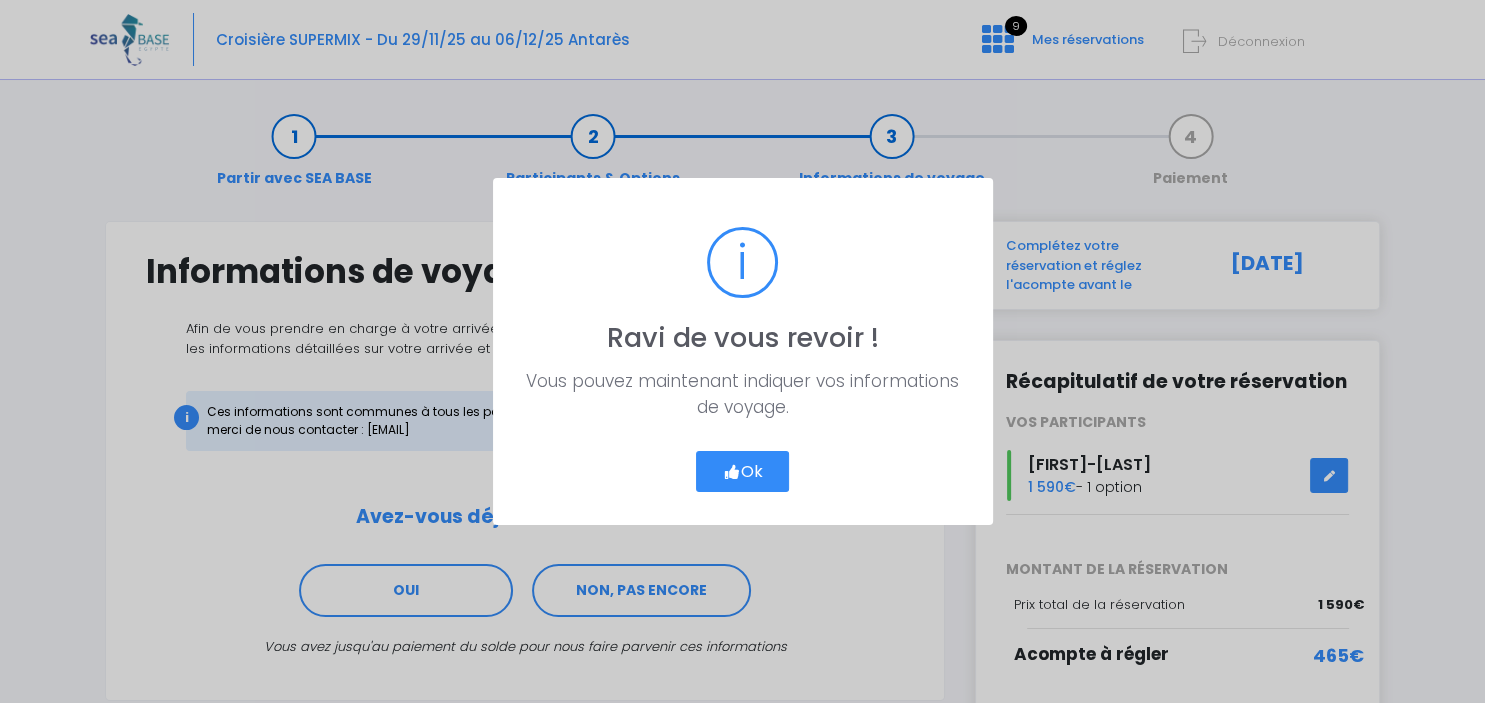 click on "Ok" at bounding box center [743, 472] 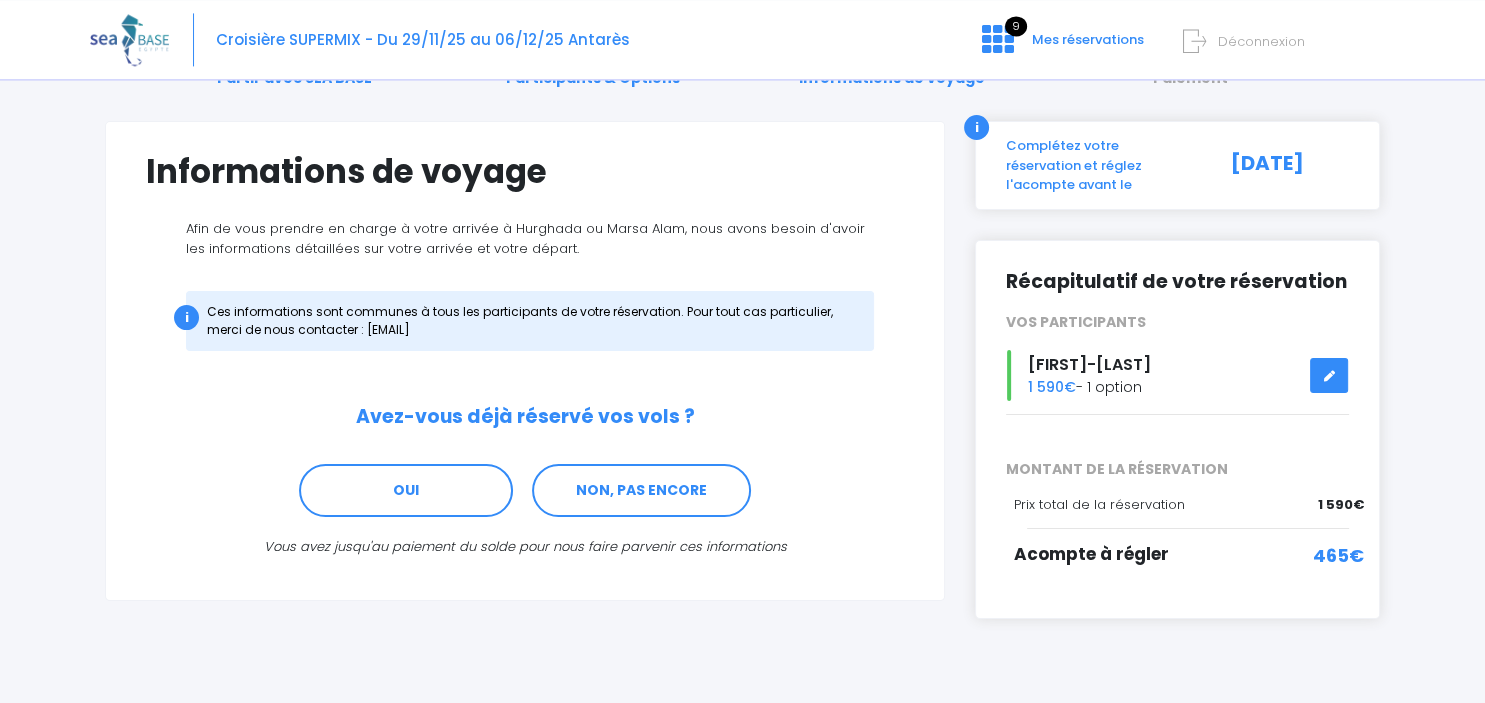 scroll, scrollTop: 118, scrollLeft: 0, axis: vertical 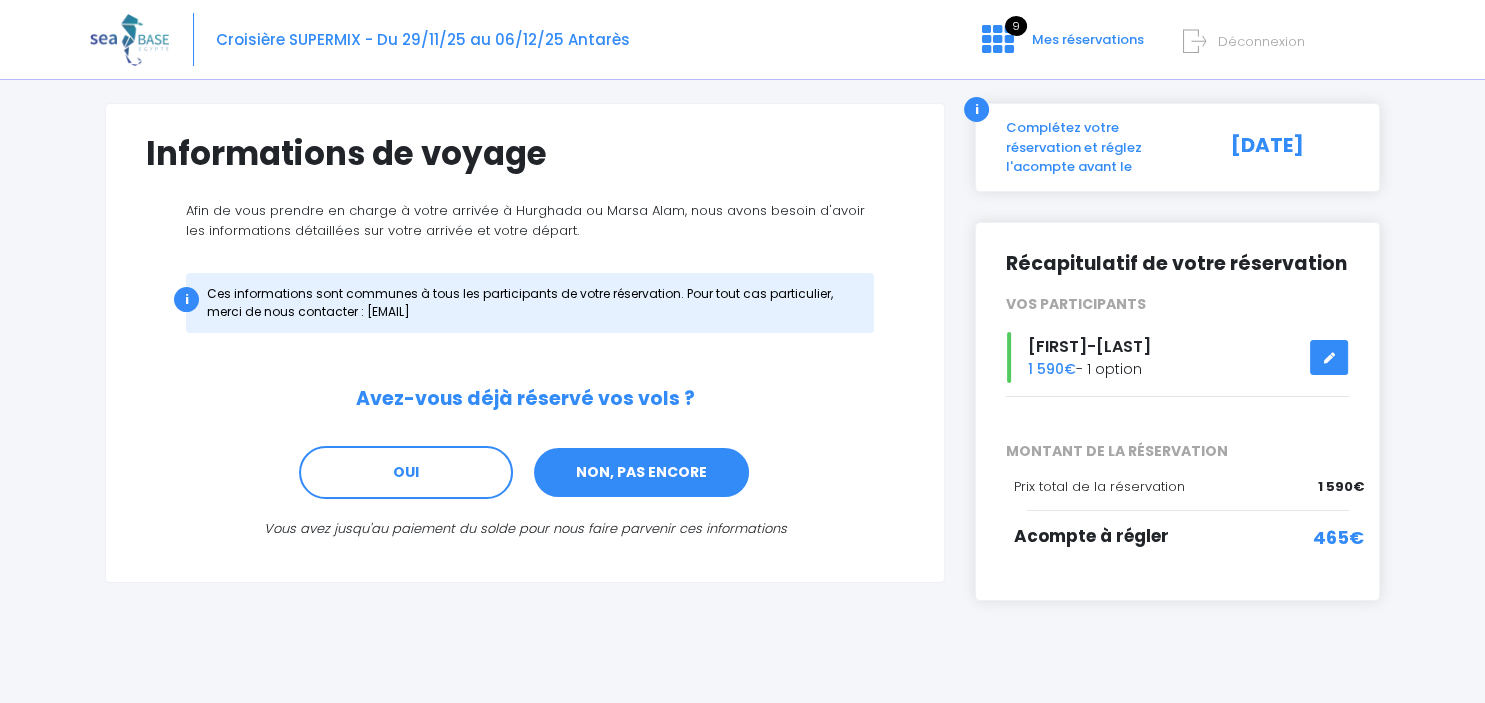click on "NON, PAS ENCORE" at bounding box center (641, 473) 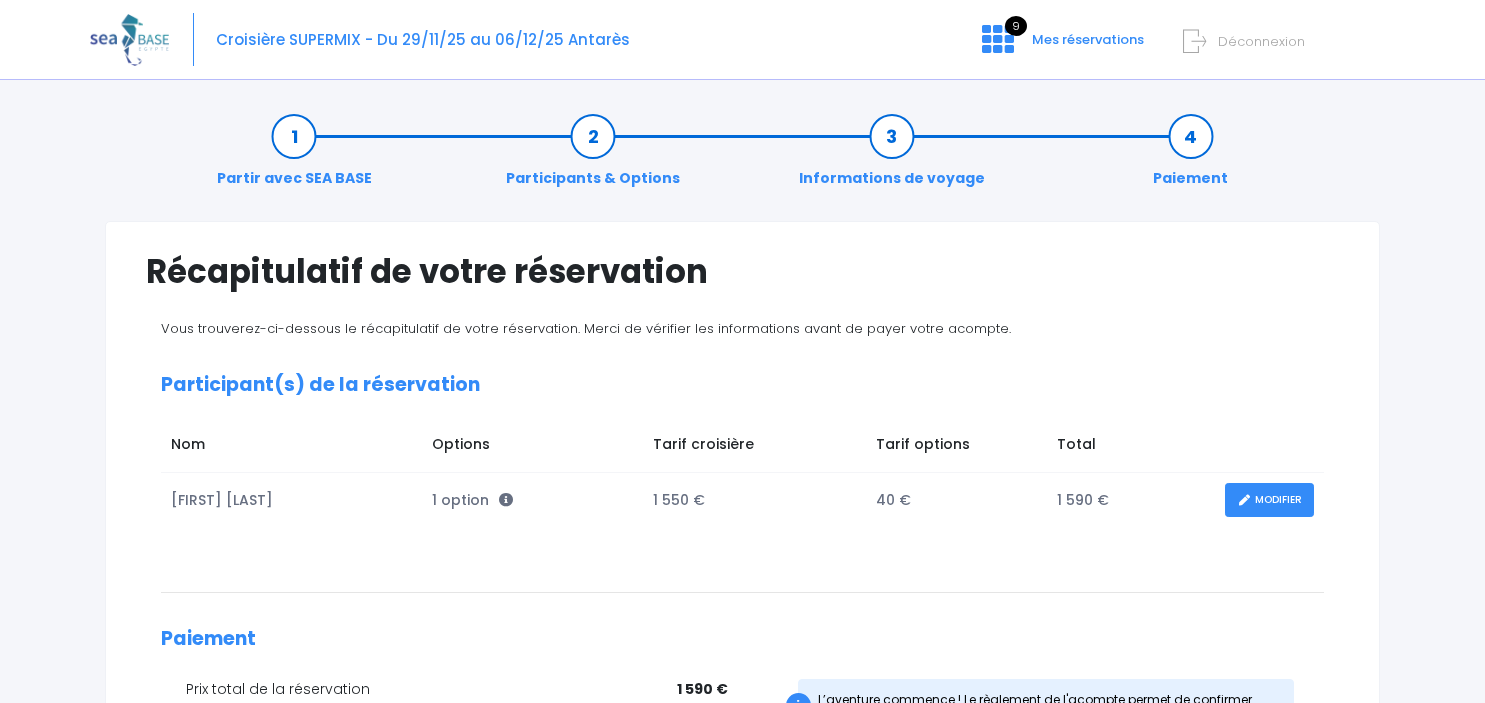 scroll, scrollTop: 0, scrollLeft: 0, axis: both 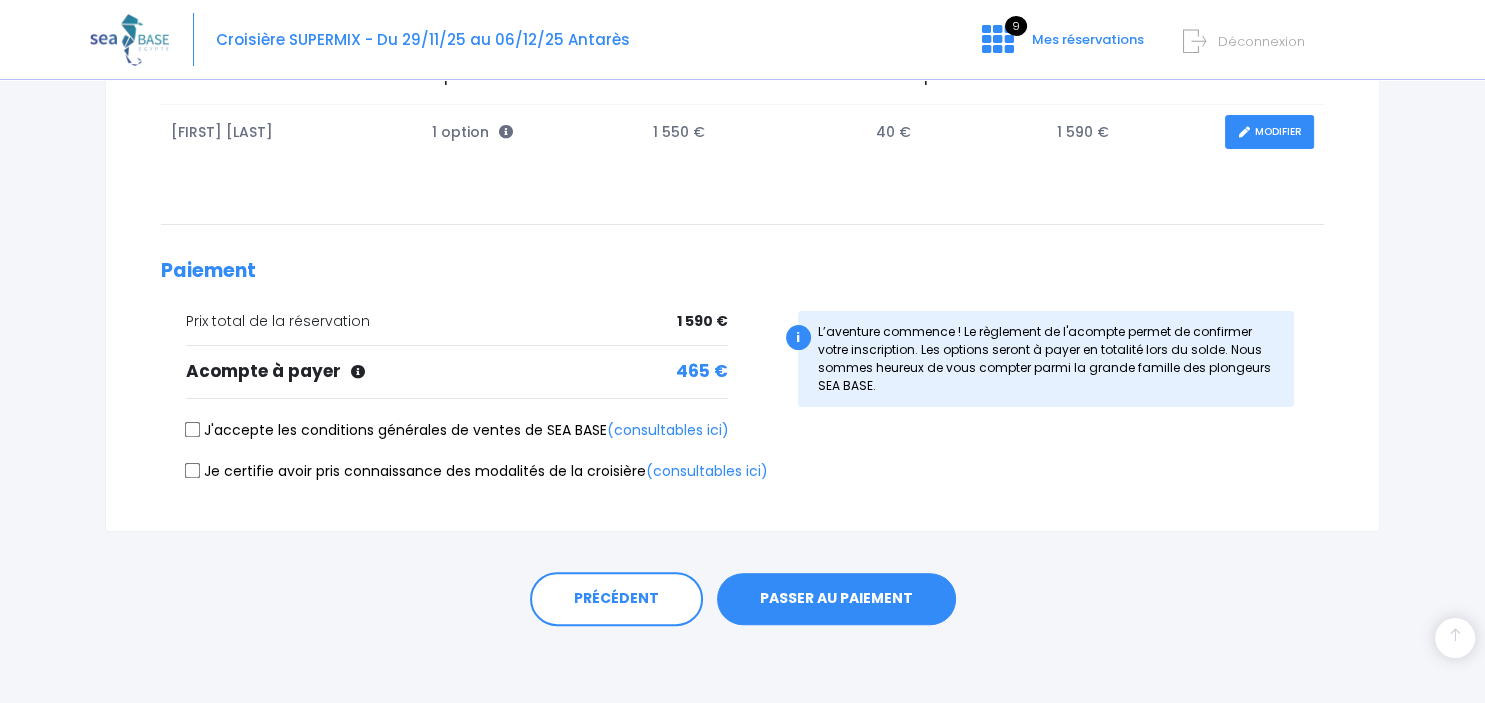 click on "PASSER AU PAIEMENT" at bounding box center [836, 599] 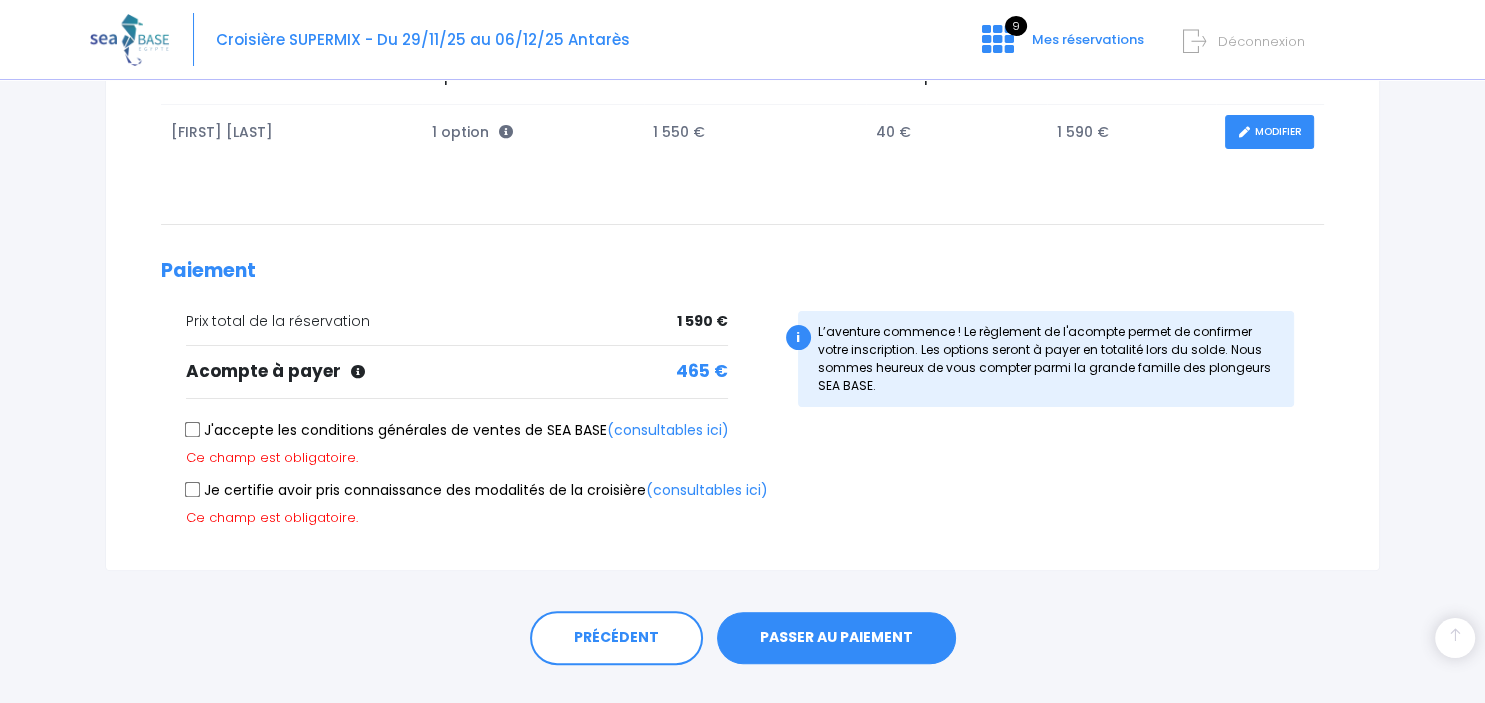 scroll, scrollTop: 407, scrollLeft: 0, axis: vertical 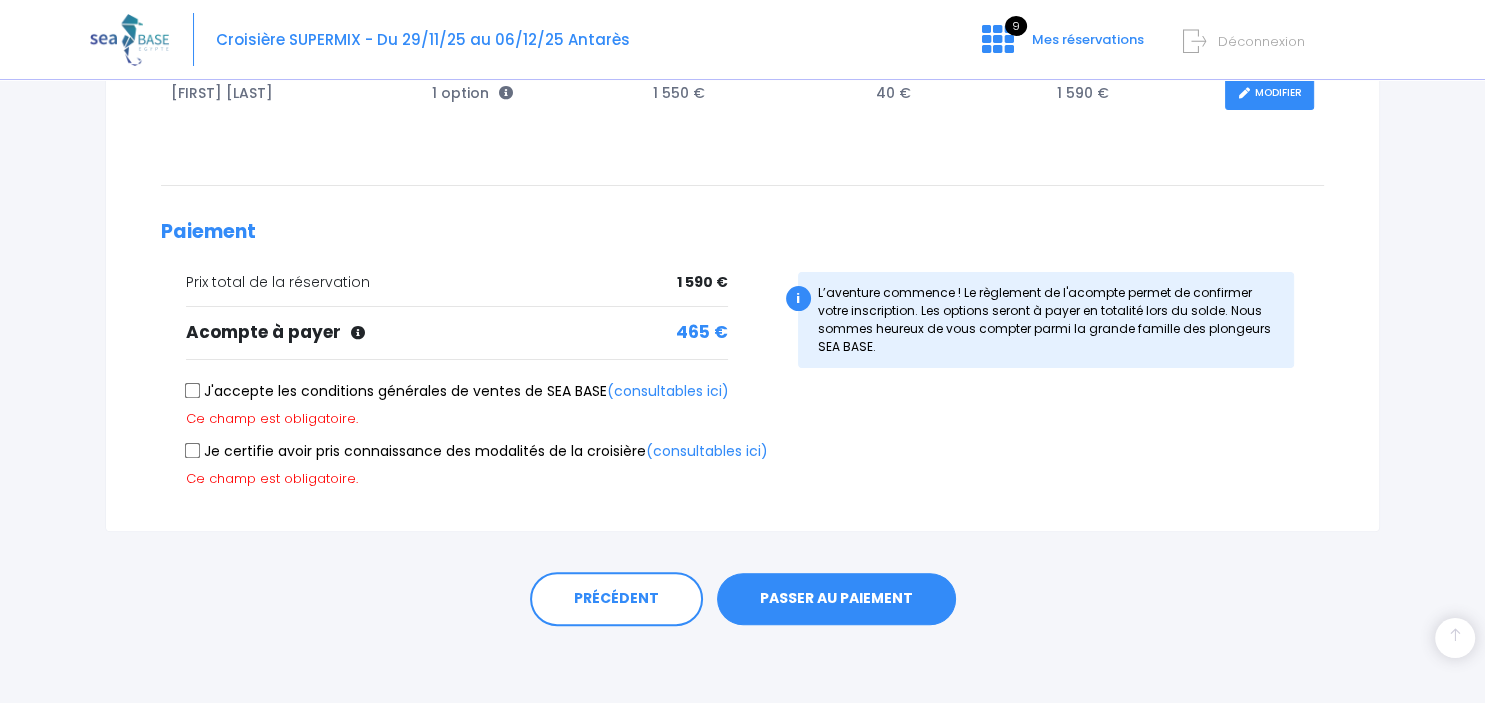 click on "J'accepte les conditions générales de ventes de SEA BASE  (consultables ici)" at bounding box center (193, 391) 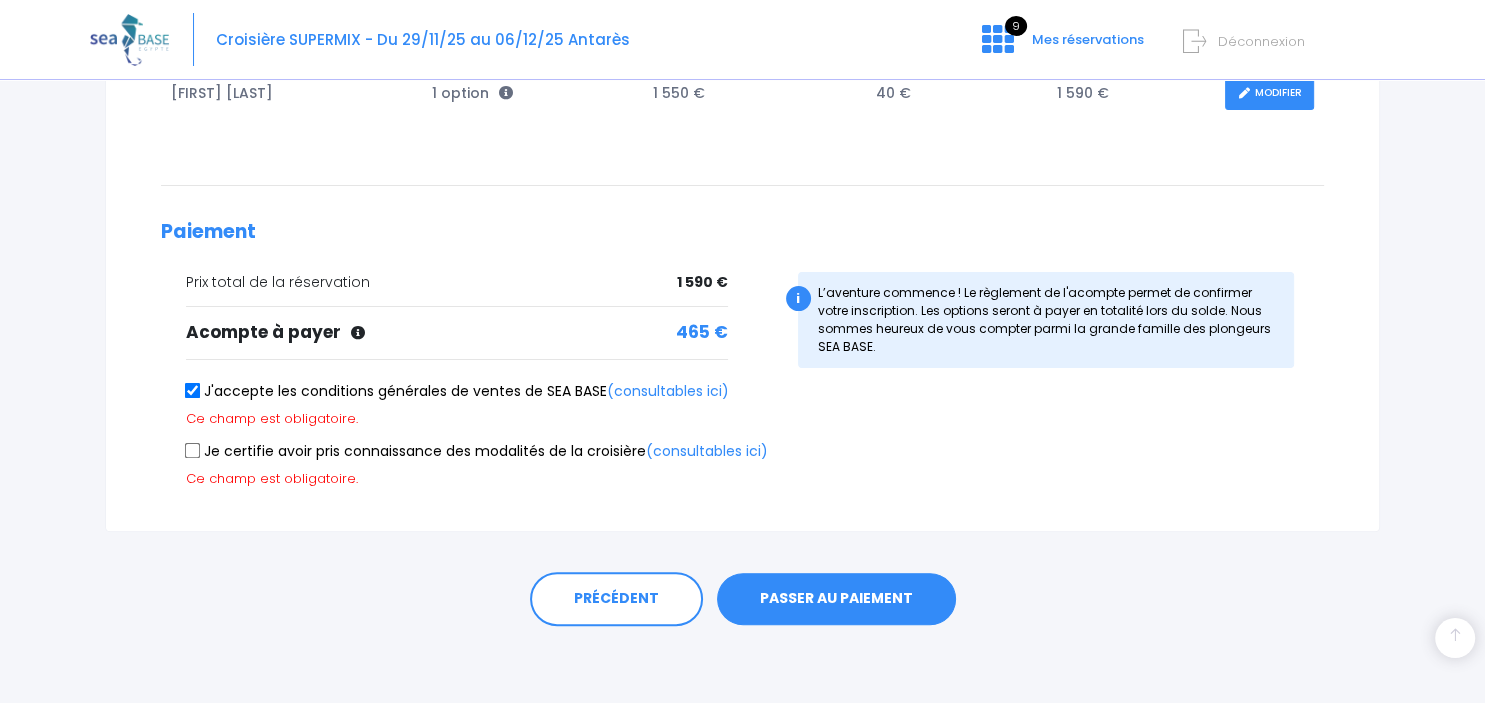 scroll, scrollTop: 387, scrollLeft: 0, axis: vertical 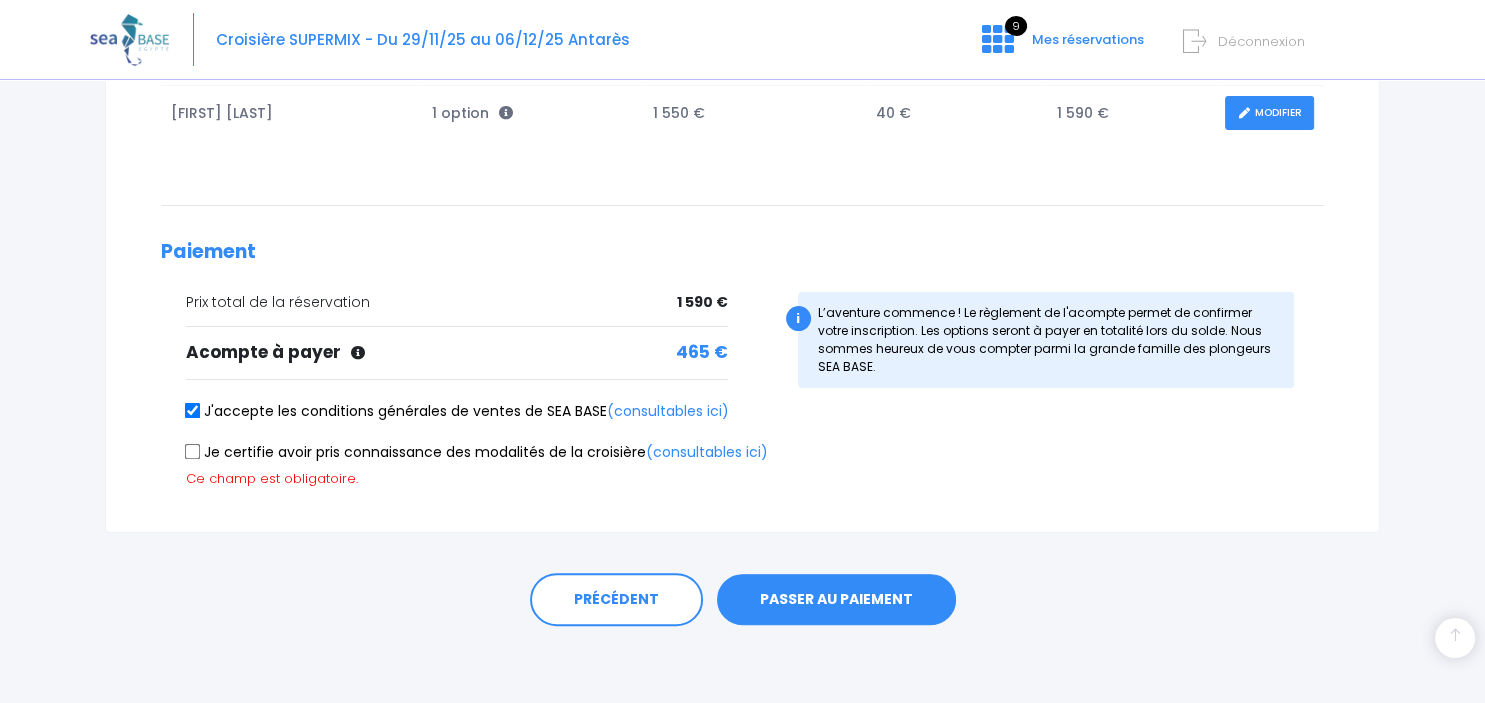 click on "Je certifie avoir pris connaissance des modalités de la croisière  (consultables ici)" at bounding box center (193, 451) 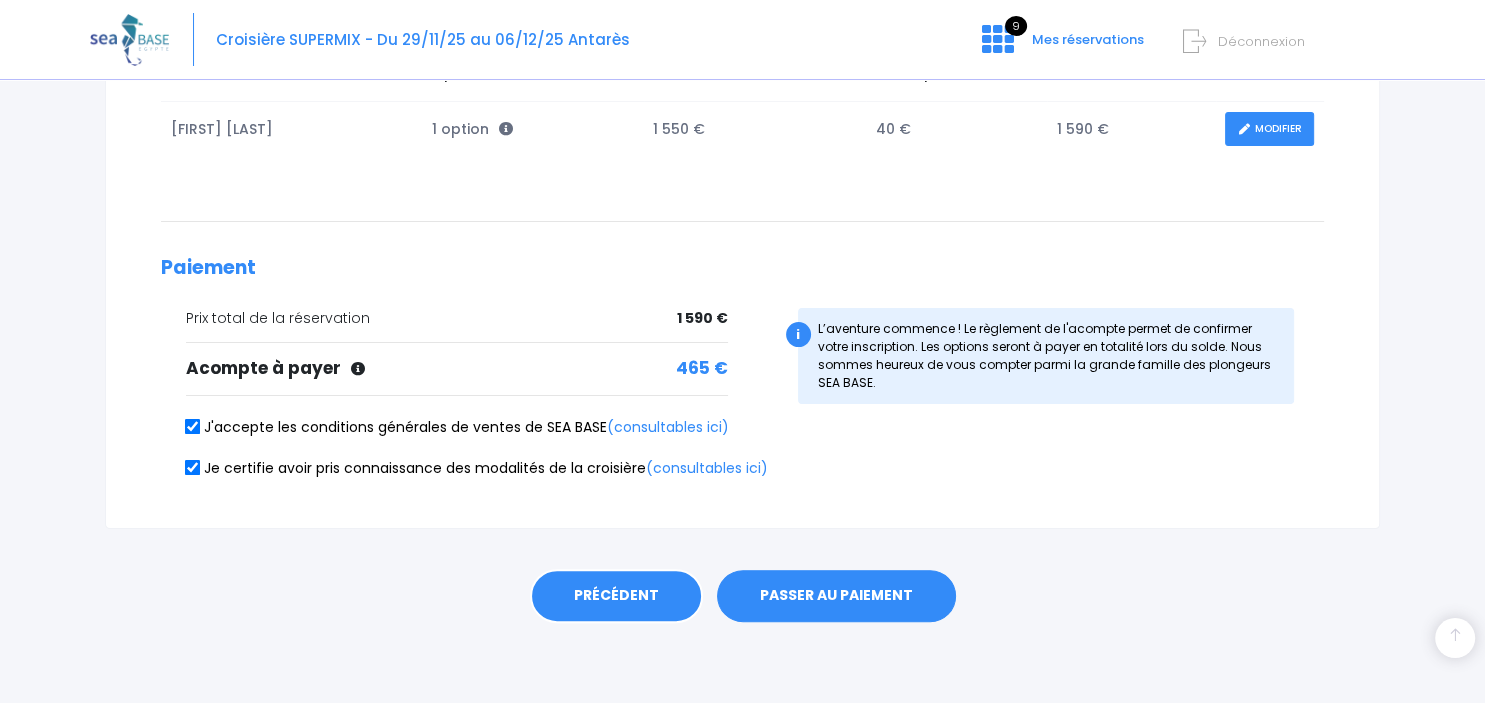 scroll, scrollTop: 368, scrollLeft: 0, axis: vertical 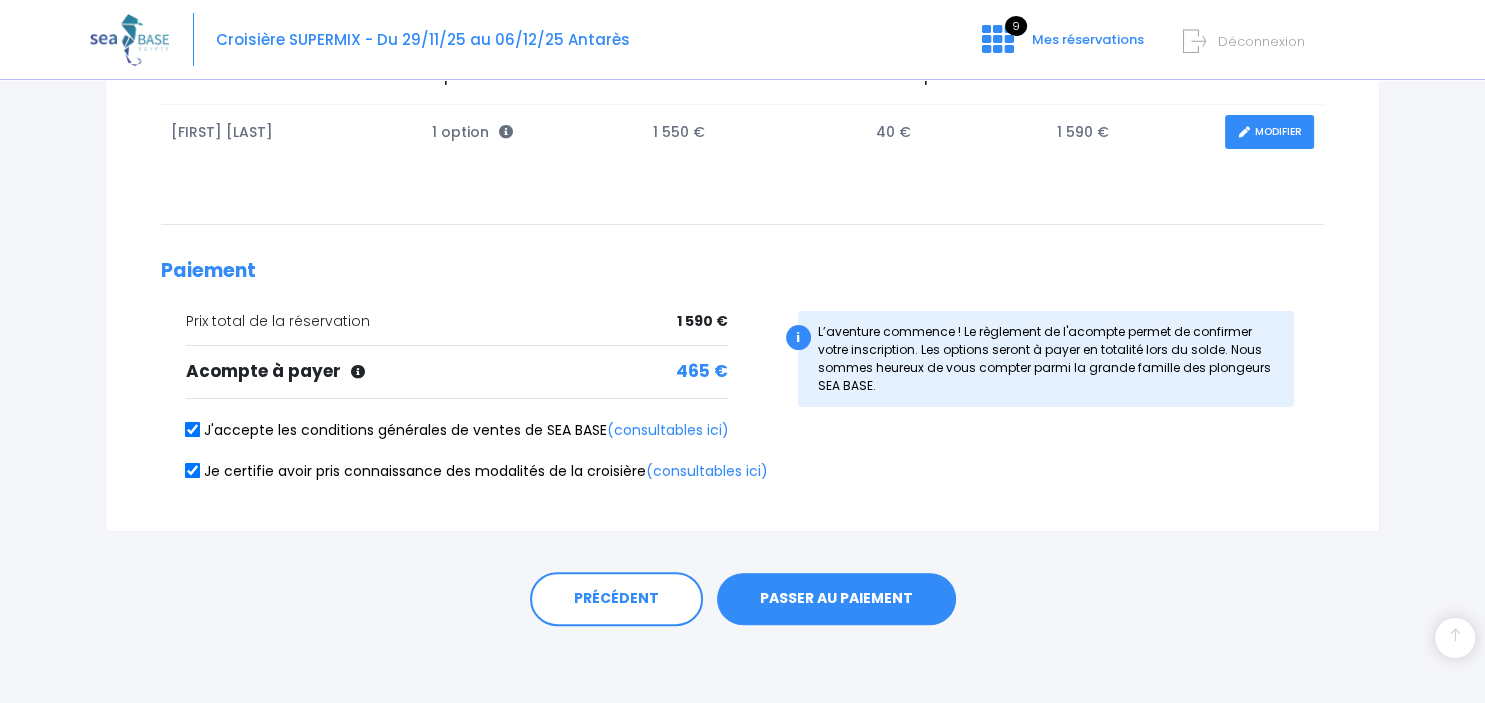 click on "PASSER AU PAIEMENT" at bounding box center (836, 599) 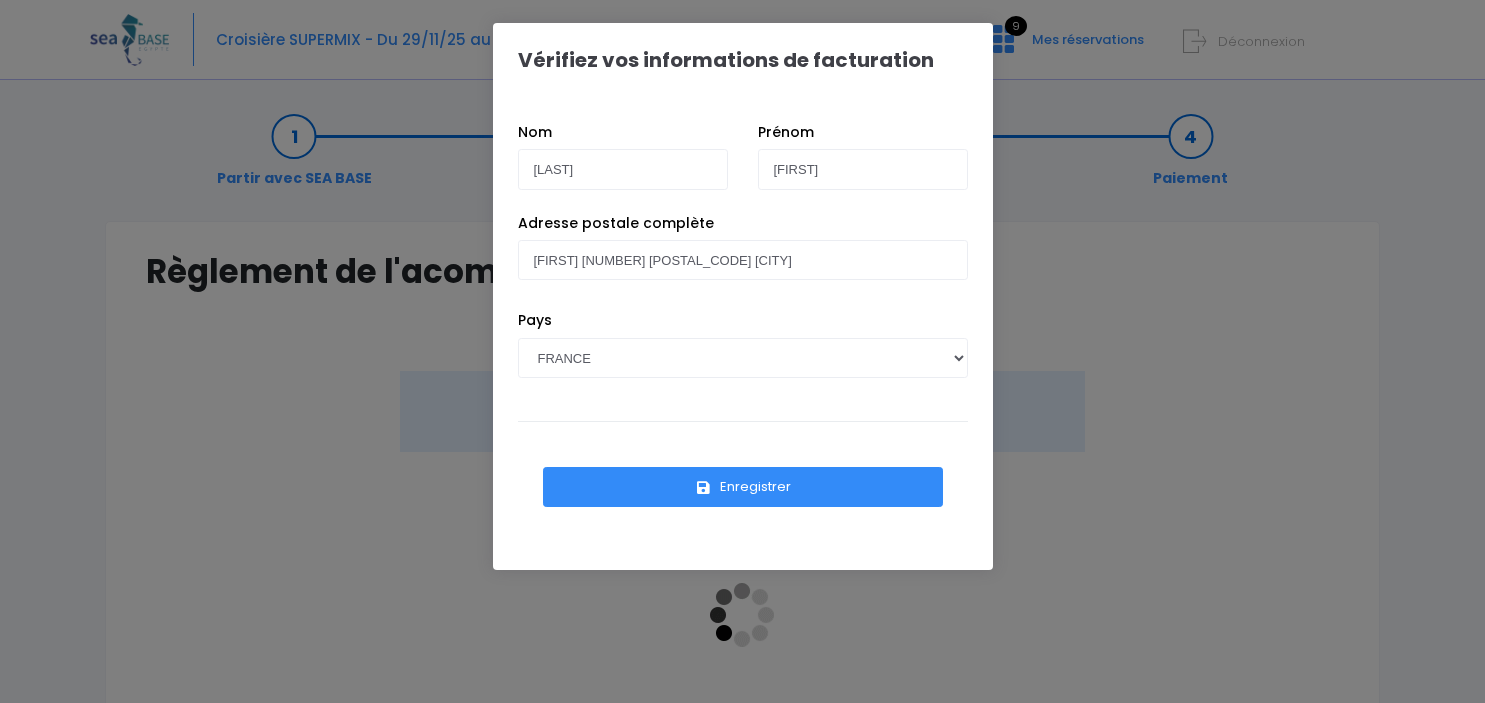 scroll, scrollTop: 0, scrollLeft: 0, axis: both 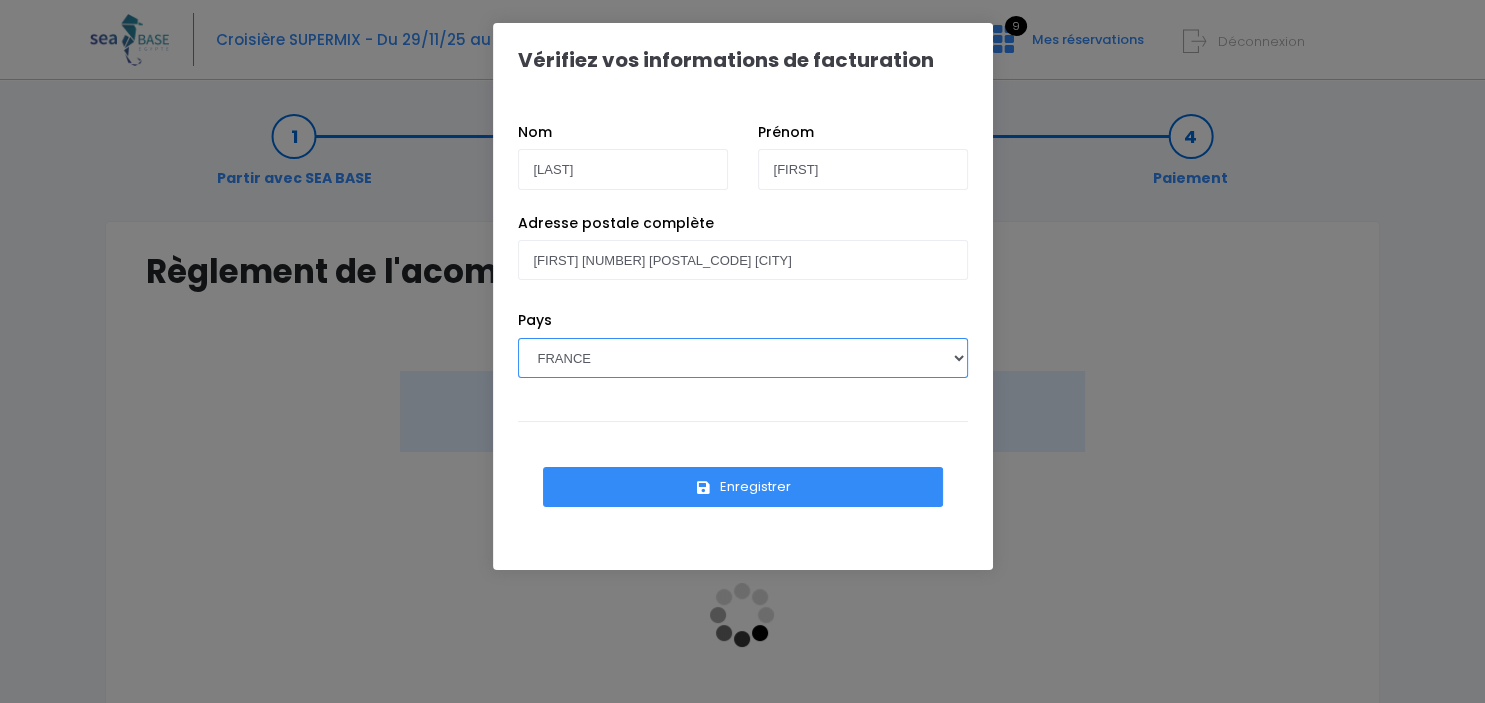 select on "BE" 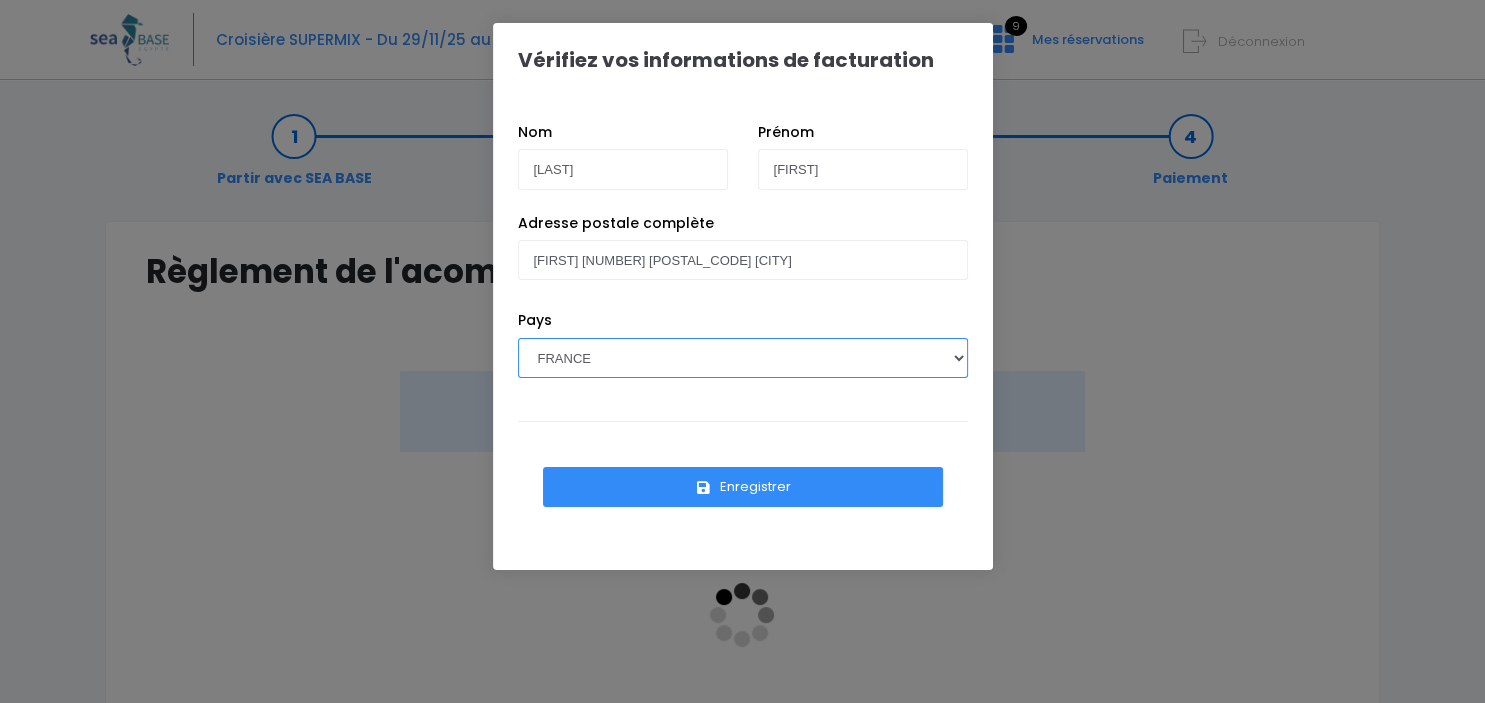 click on "BELGIQUE" at bounding box center (0, 0) 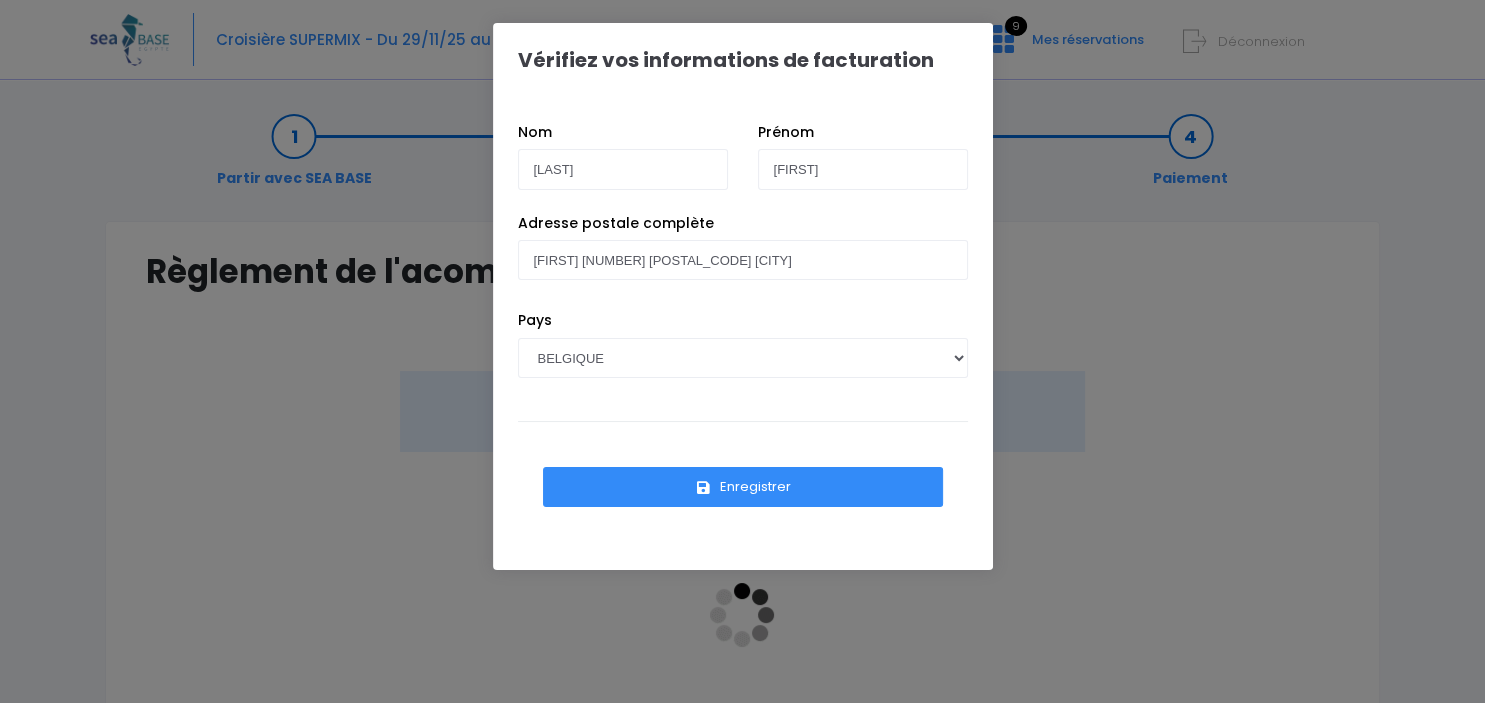 click on "Enregistrer" at bounding box center (743, 487) 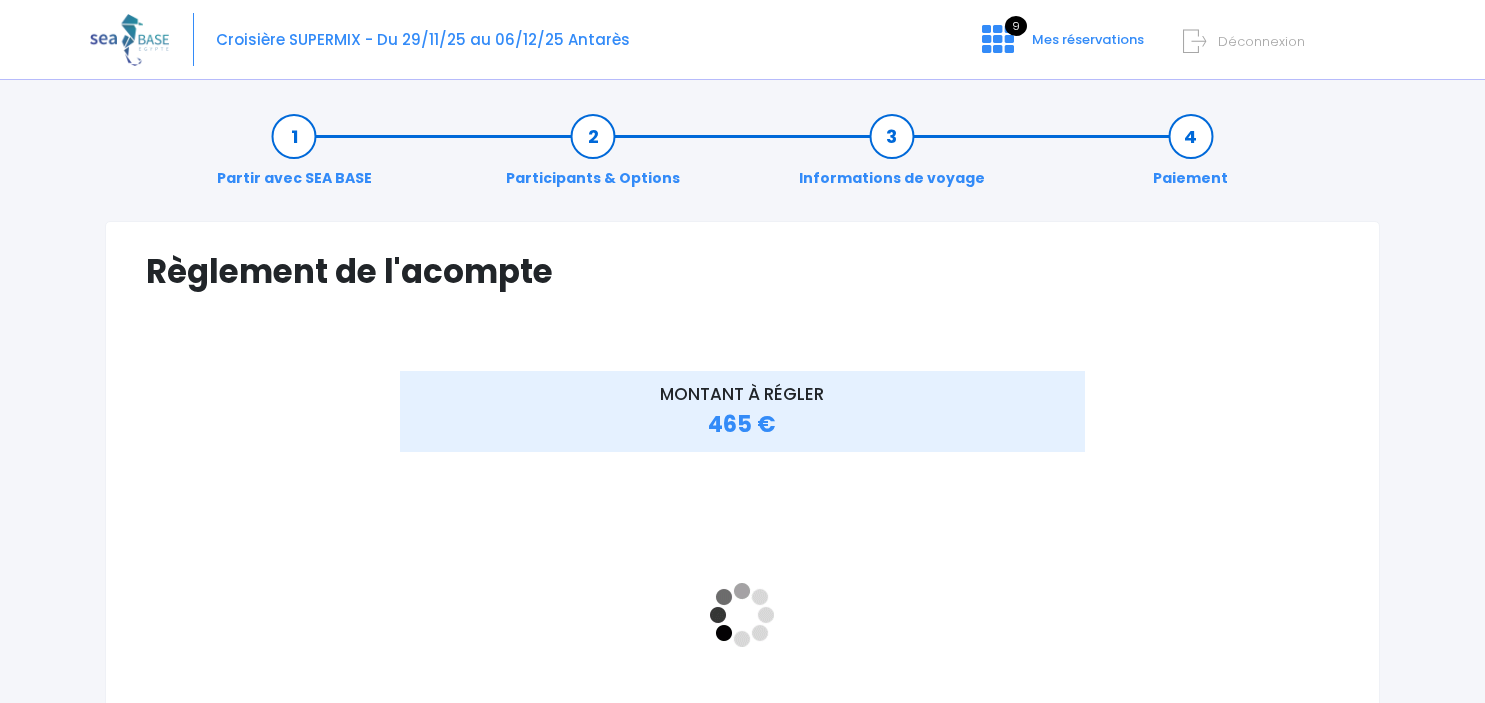 scroll, scrollTop: 0, scrollLeft: 0, axis: both 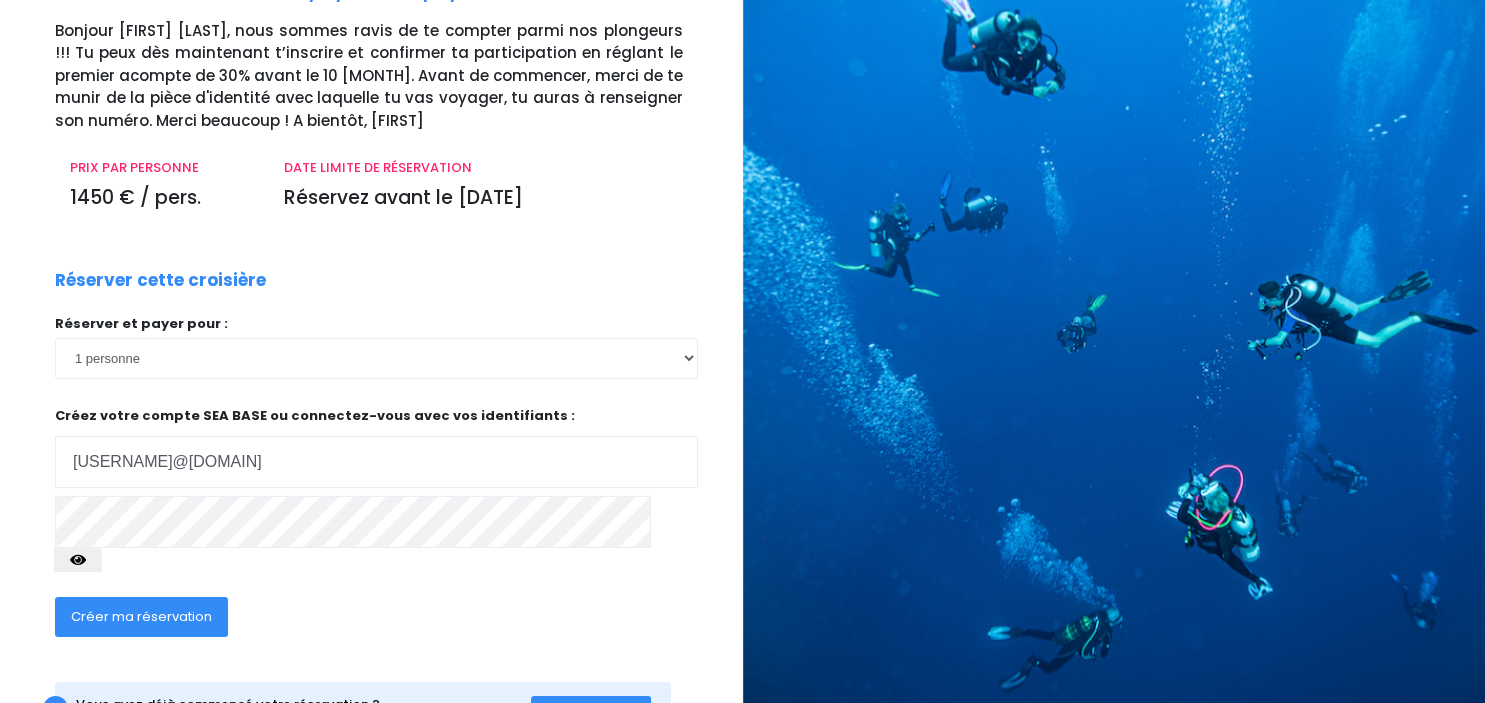type on "reggers_am@hotmail.com" 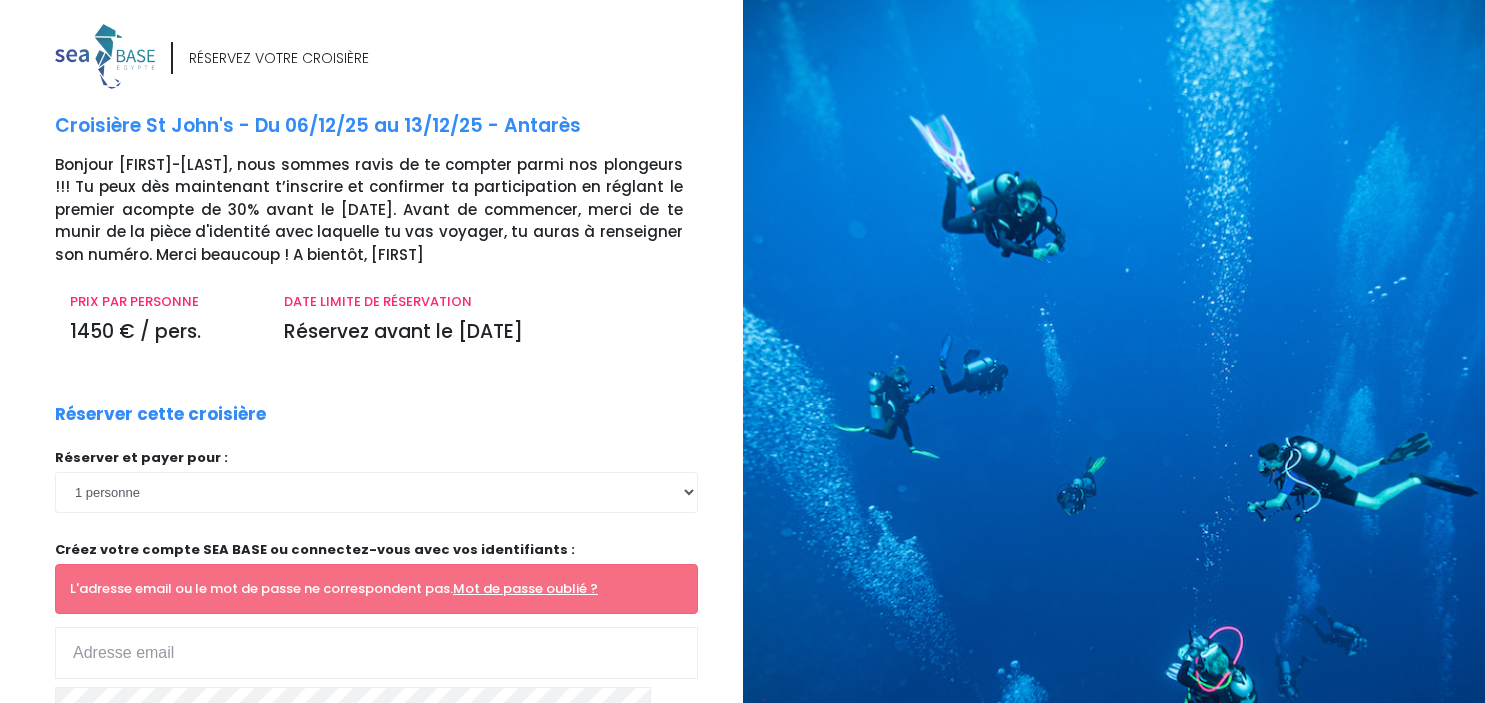 scroll, scrollTop: 0, scrollLeft: 0, axis: both 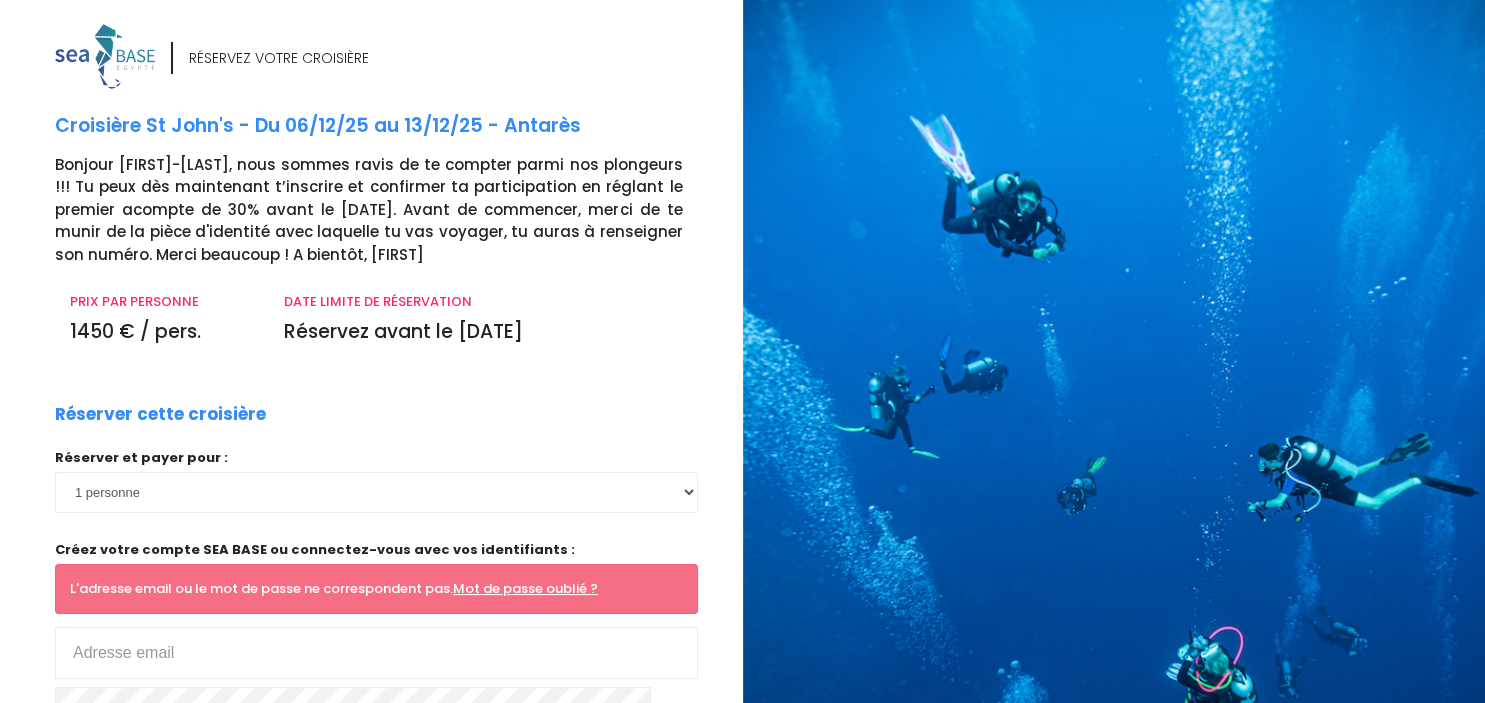 click at bounding box center (376, 653) 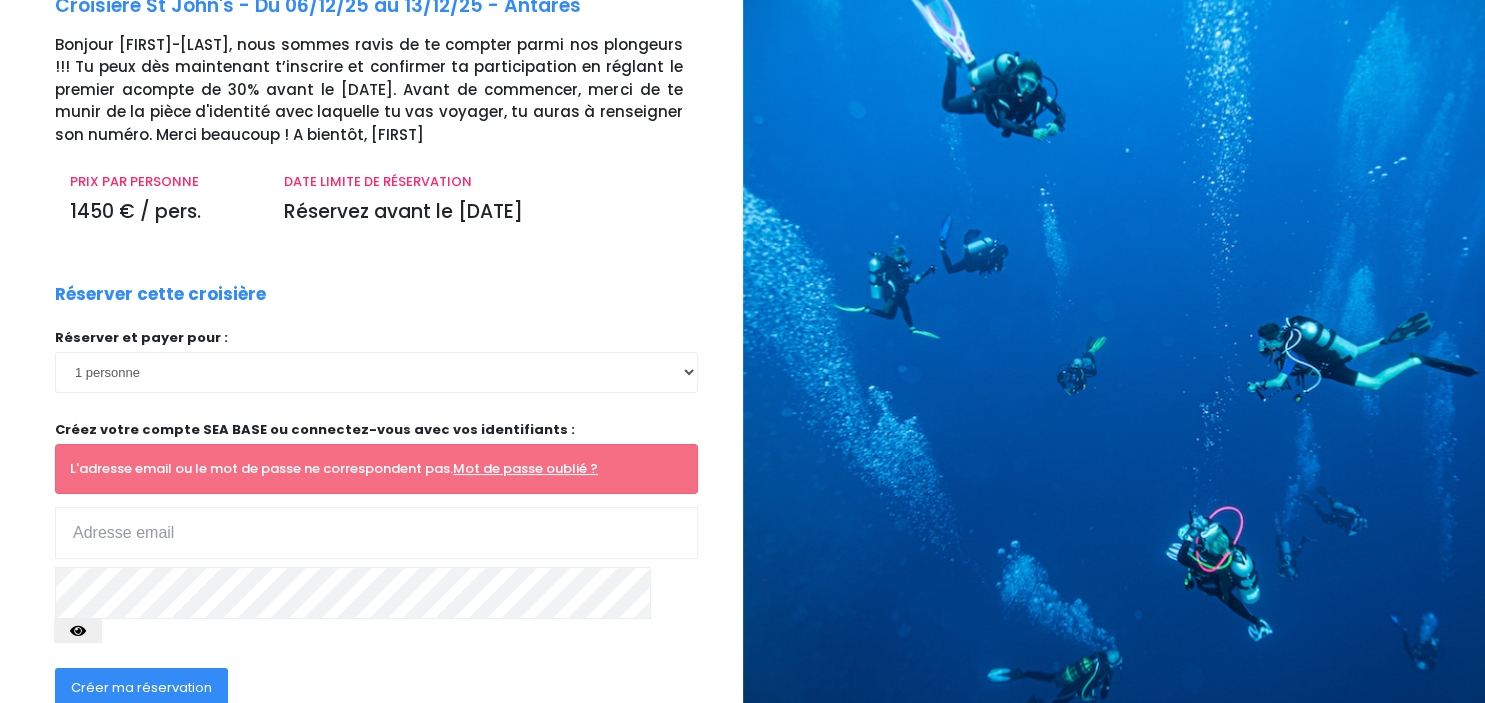 scroll, scrollTop: 124, scrollLeft: 0, axis: vertical 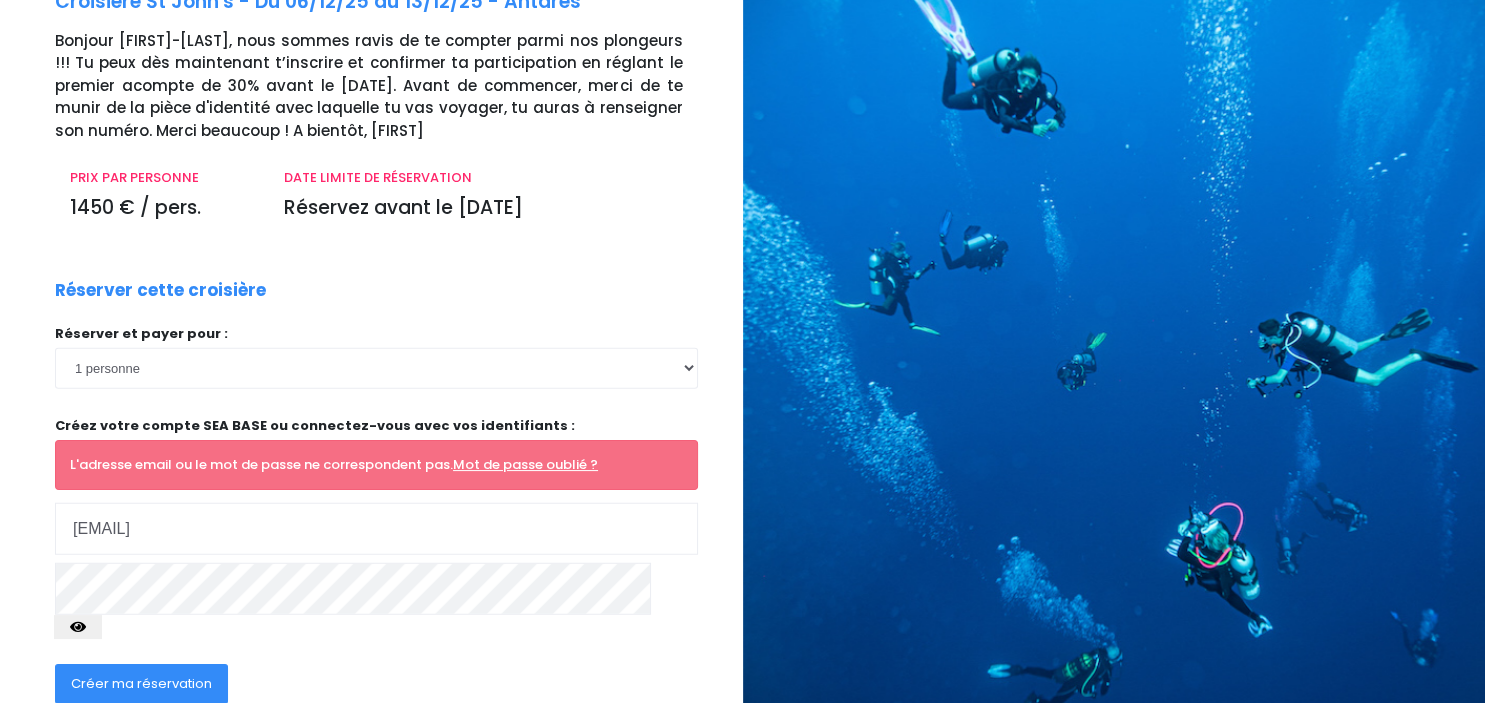 type on "reggers_am@hotmail.com" 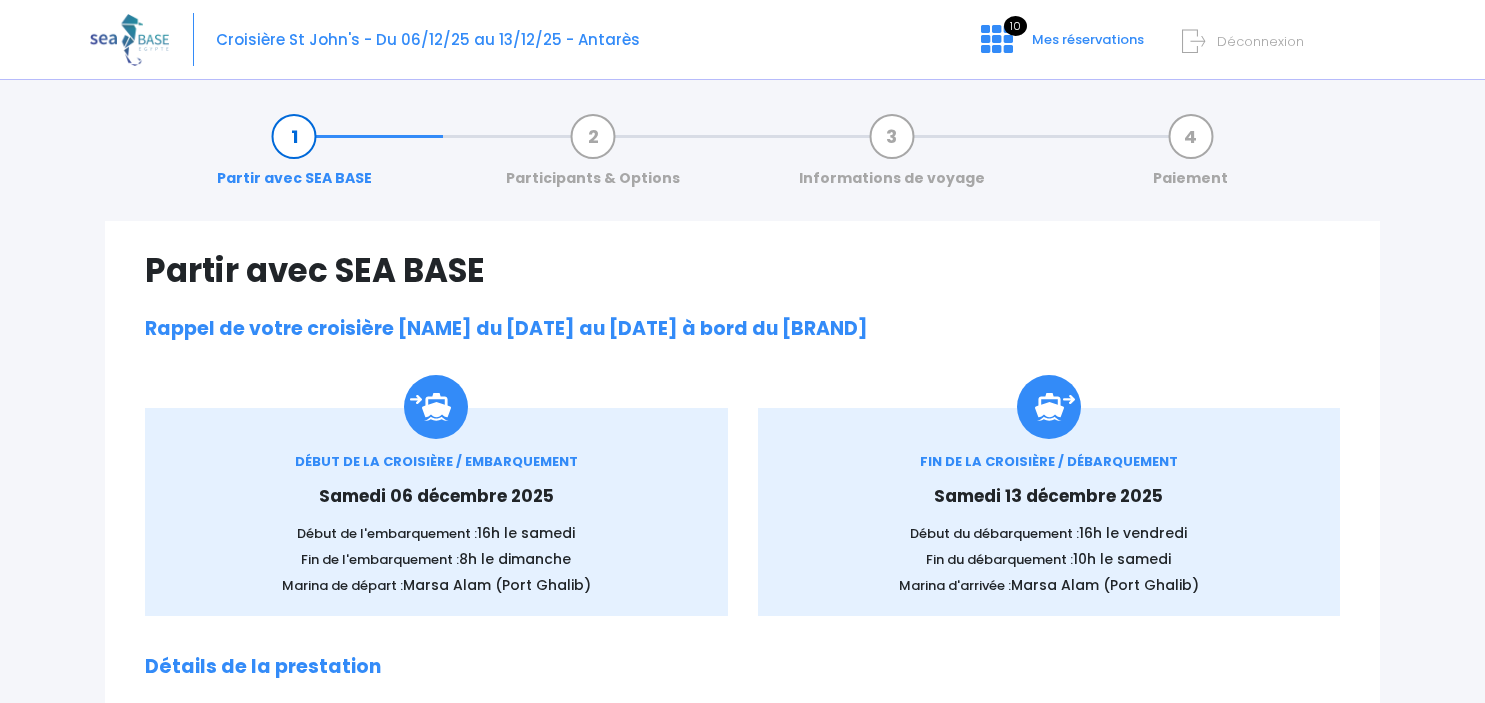 scroll, scrollTop: 0, scrollLeft: 0, axis: both 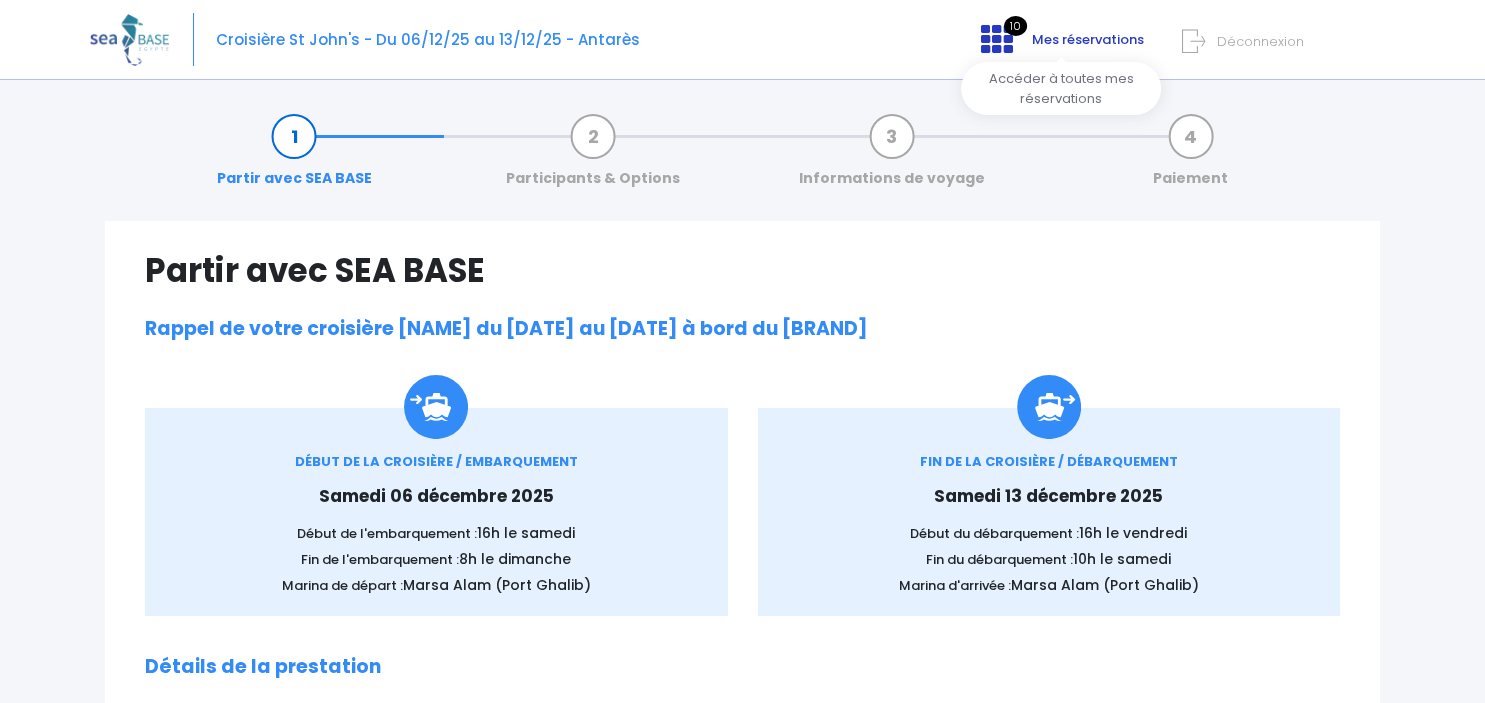 click on "Mes réservations" at bounding box center (1088, 39) 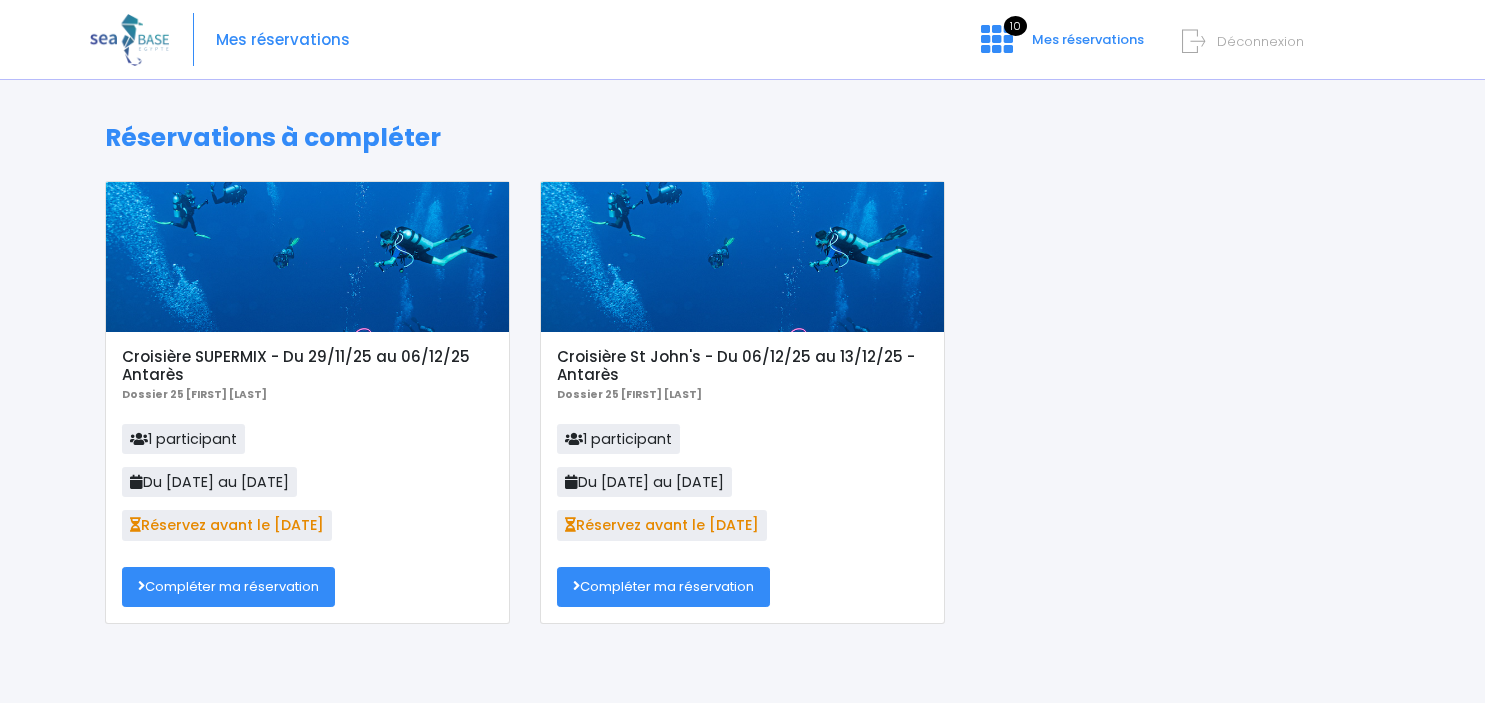scroll, scrollTop: 0, scrollLeft: 0, axis: both 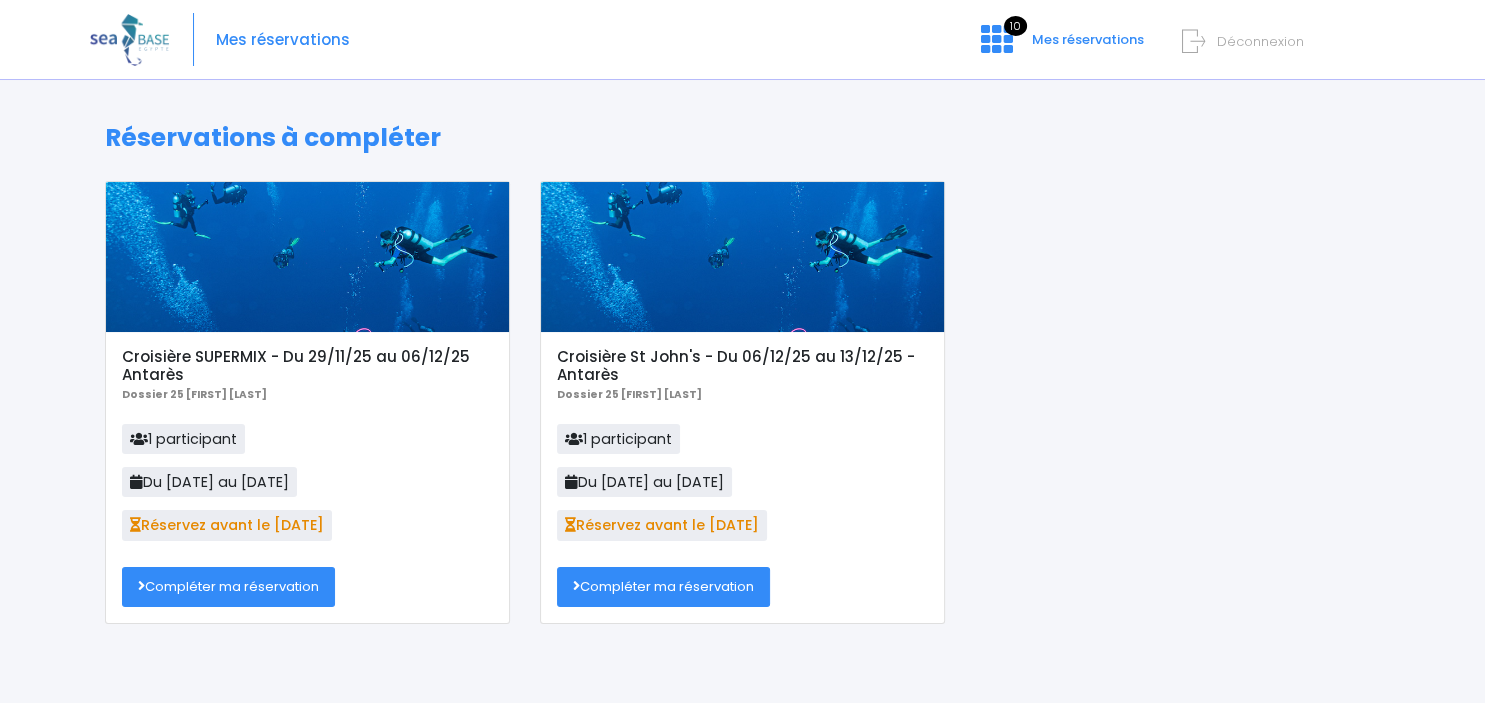 click on "Compléter ma réservation" at bounding box center [663, 587] 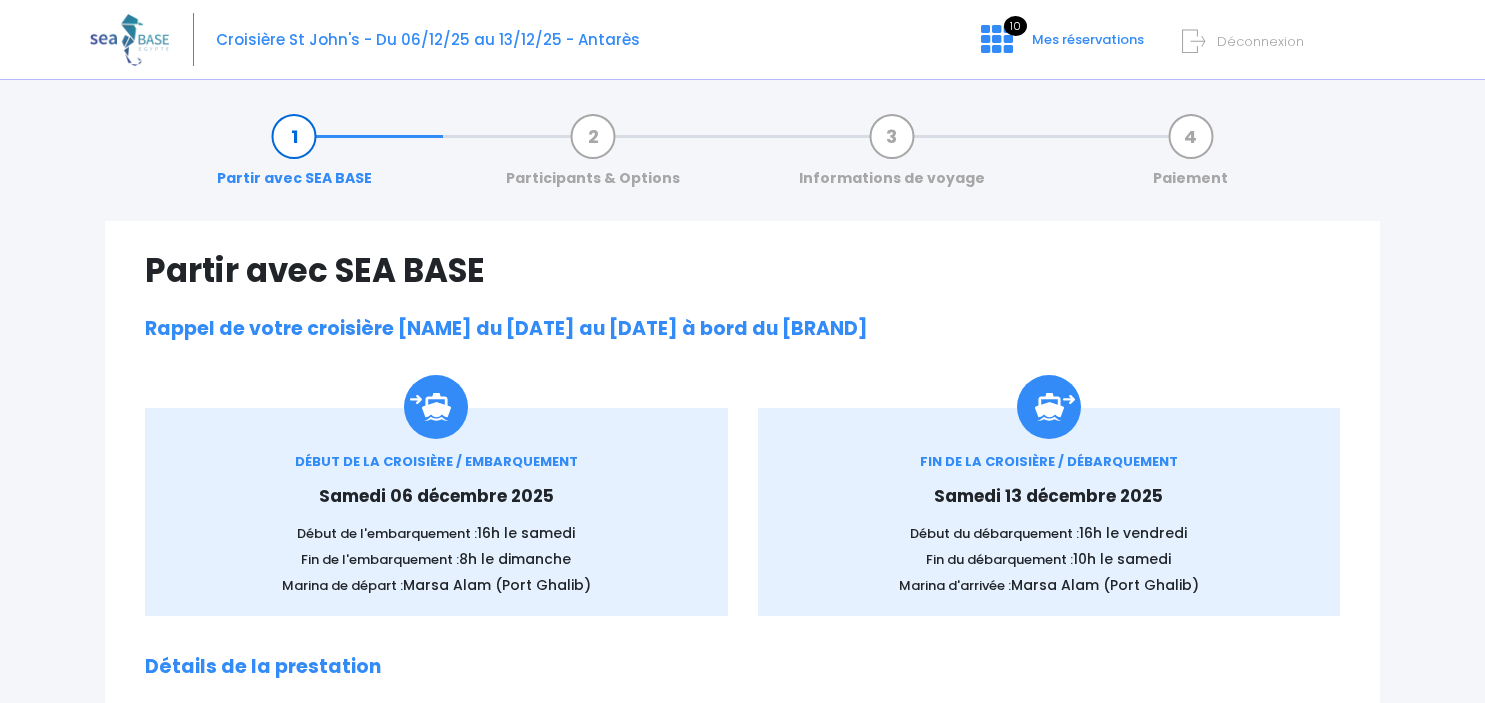 scroll, scrollTop: 0, scrollLeft: 0, axis: both 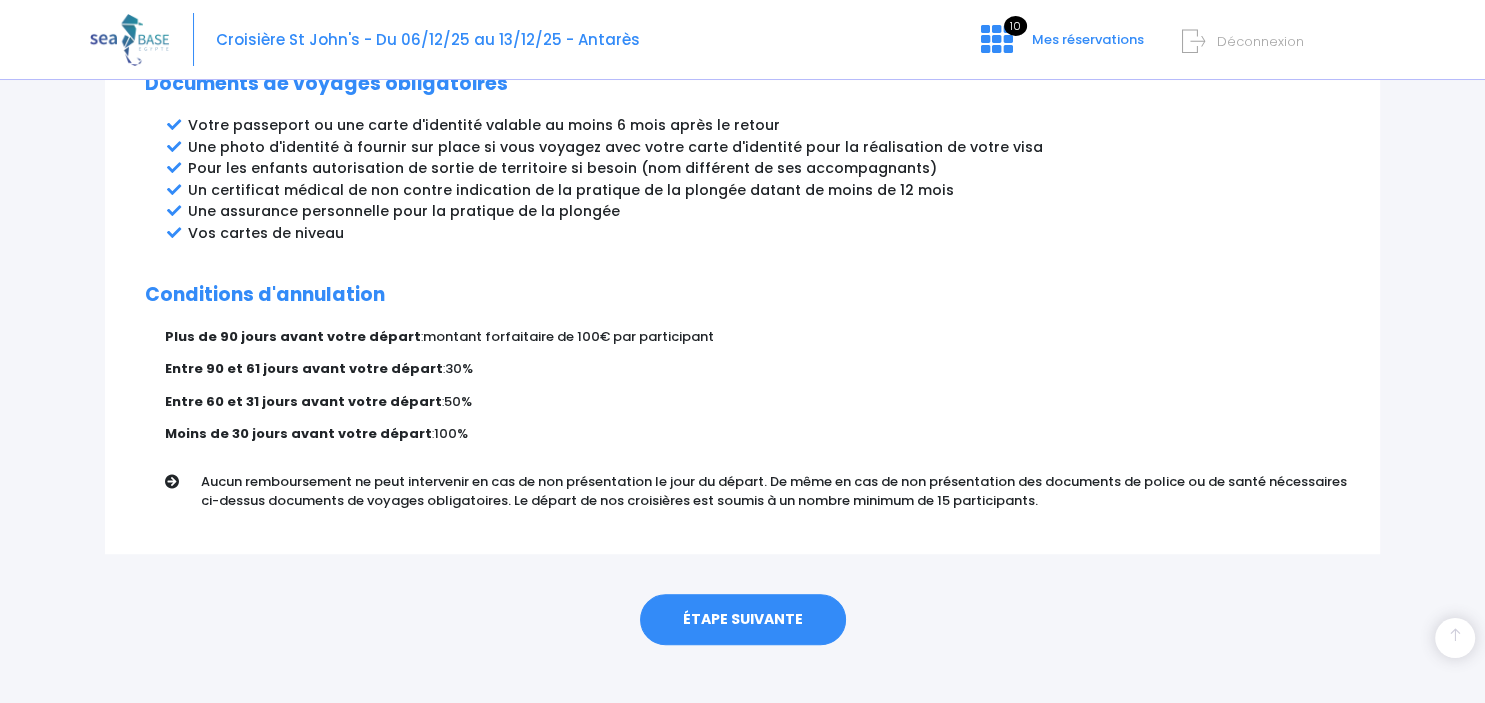 click on "ÉTAPE SUIVANTE" at bounding box center (743, 620) 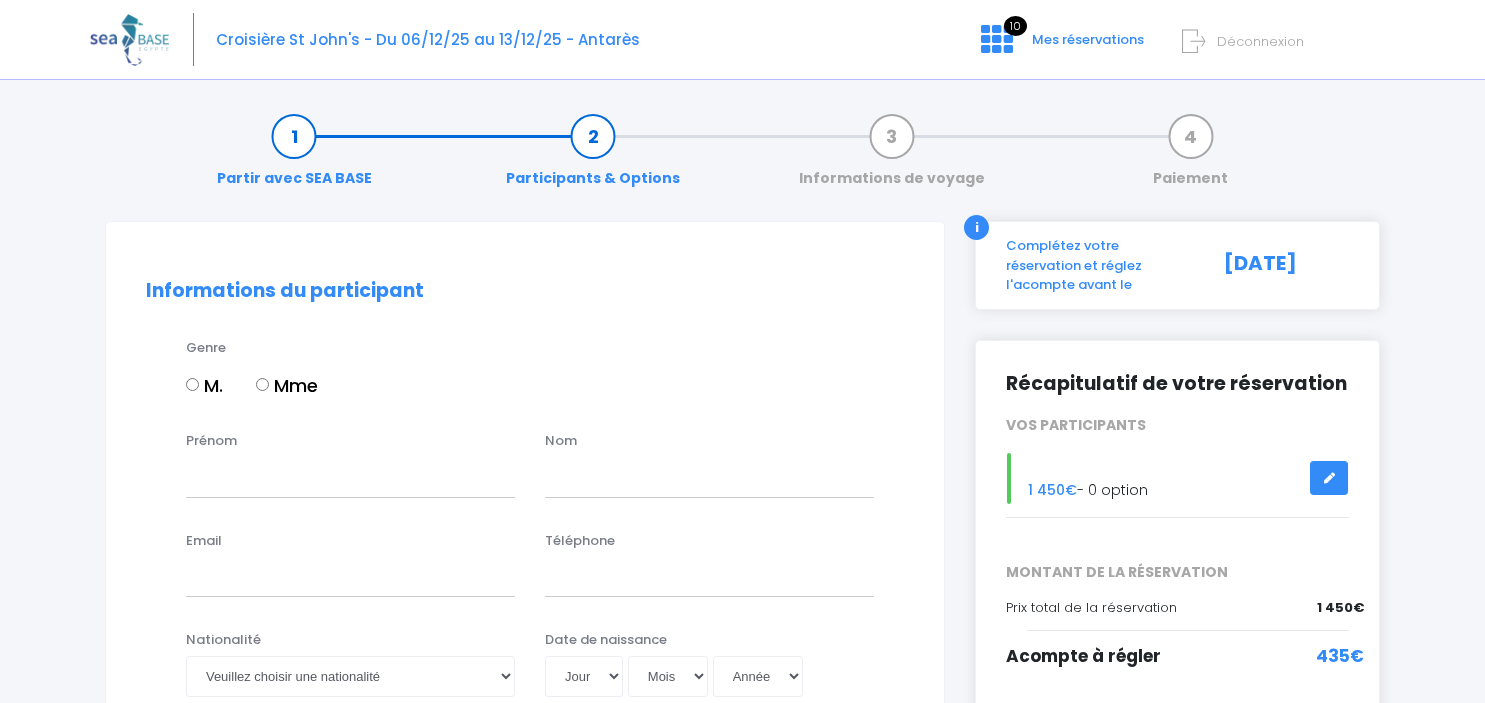 scroll, scrollTop: 0, scrollLeft: 0, axis: both 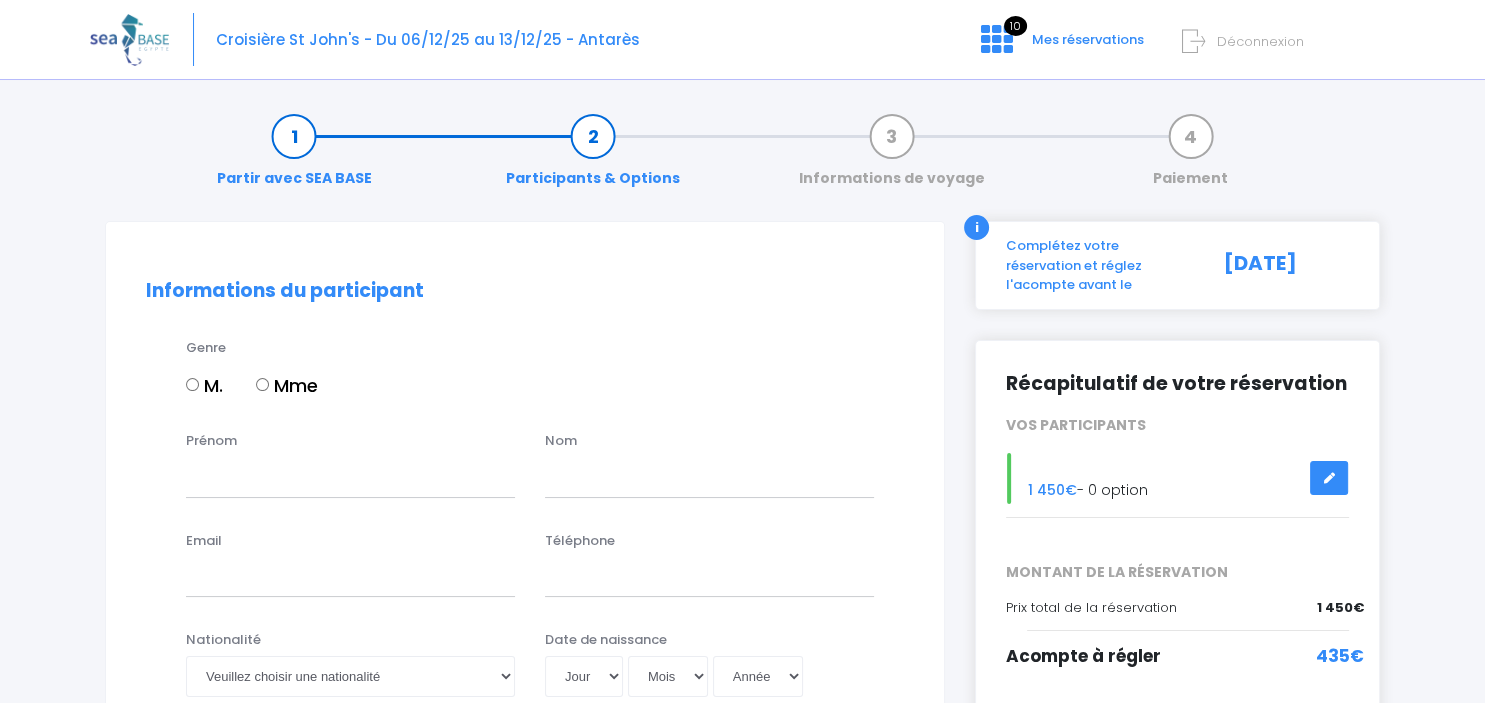 click on "Mme" at bounding box center [262, 384] 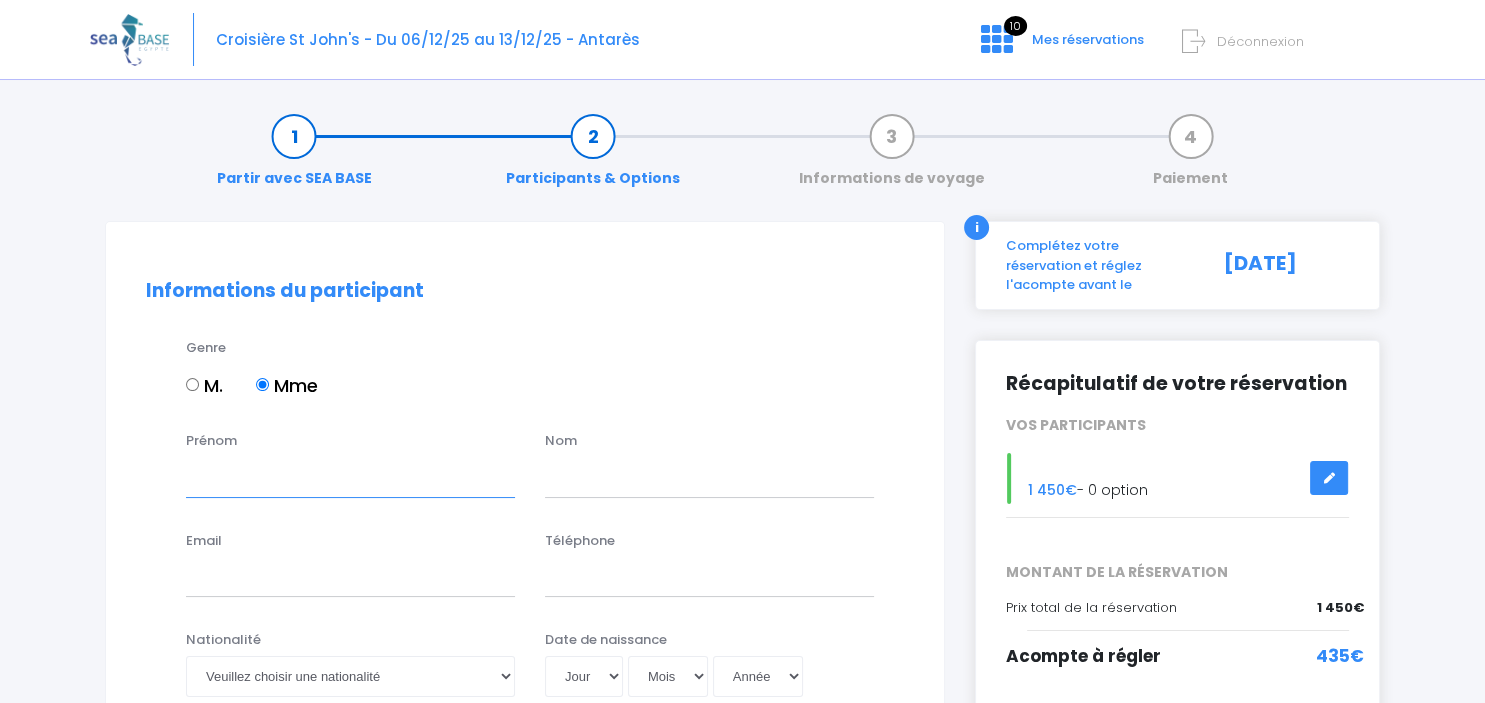 click on "Prénom" at bounding box center (350, 477) 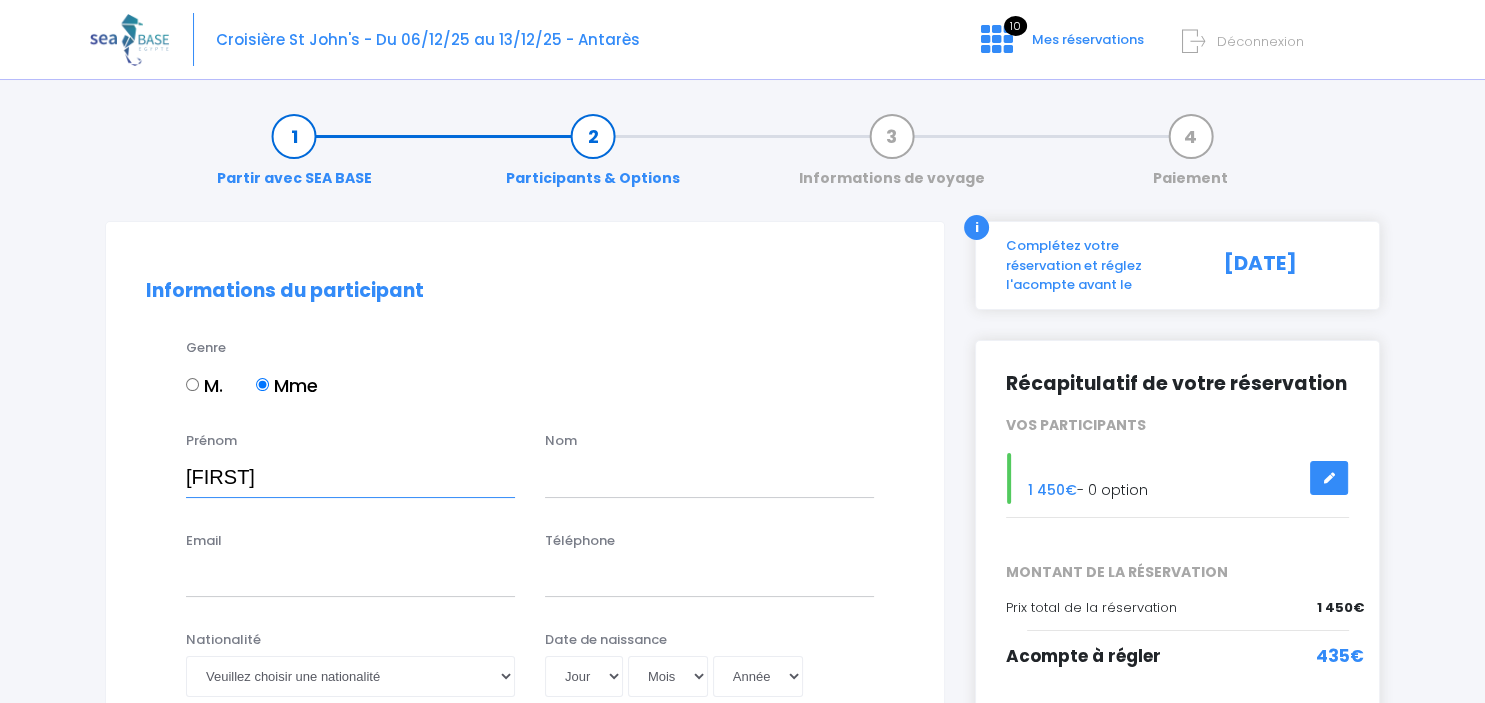 type on "Anne-Marie" 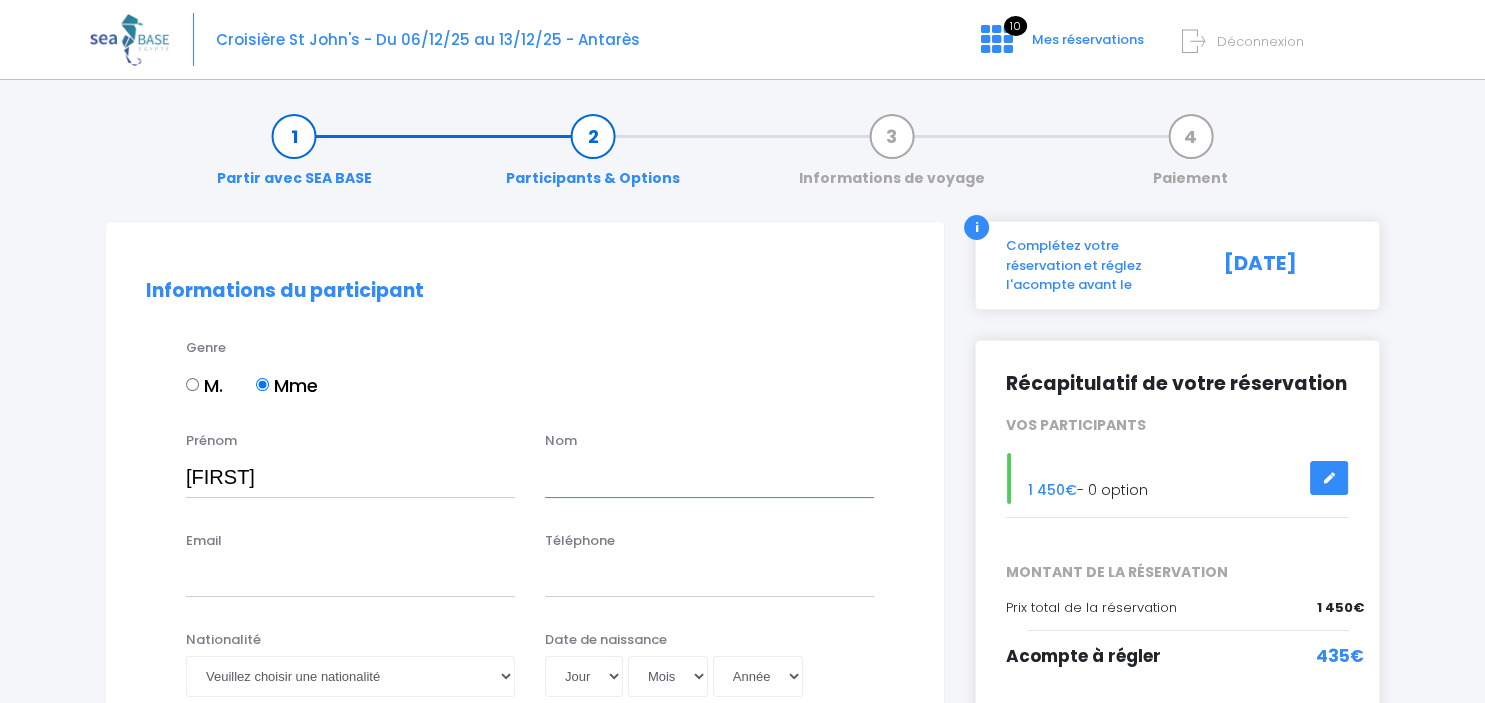 click at bounding box center [709, 477] 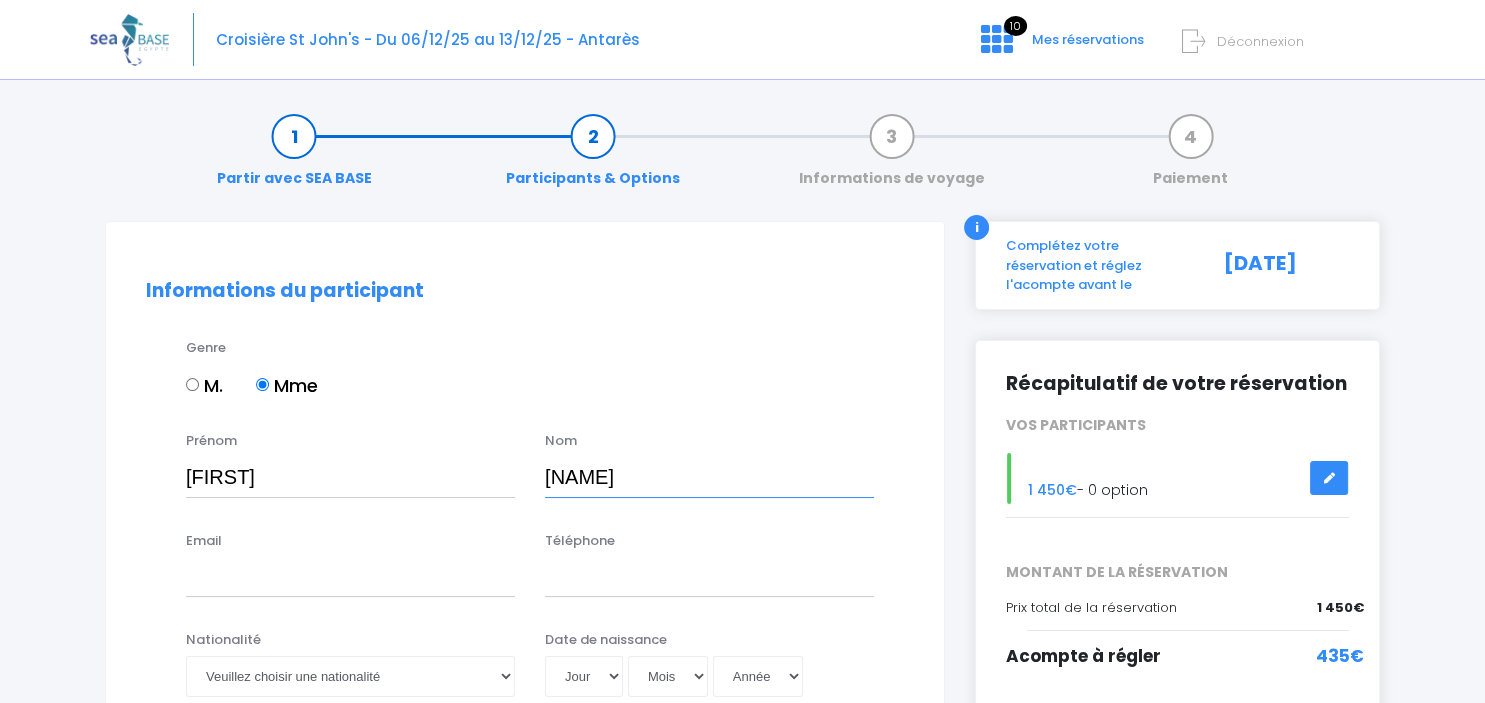 type on "Reggers" 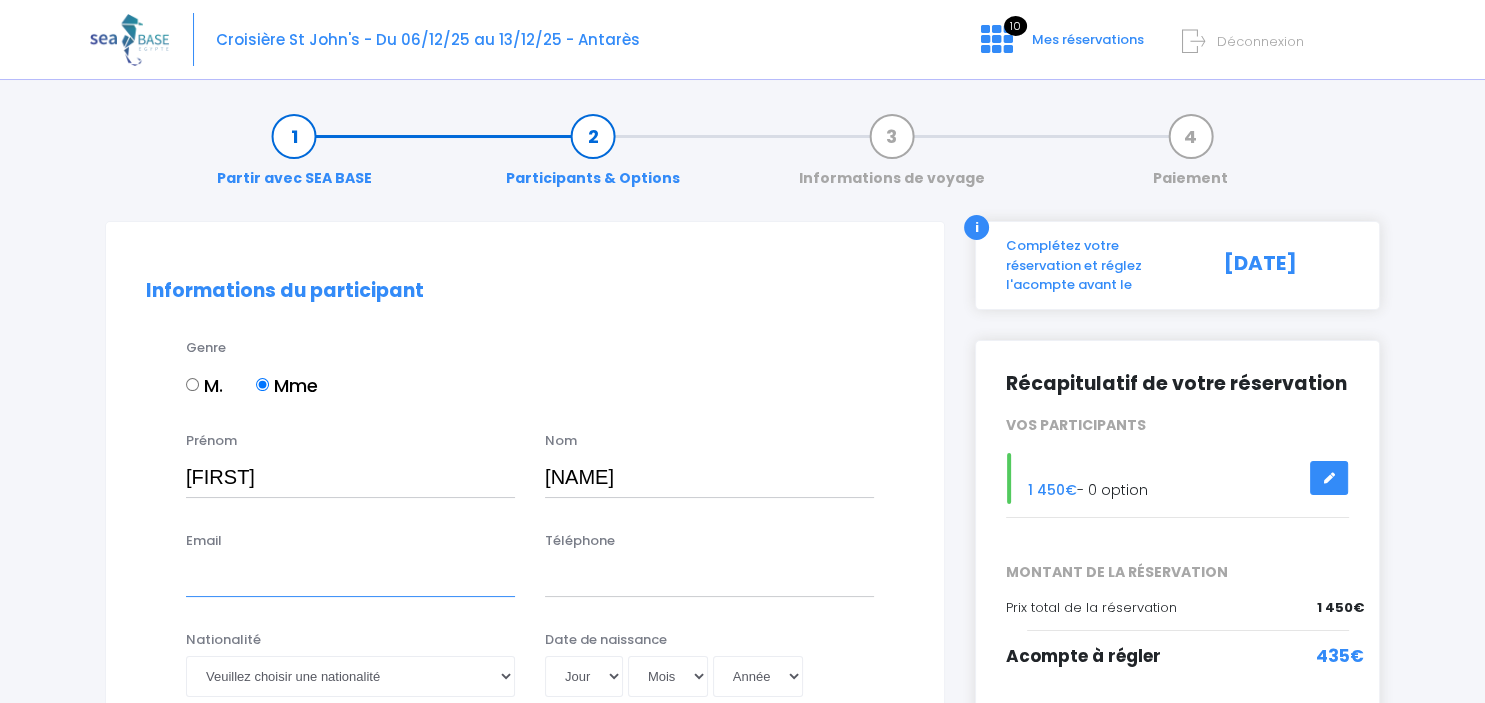 click on "Email" at bounding box center [350, 577] 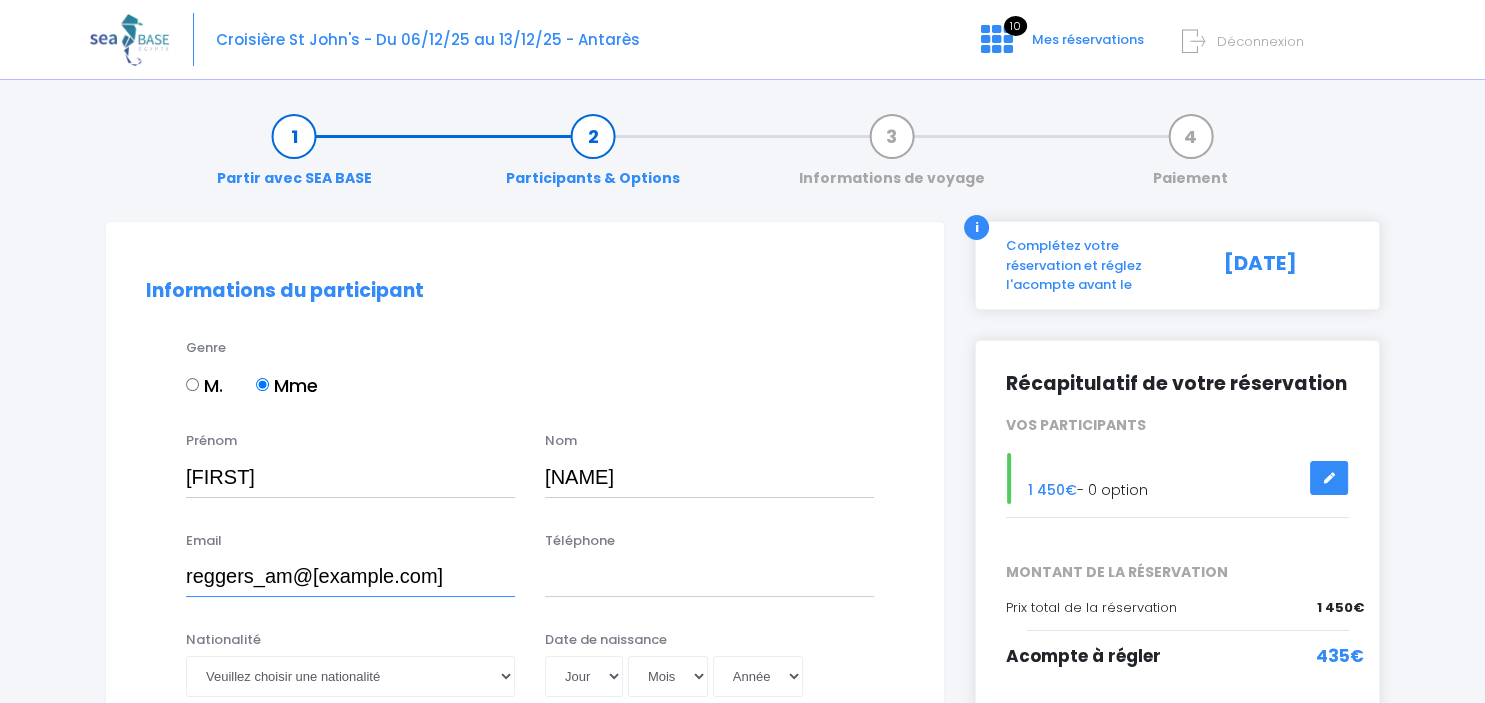 type on "reggers_am@hotmail.com" 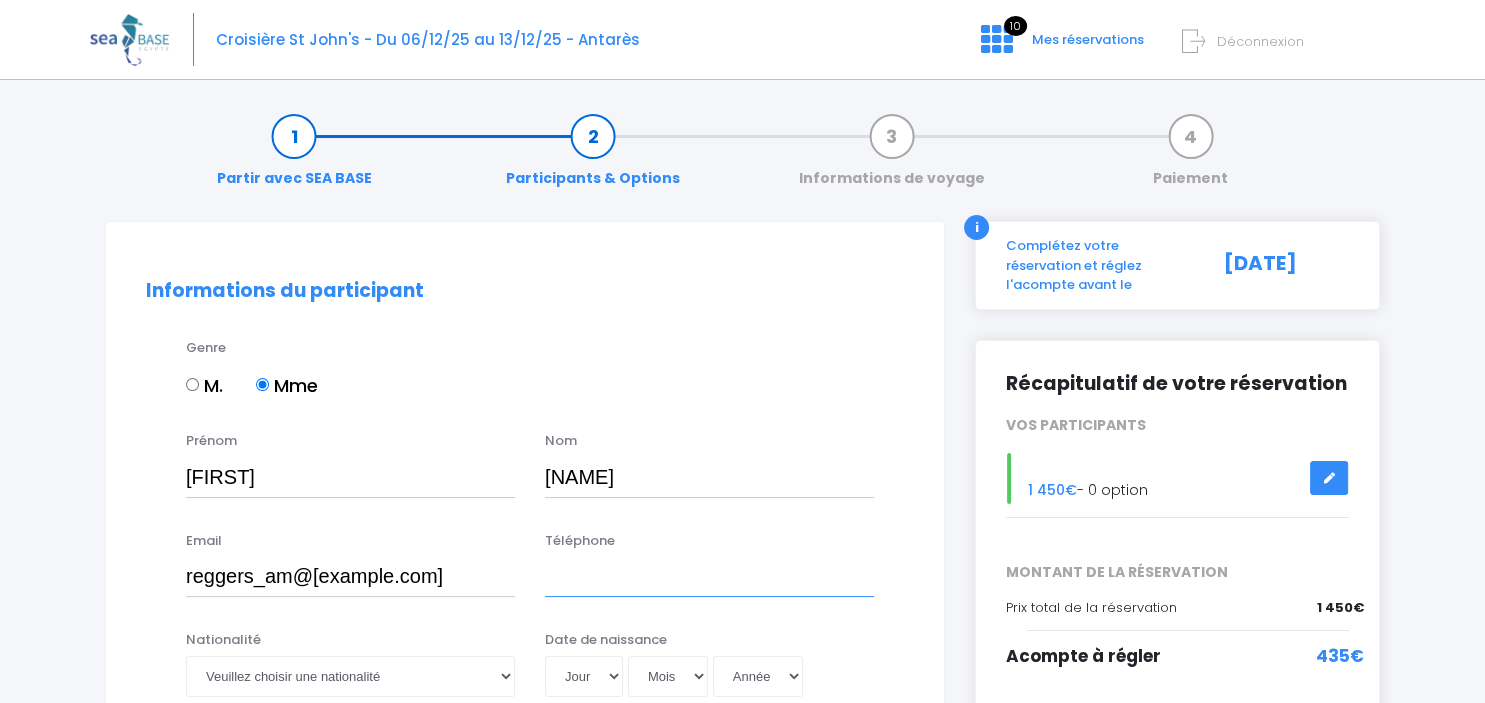 click on "Téléphone" at bounding box center [709, 577] 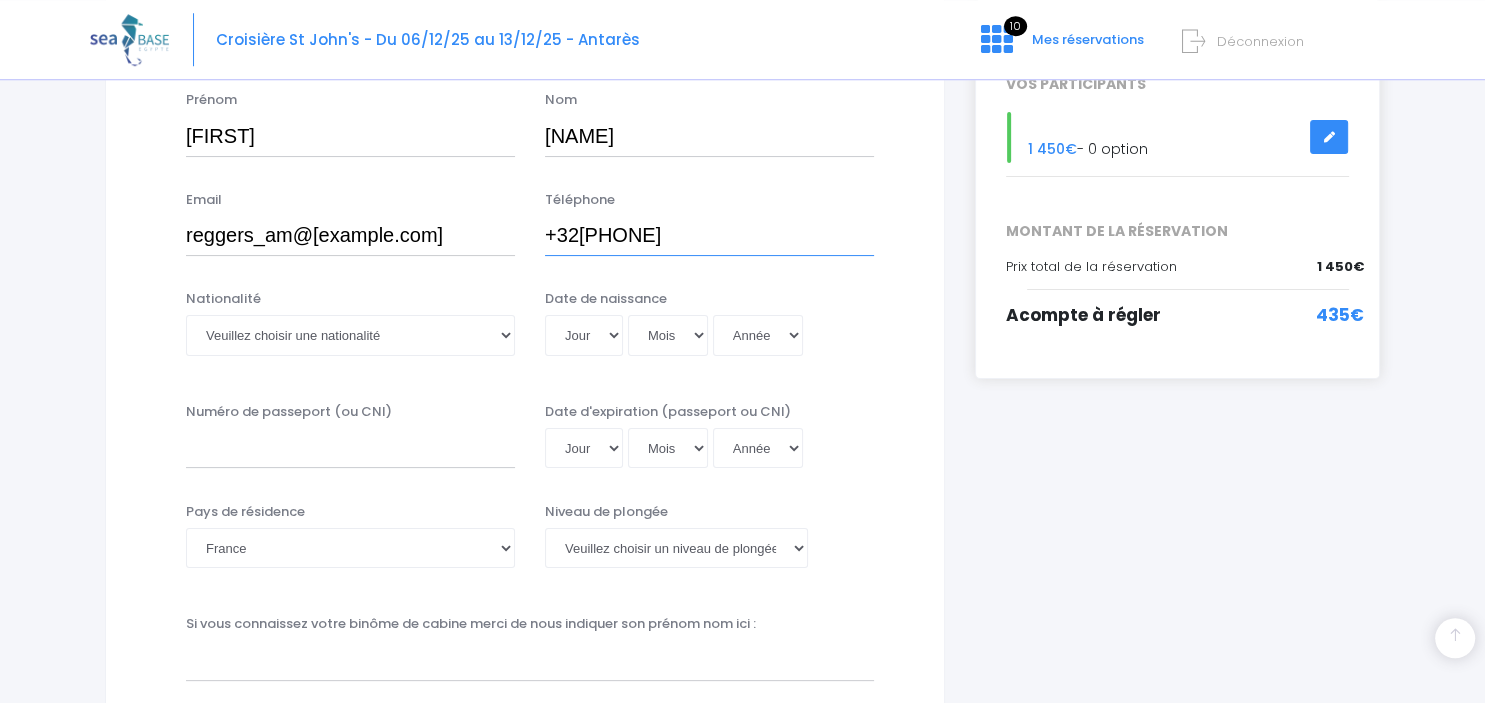scroll, scrollTop: 369, scrollLeft: 0, axis: vertical 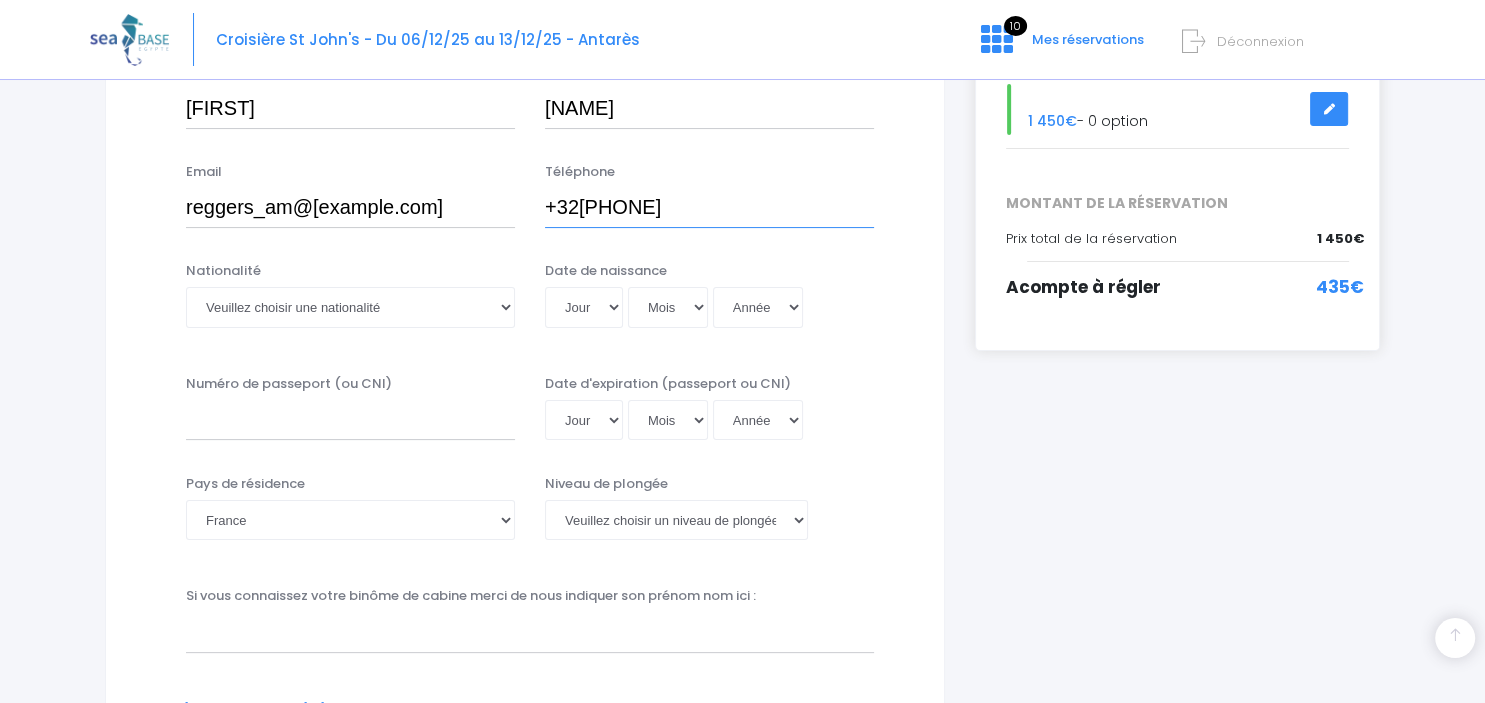 type on "+32498778886" 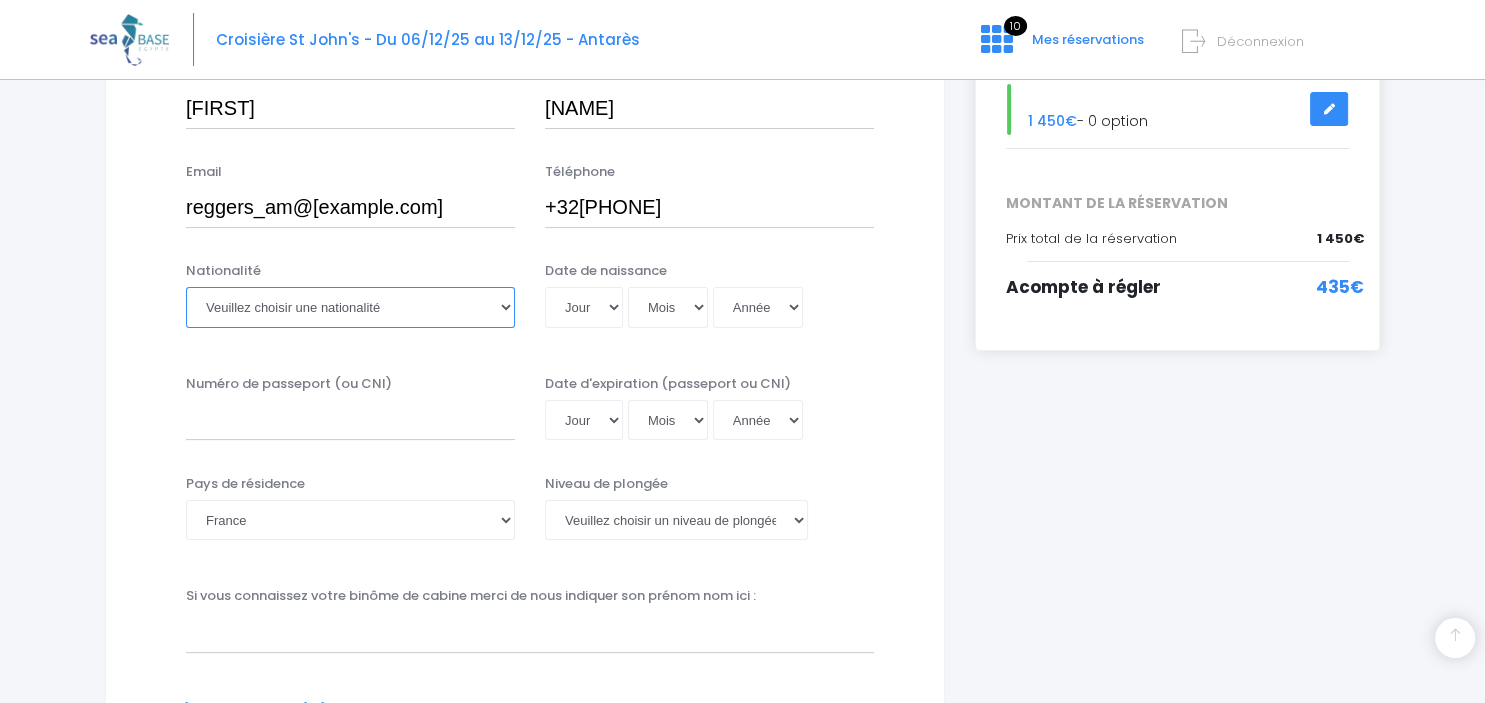 click on "Veuillez choisir une nationalité
Afghane
Albanaise
Algerienne
Allemande
Americaine
Andorrane
Angolaise
Antiguaise et barbudienne
Argentine Armenienne Australienne Autrichienne Azerbaïdjanaise Bahamienne" at bounding box center [350, 307] 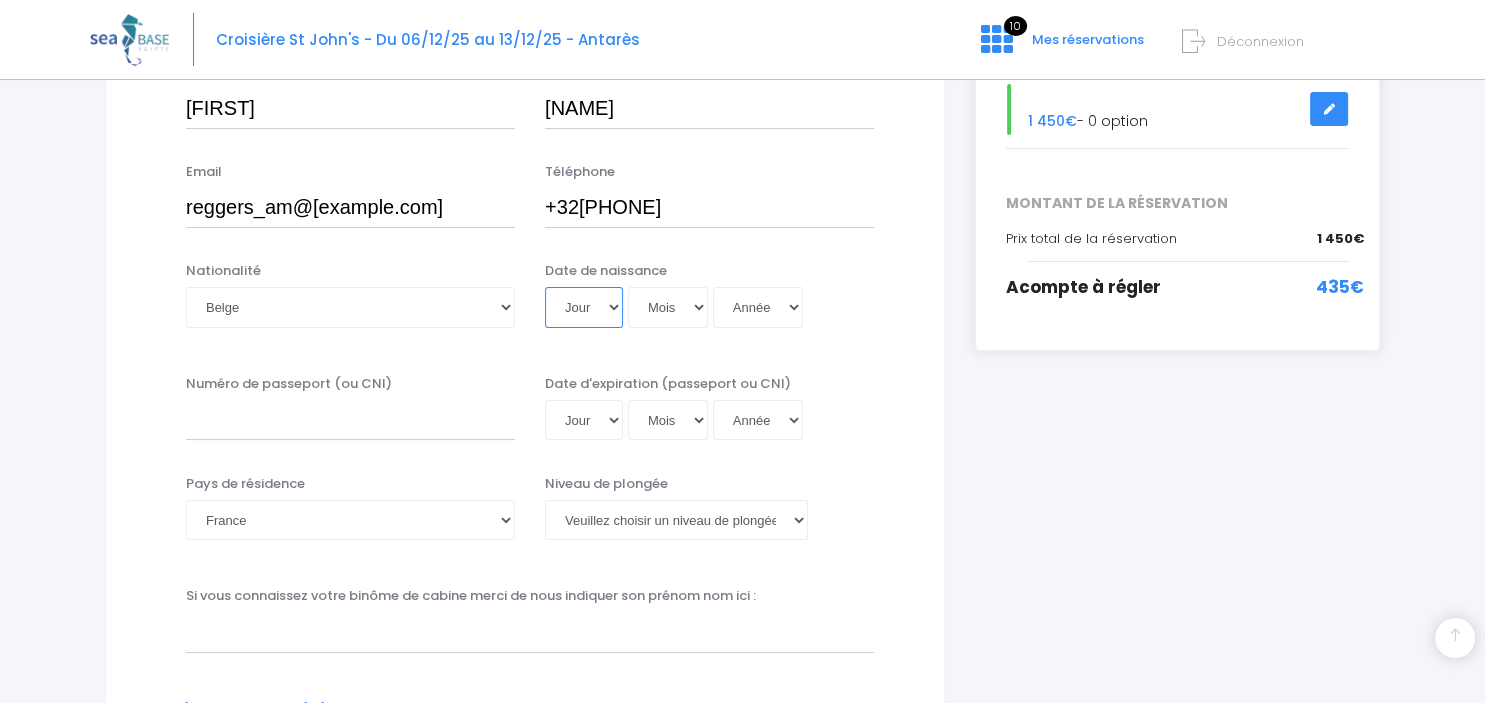 select on "14" 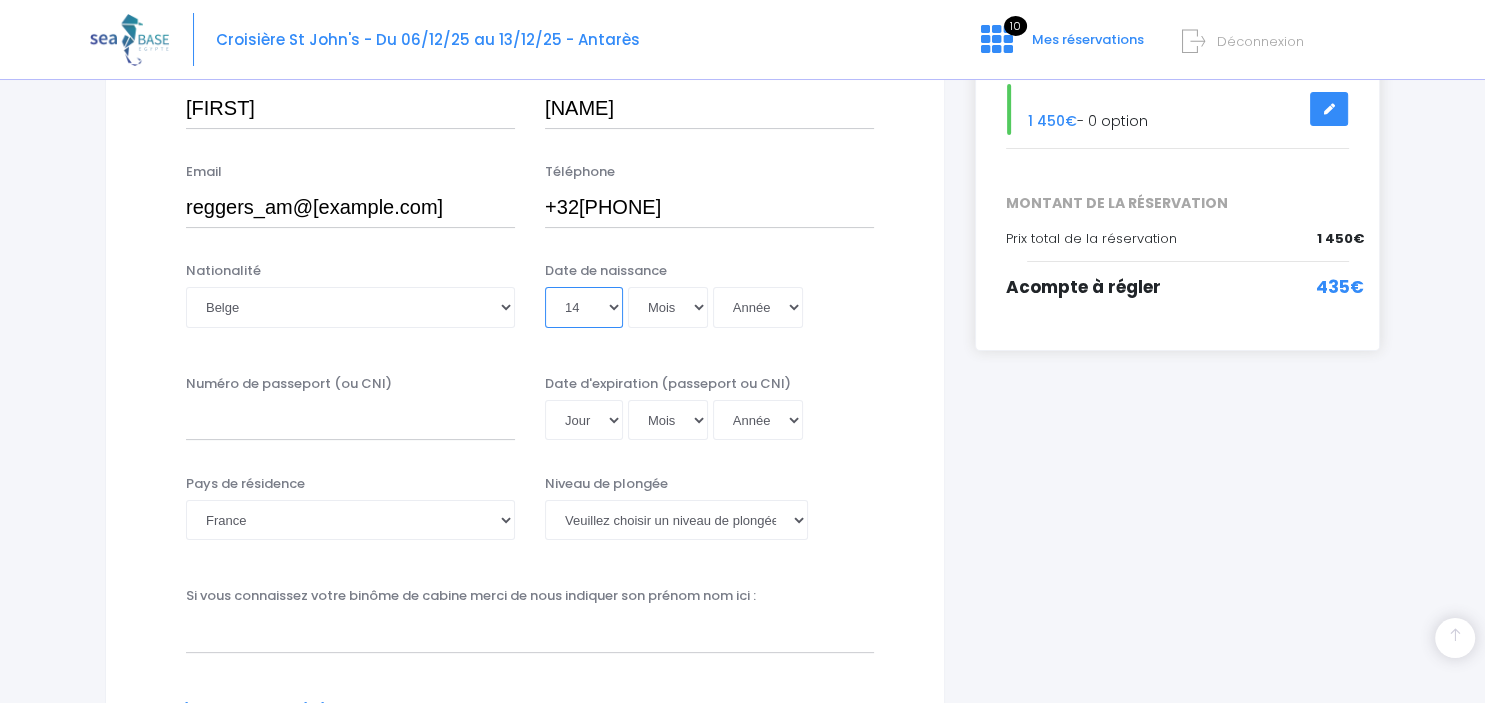 click on "14" at bounding box center (0, 0) 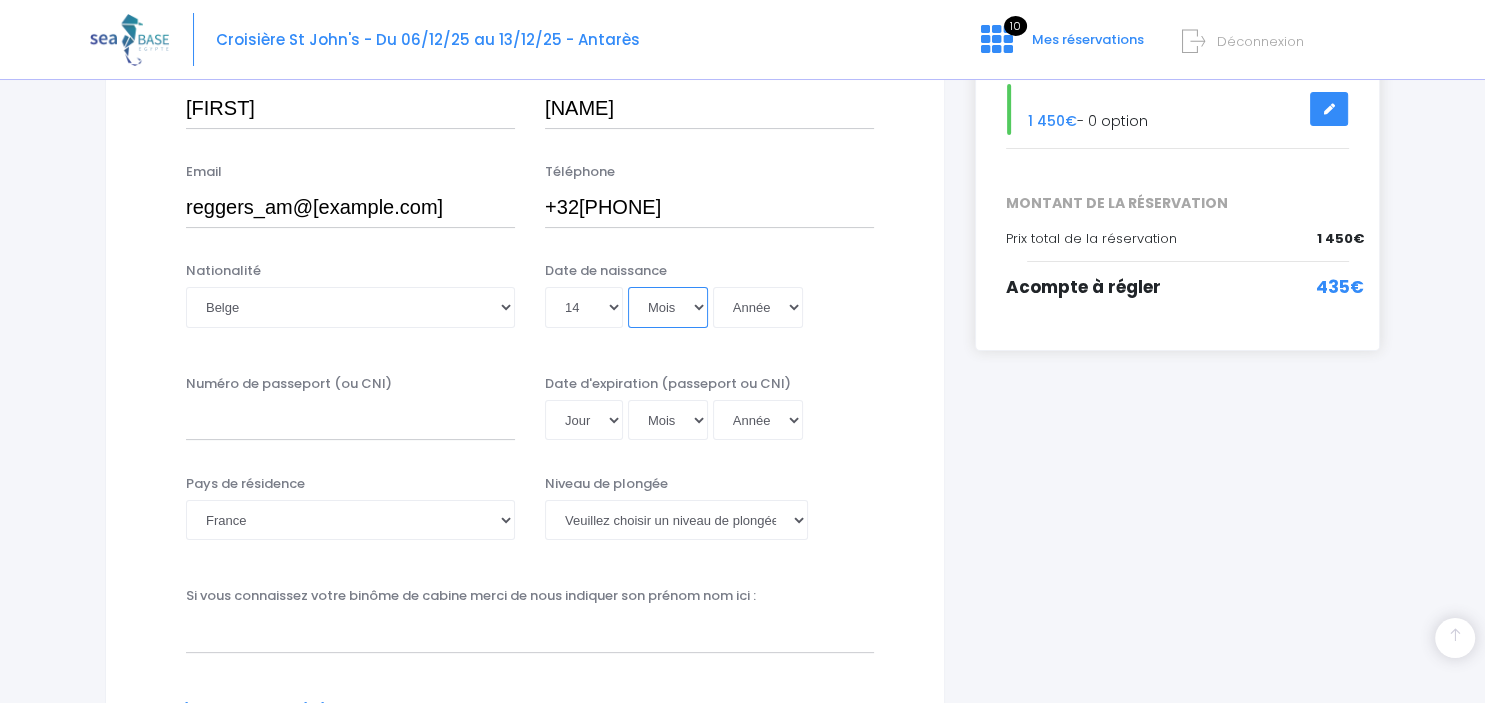 click on "Mois 01 02 03 04 05 06 07 08 09 10 11 12" at bounding box center [668, 307] 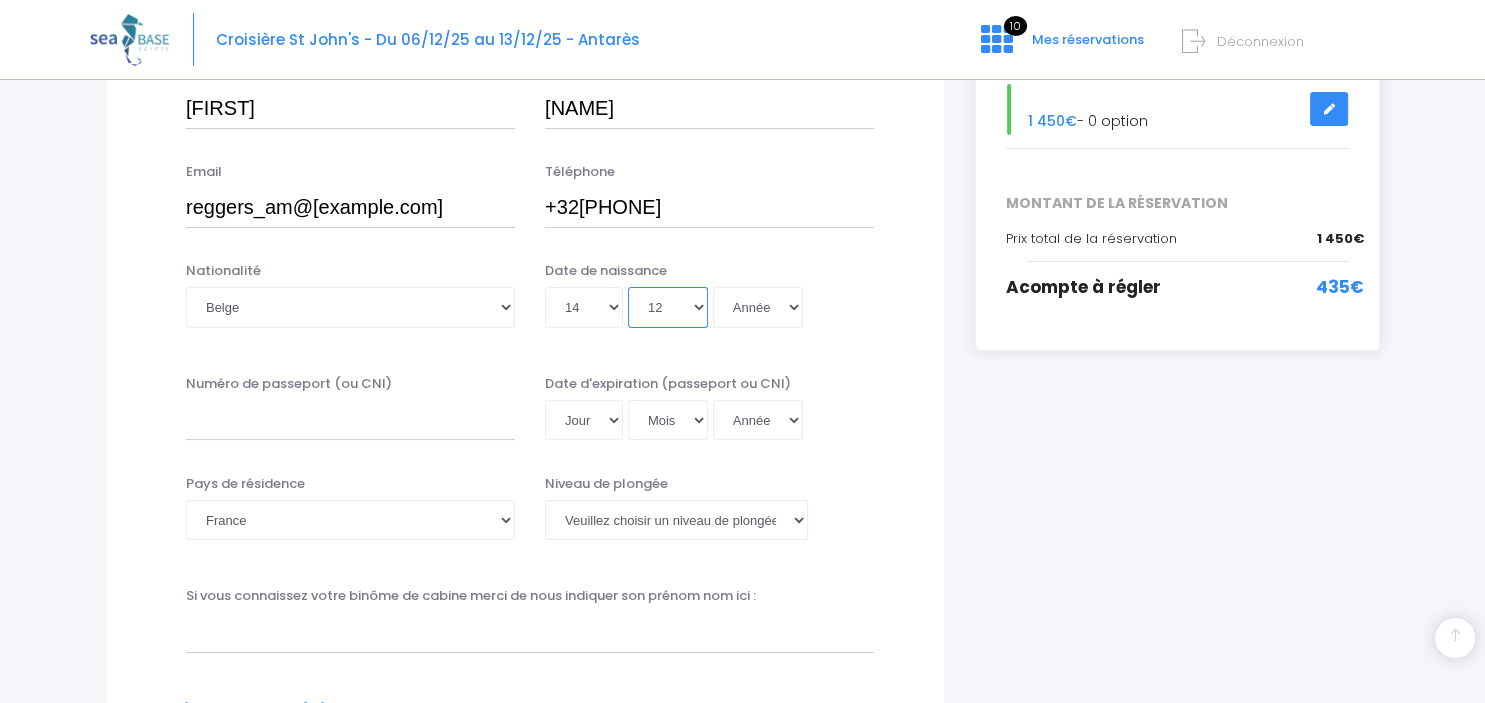 click on "12" at bounding box center [0, 0] 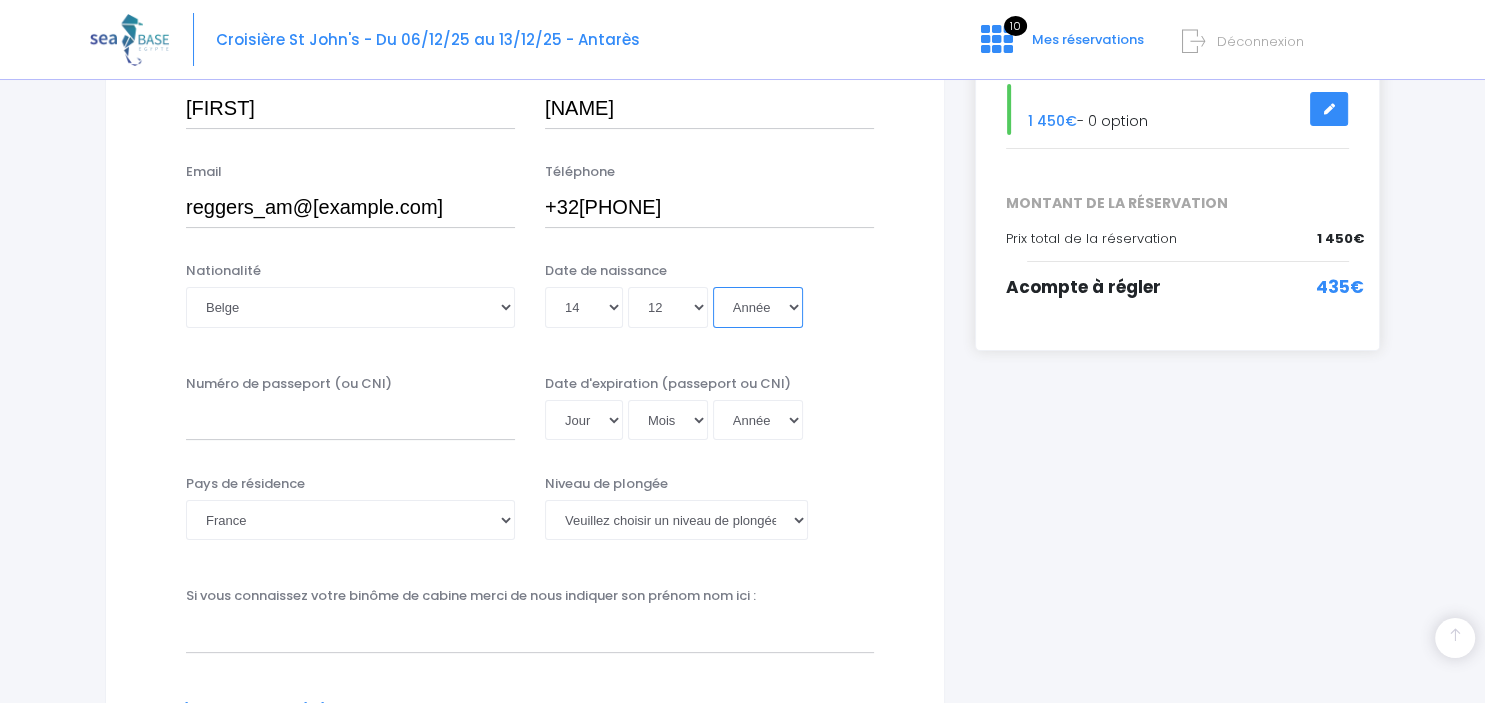 select on "1967" 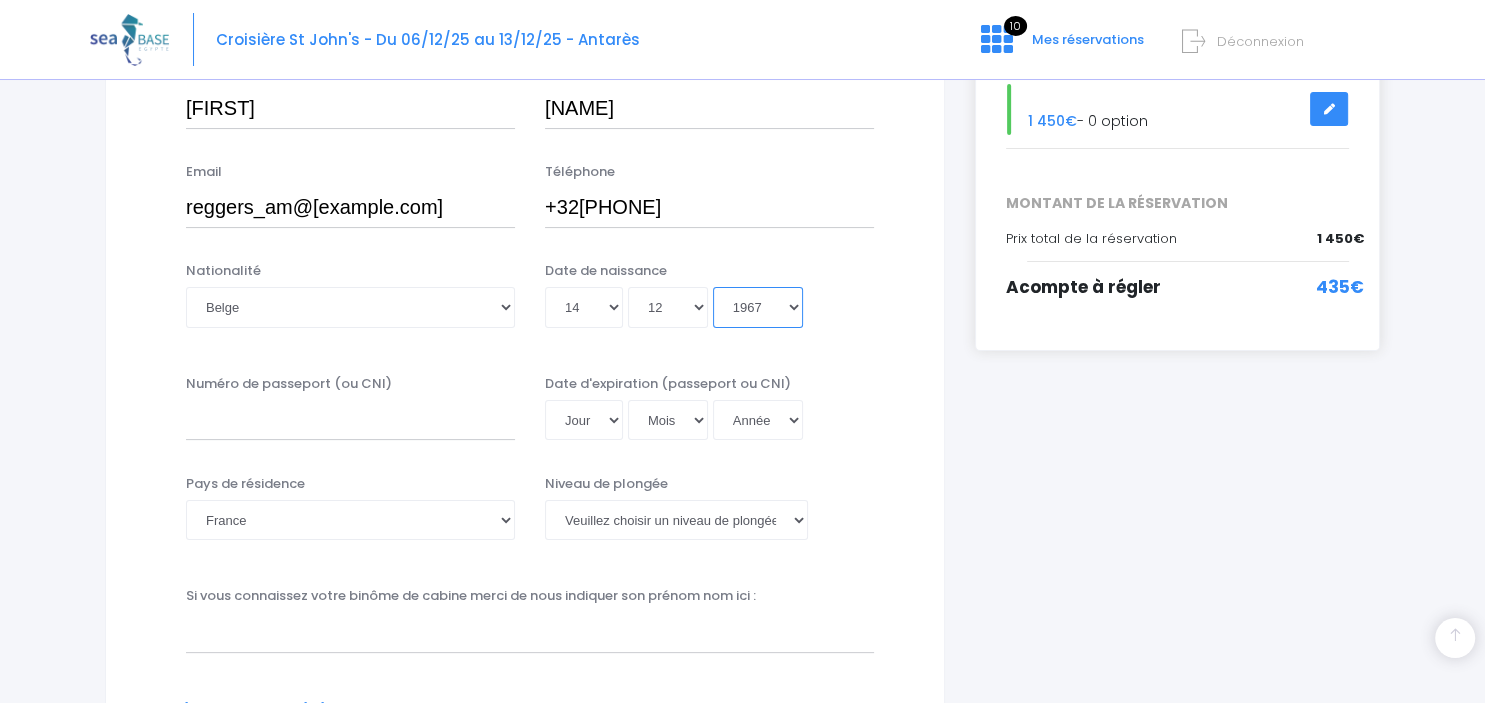 click on "1967" at bounding box center (0, 0) 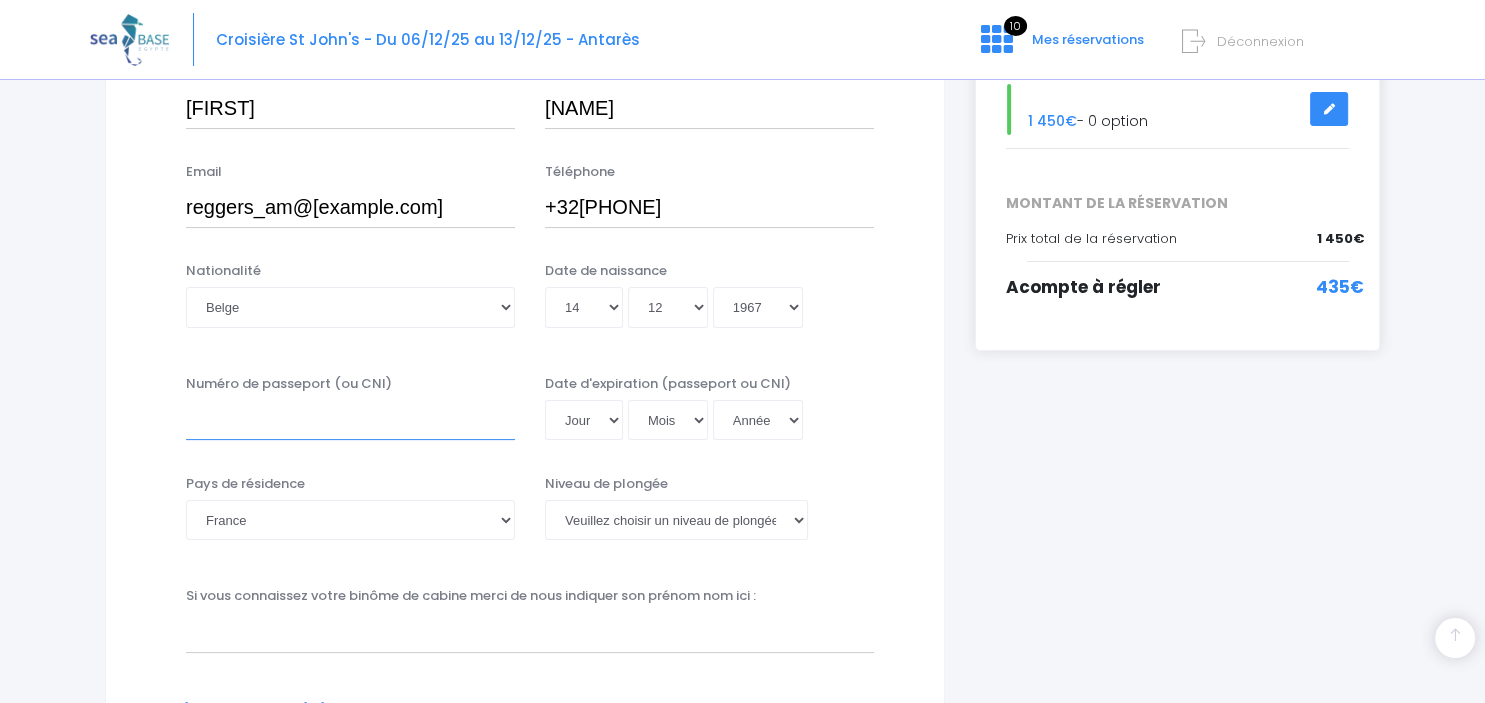 click on "Numéro de passeport (ou CNI)" at bounding box center [350, 420] 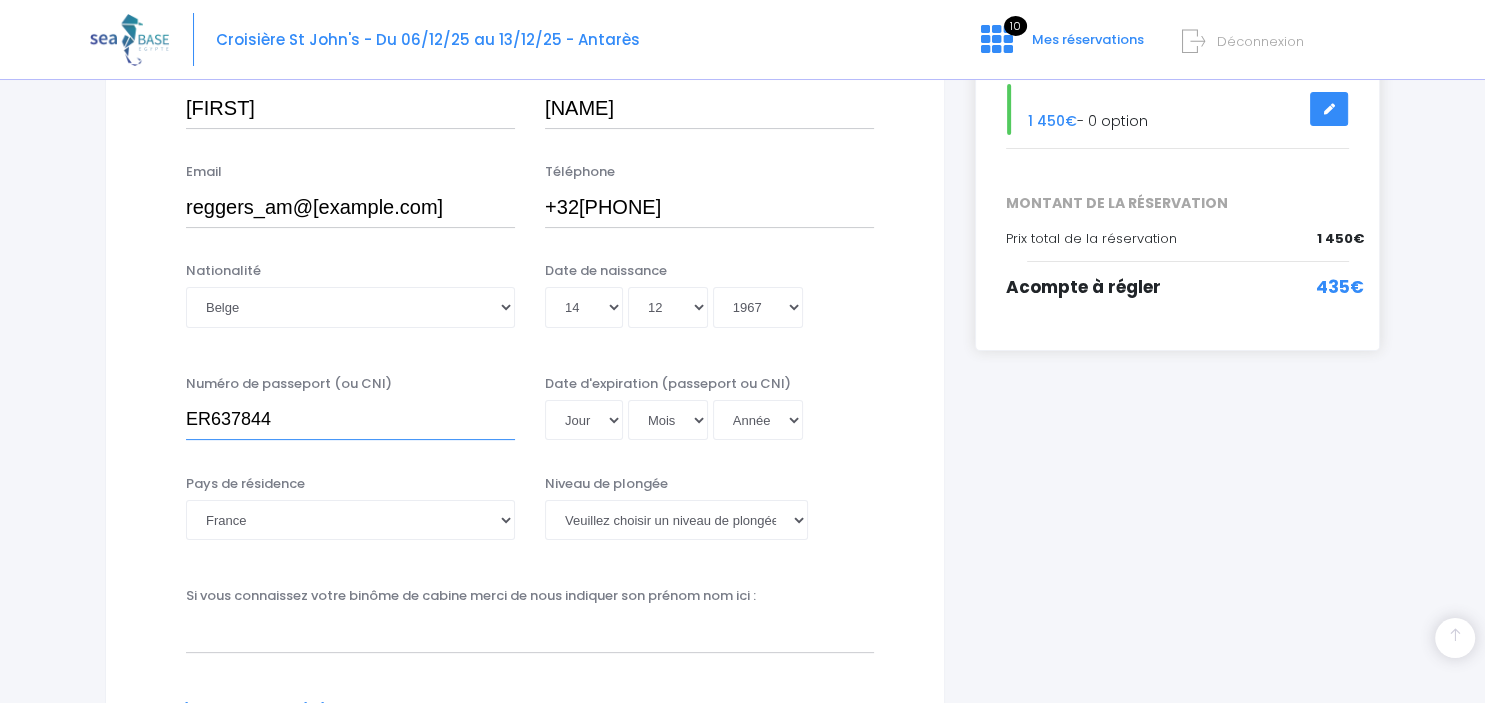 type on "ER637844" 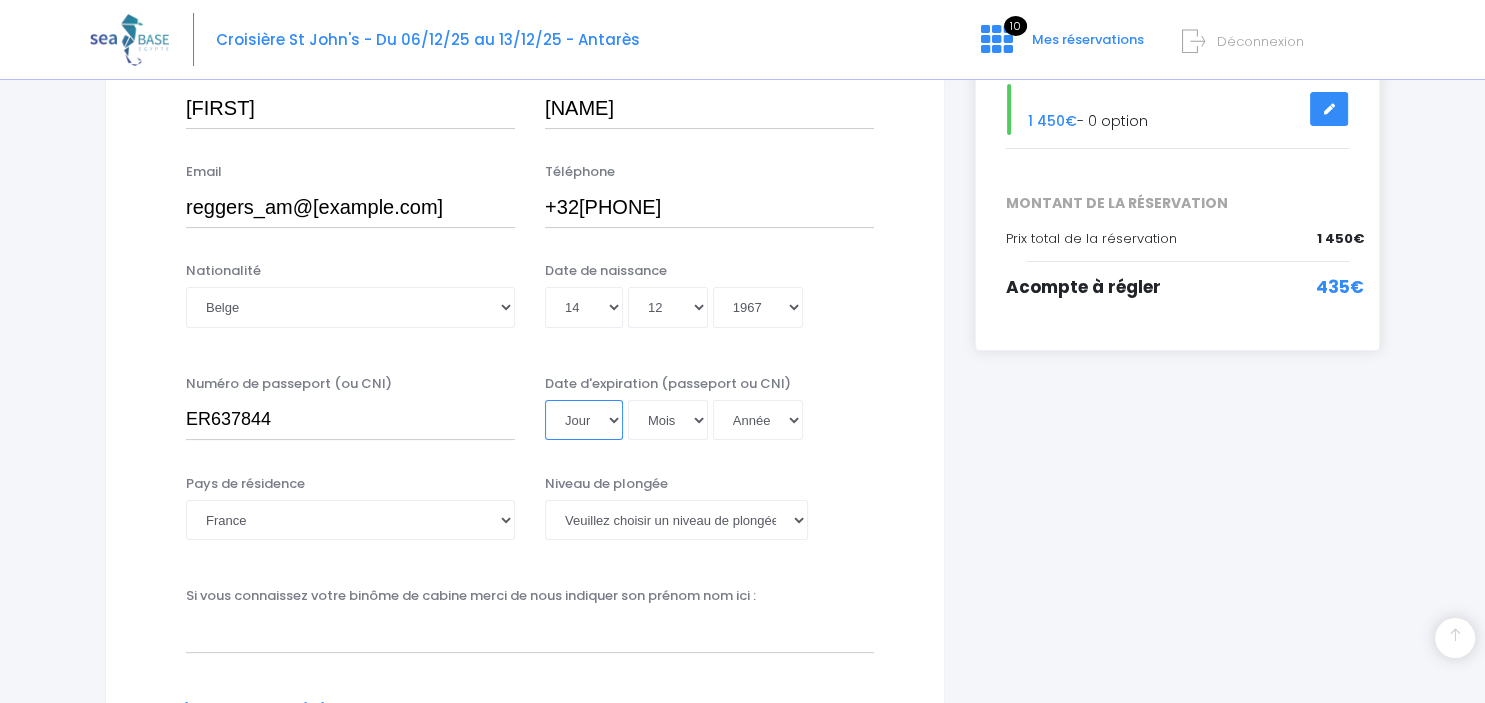 select on "09" 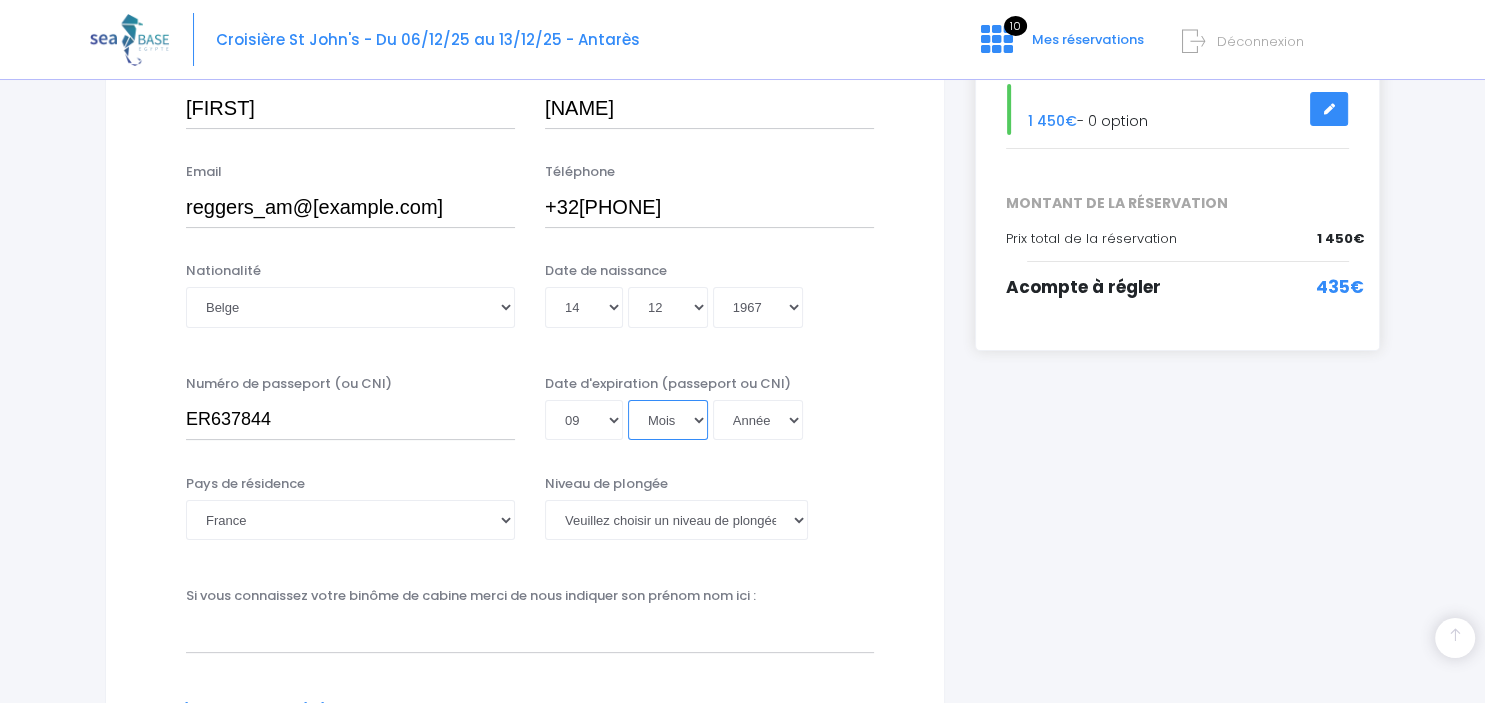 click on "Mois 01 02 03 04 05 06 07 08 09 10 11 12" at bounding box center (668, 420) 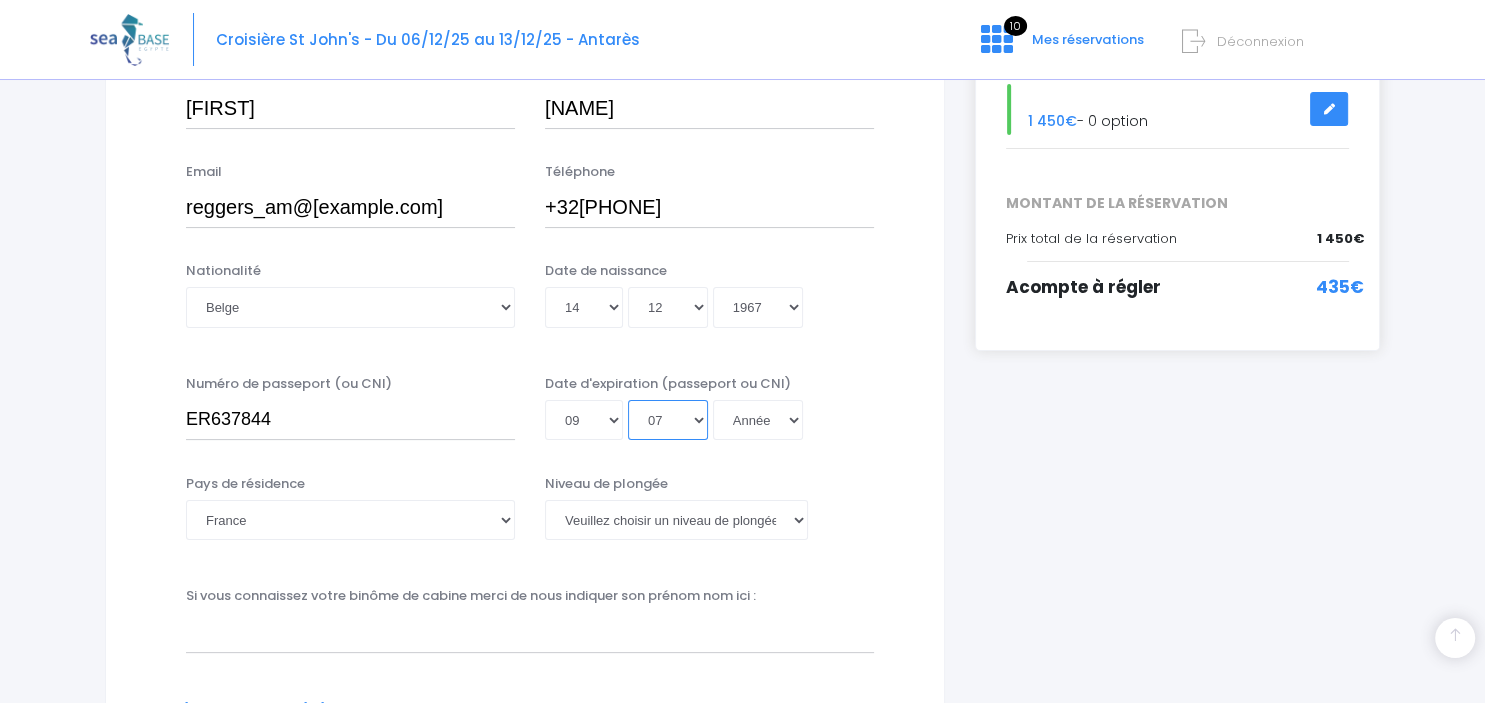 click on "07" at bounding box center [0, 0] 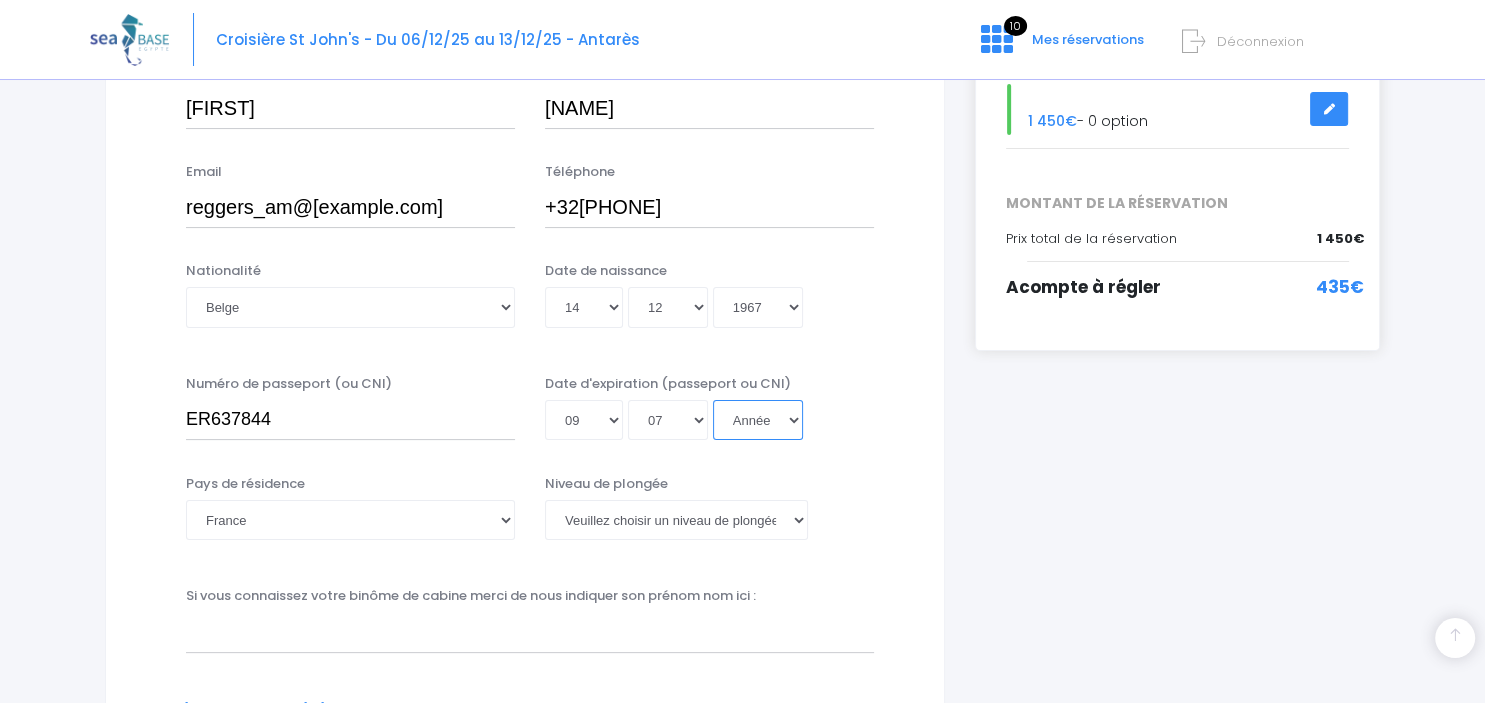 select on "2026" 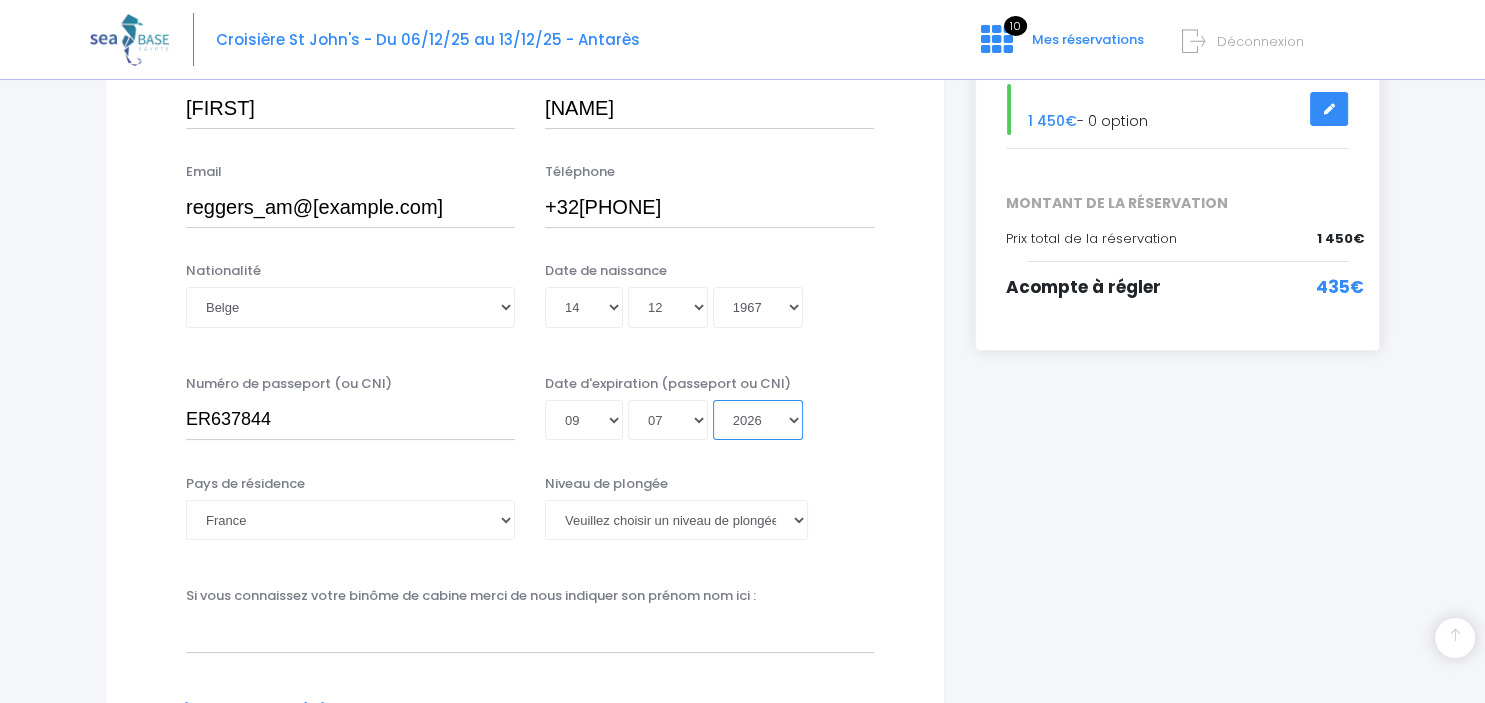 click on "2026" at bounding box center [0, 0] 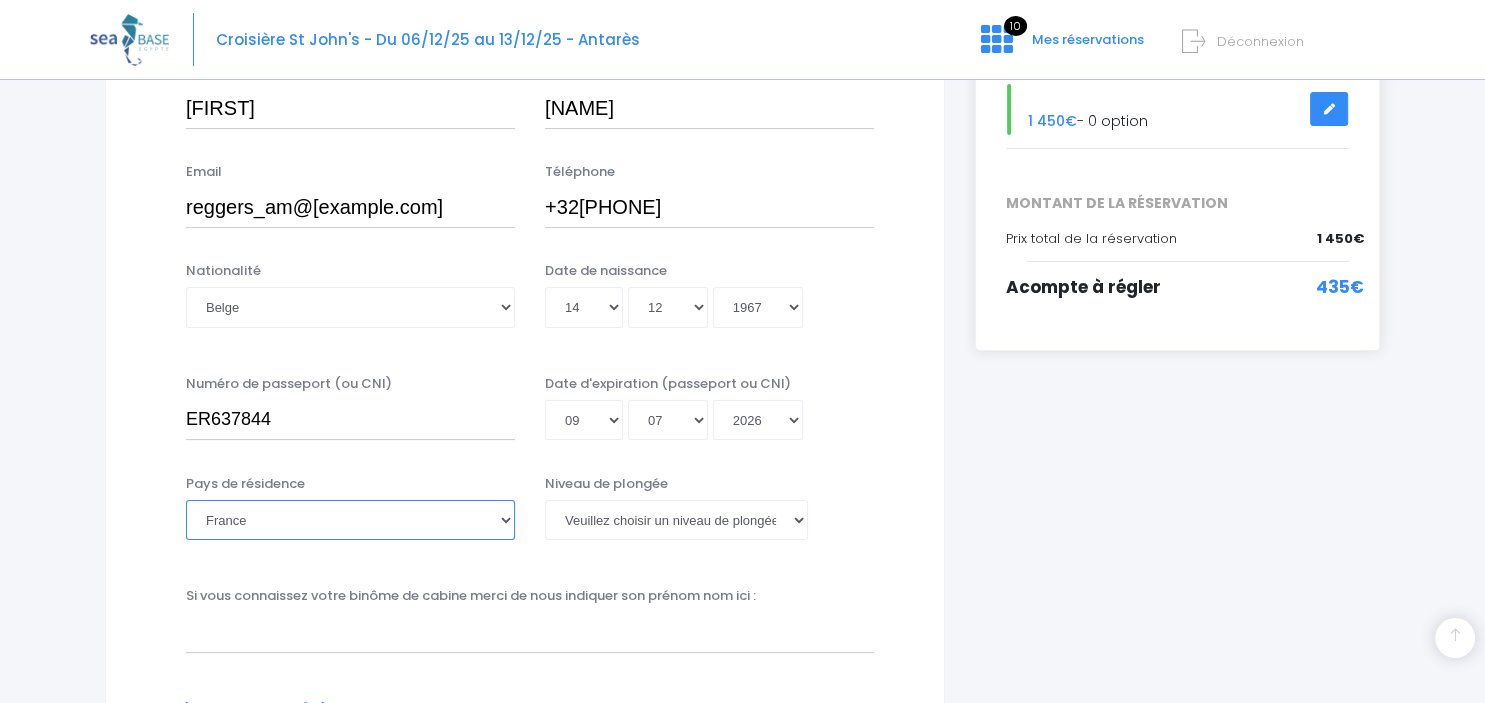 select on "Belgique" 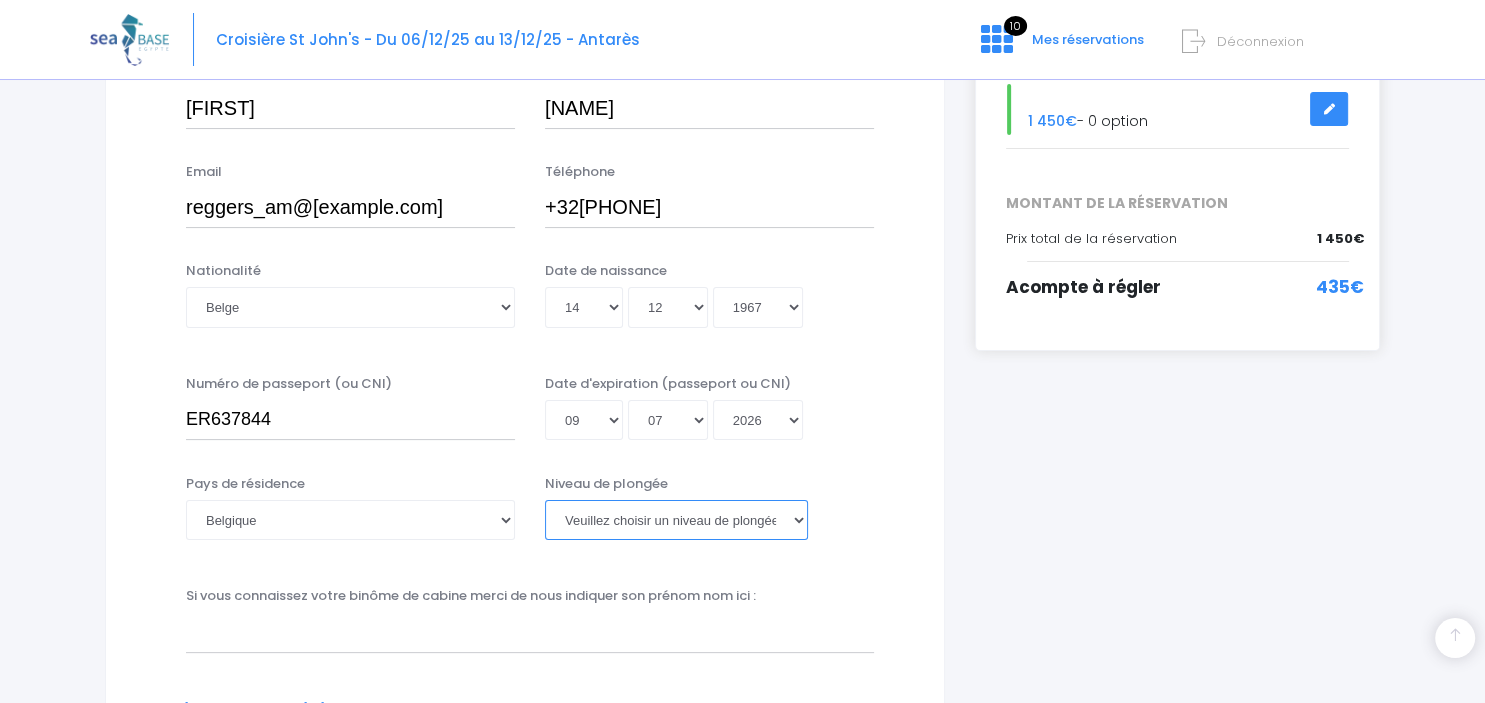 select on "N3" 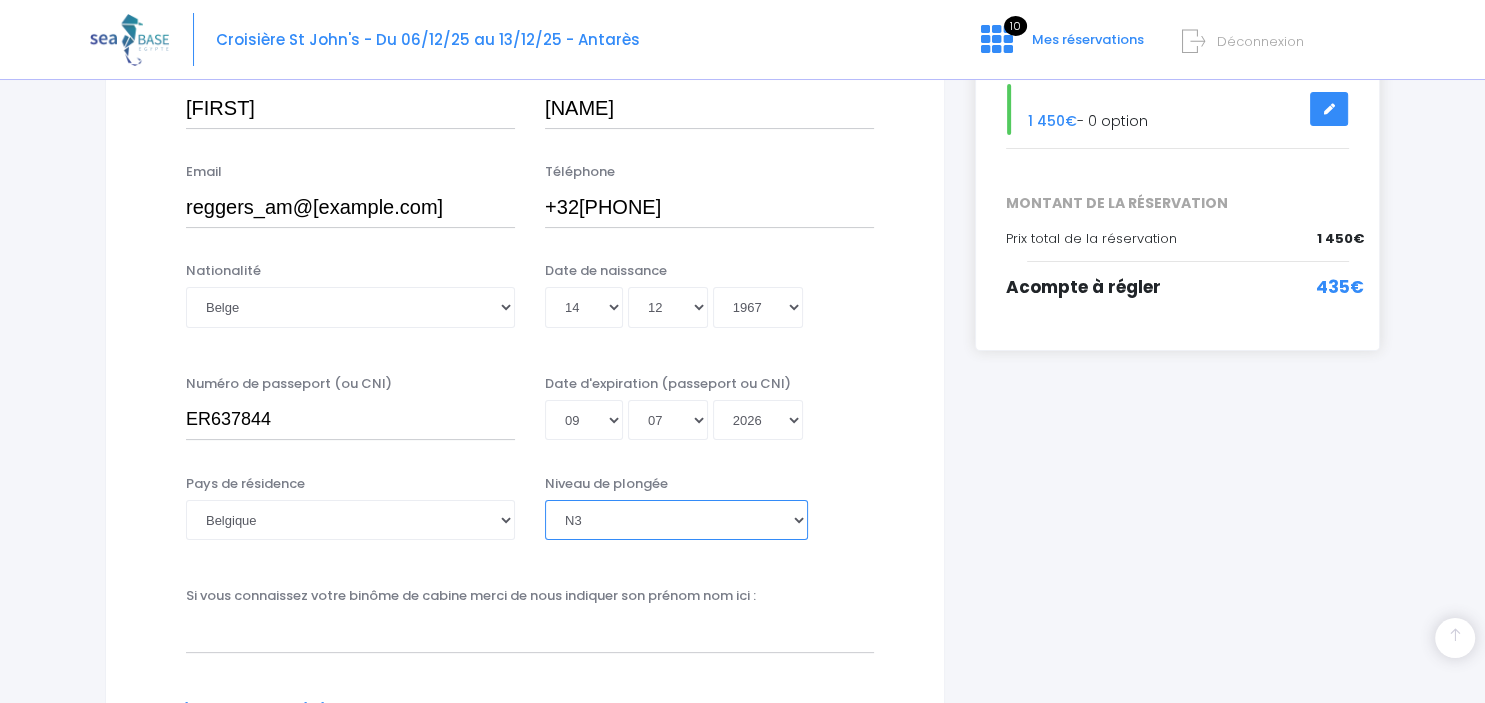 click on "N3" at bounding box center (0, 0) 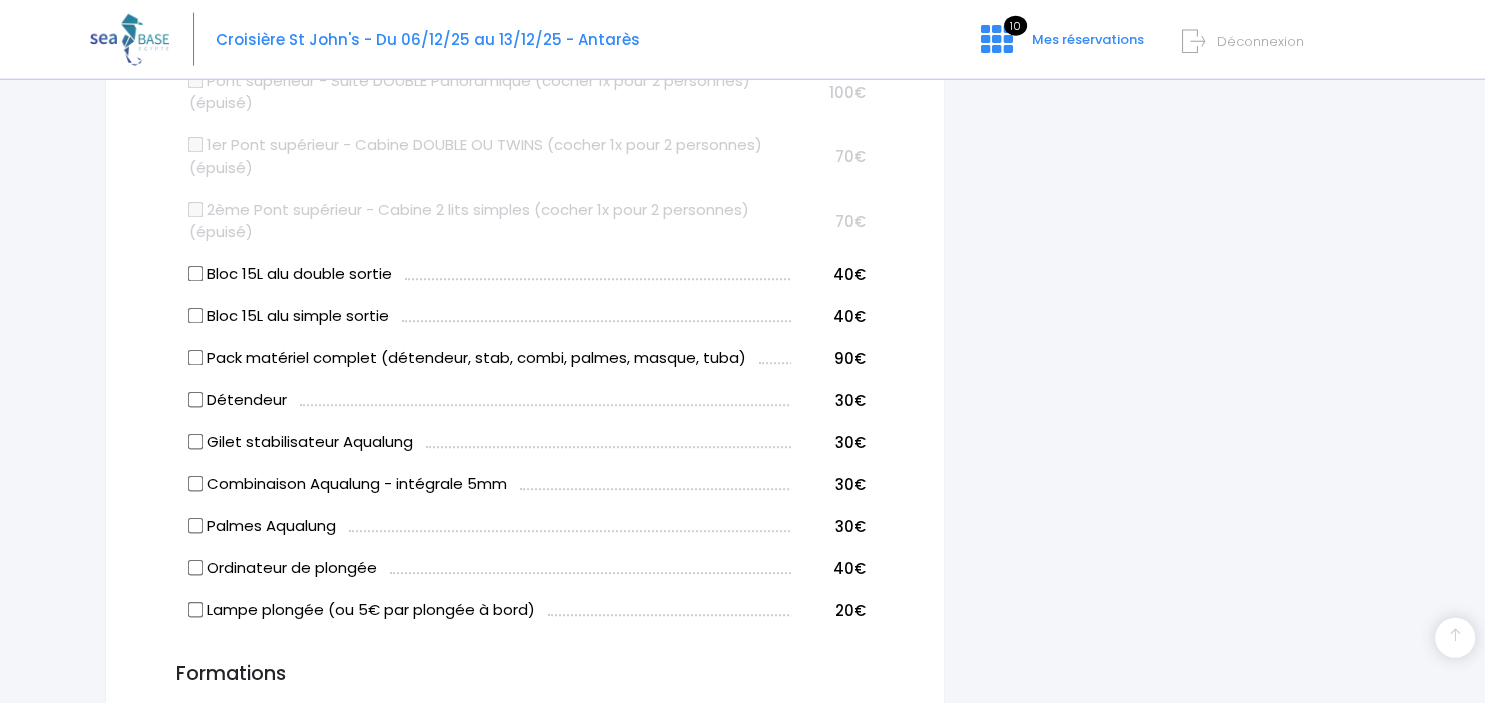 scroll, scrollTop: 1126, scrollLeft: 0, axis: vertical 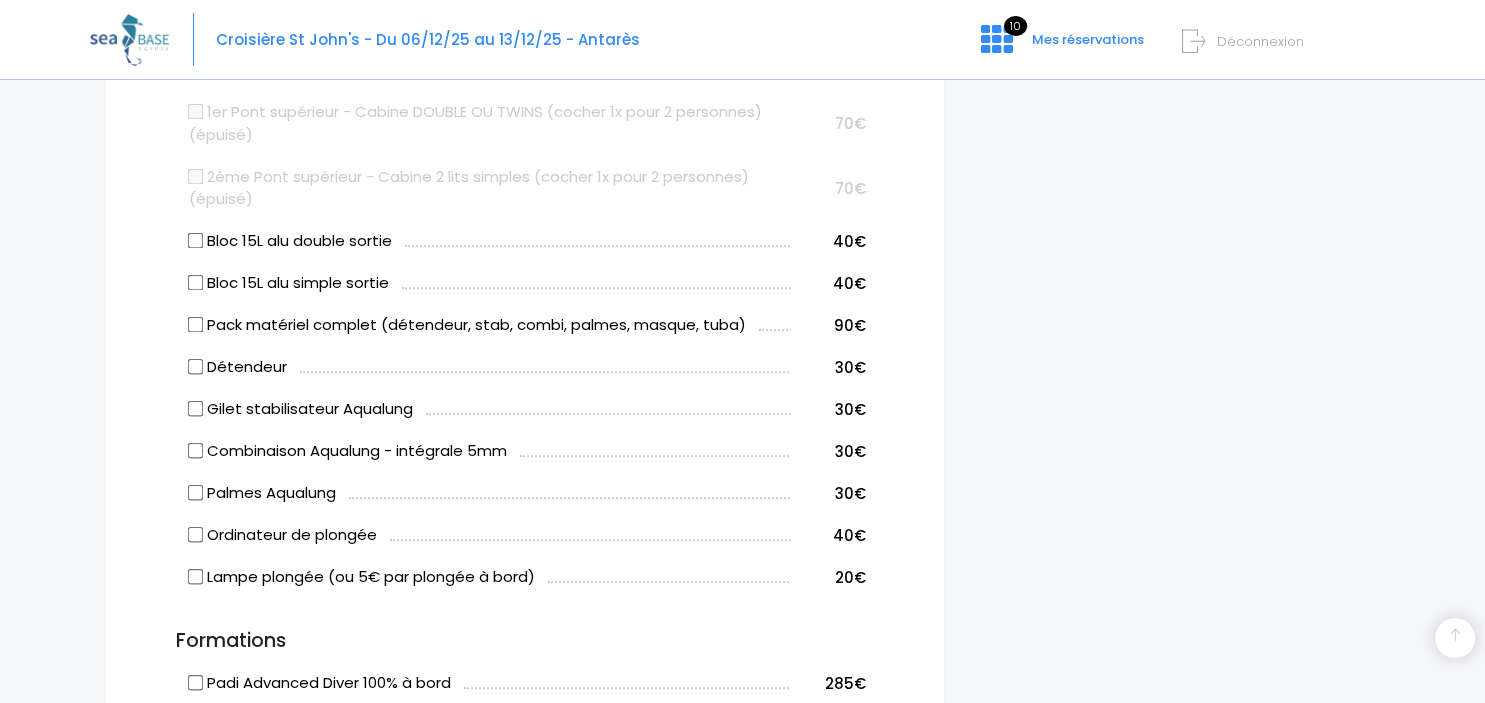 click on "Bloc 15L alu double sortie" at bounding box center (196, 241) 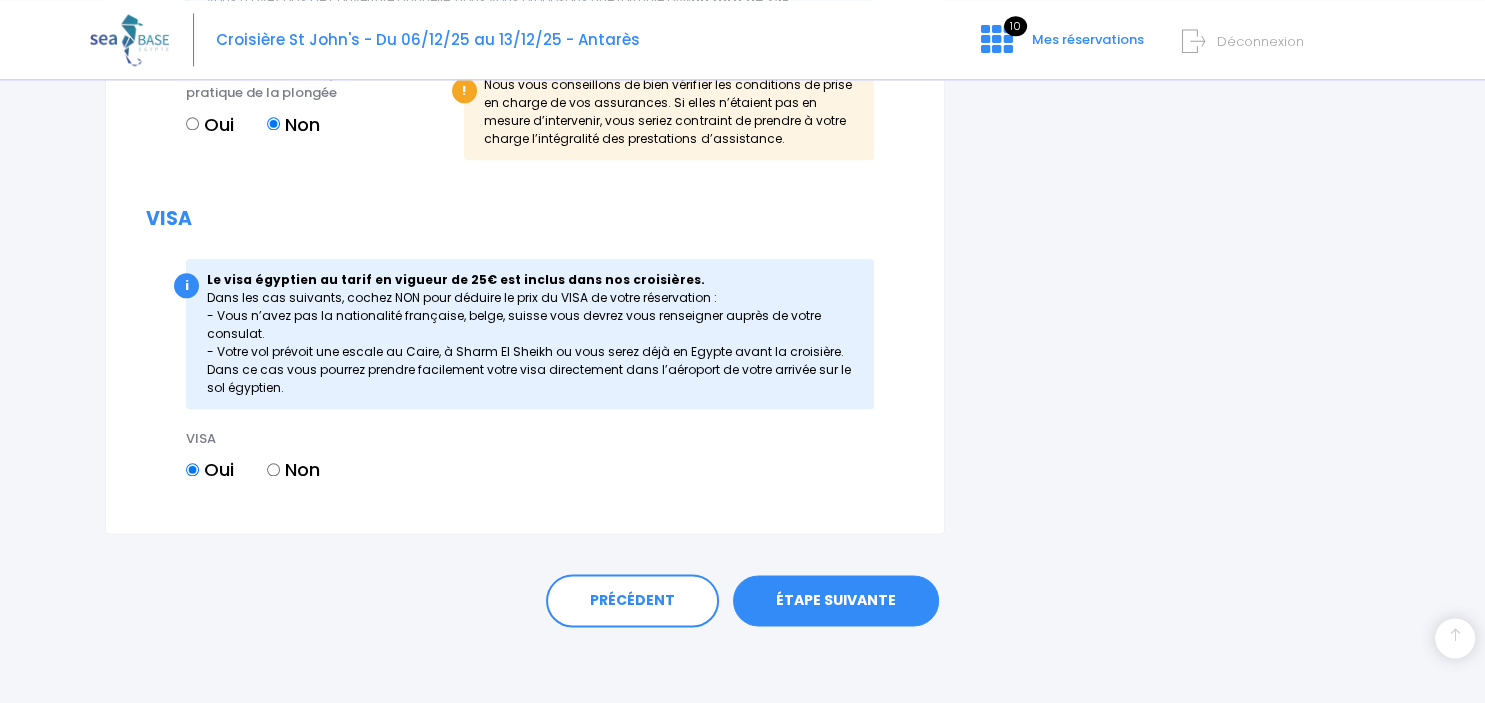 scroll, scrollTop: 2295, scrollLeft: 0, axis: vertical 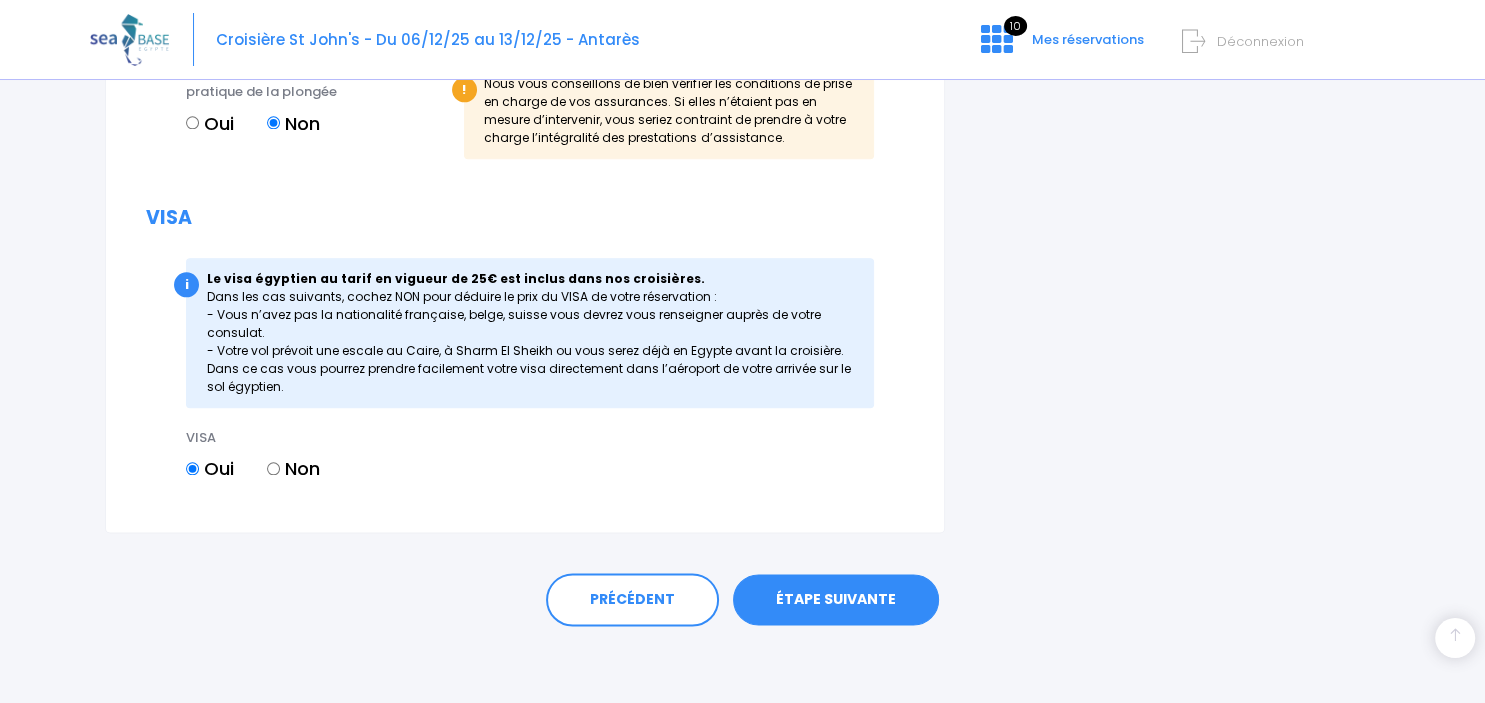 click on "ÉTAPE SUIVANTE" at bounding box center [836, 600] 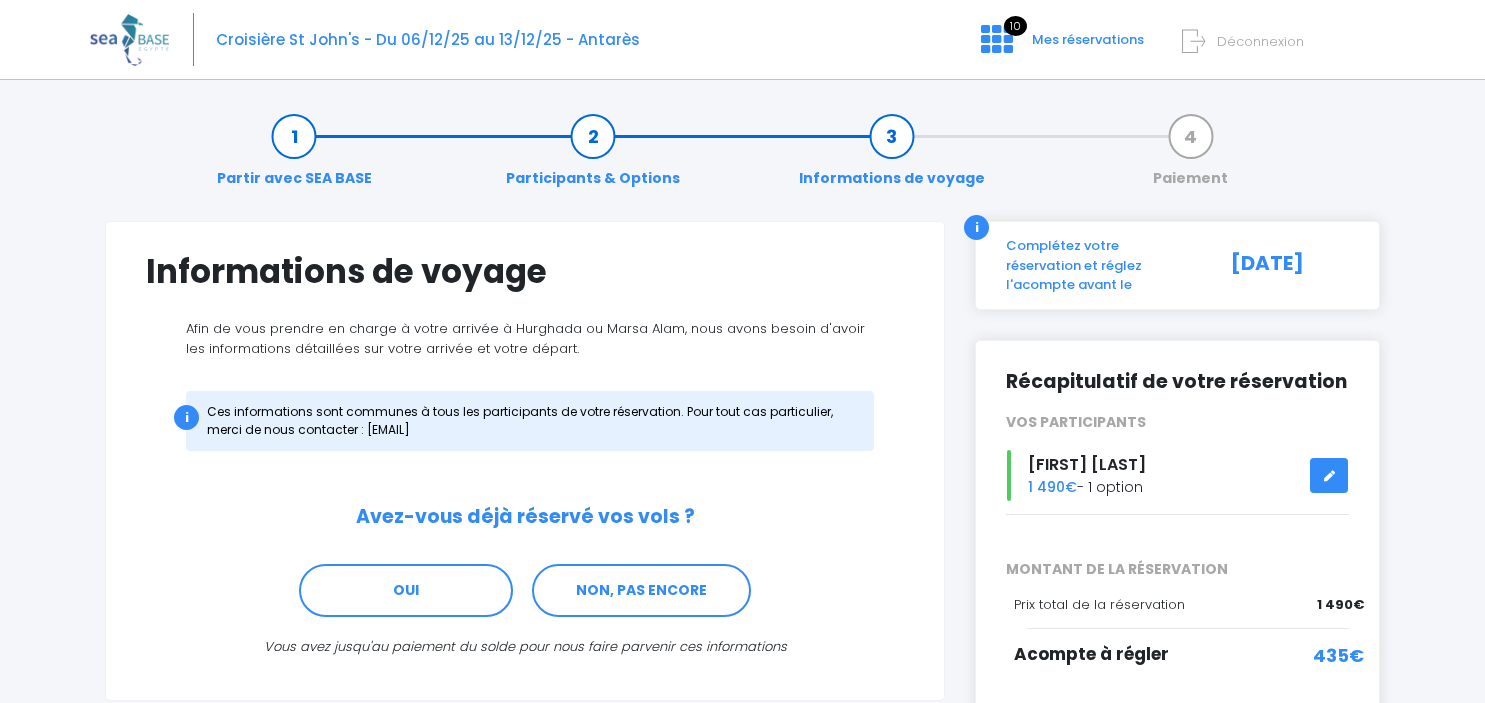 scroll, scrollTop: 0, scrollLeft: 0, axis: both 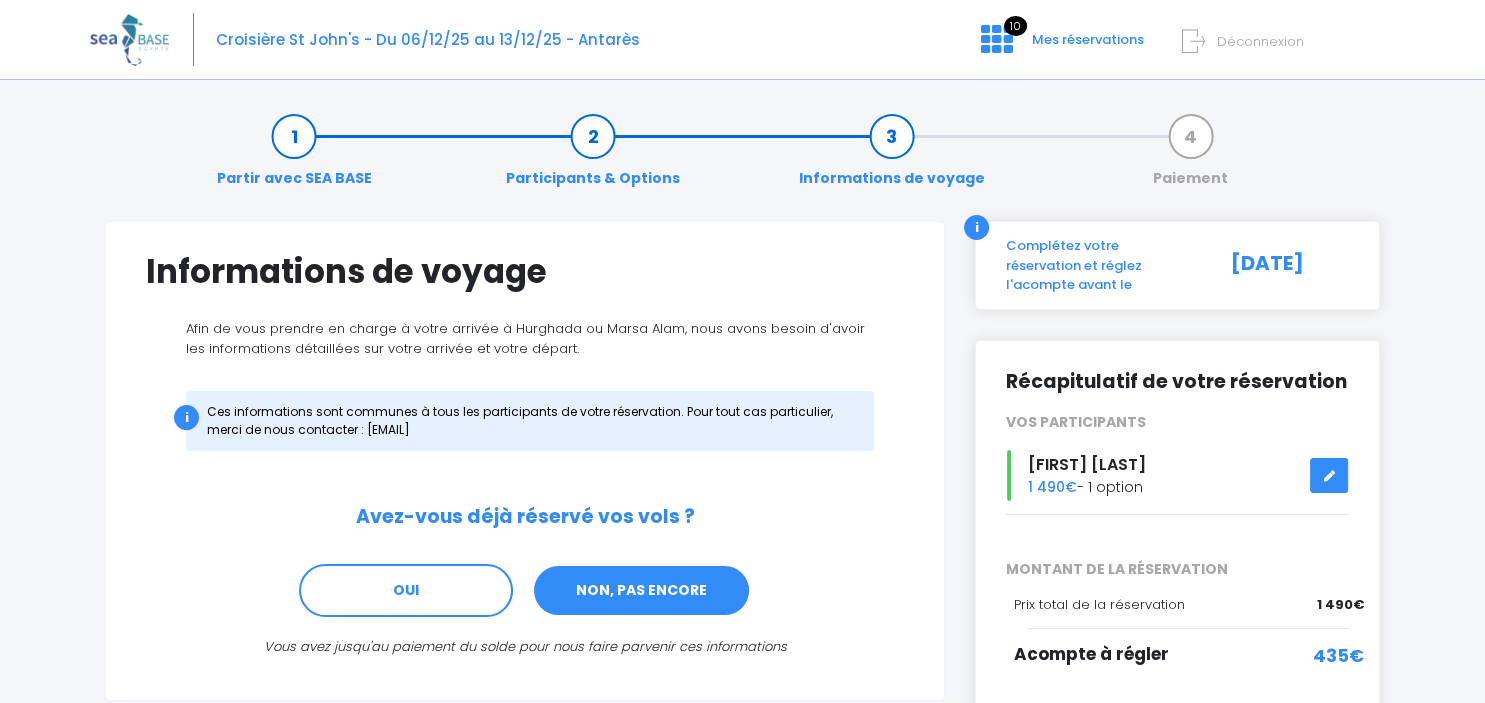 click on "NON, PAS ENCORE" at bounding box center [641, 591] 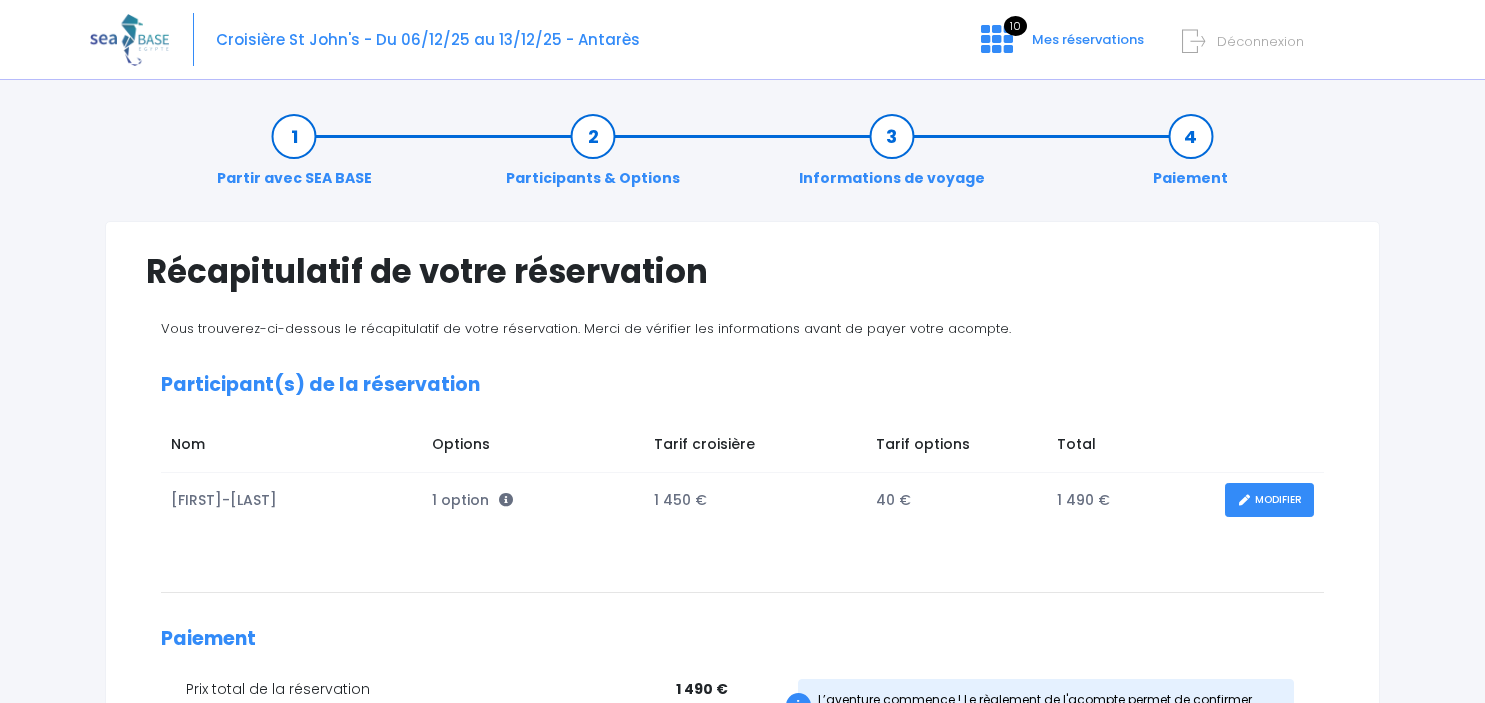 scroll, scrollTop: 0, scrollLeft: 0, axis: both 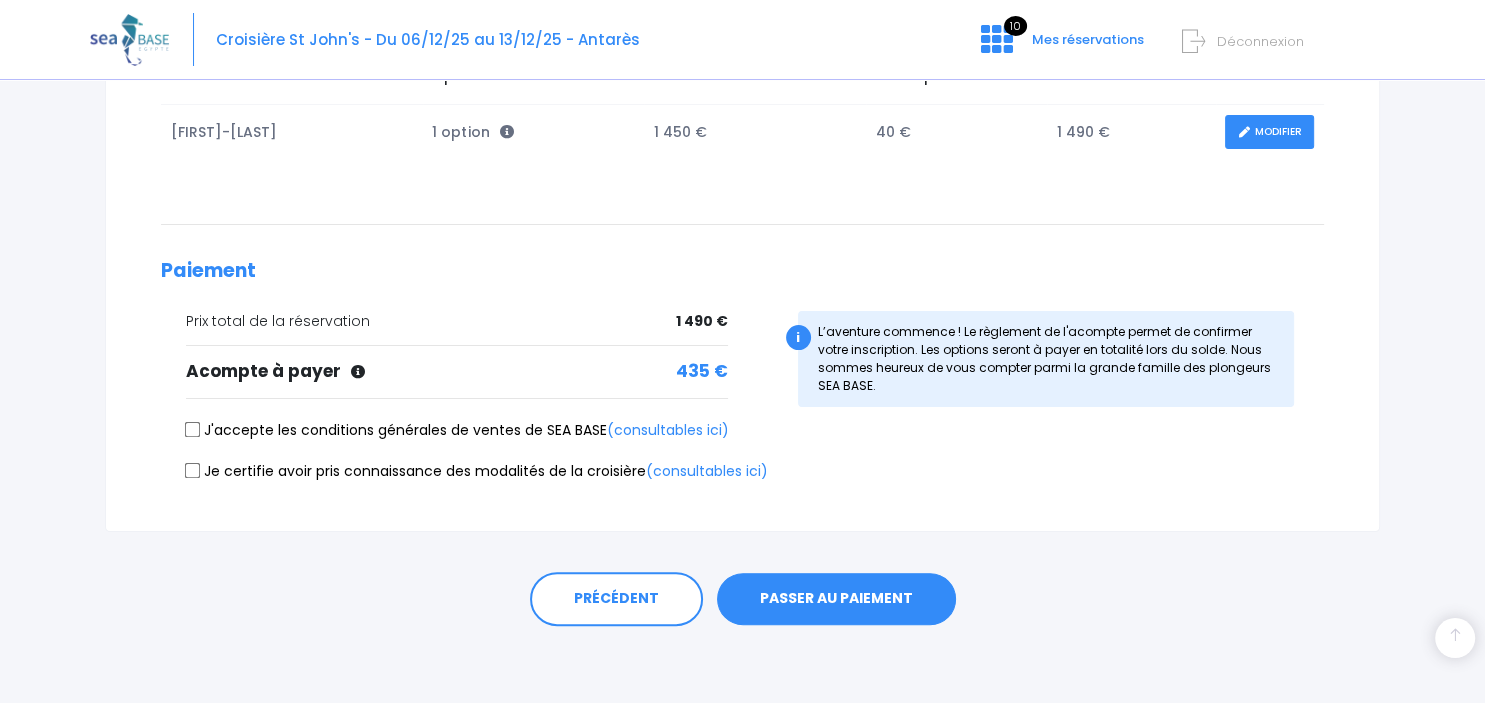 click on "J'accepte les conditions générales de ventes de SEA BASE  (consultables ici)" at bounding box center (193, 430) 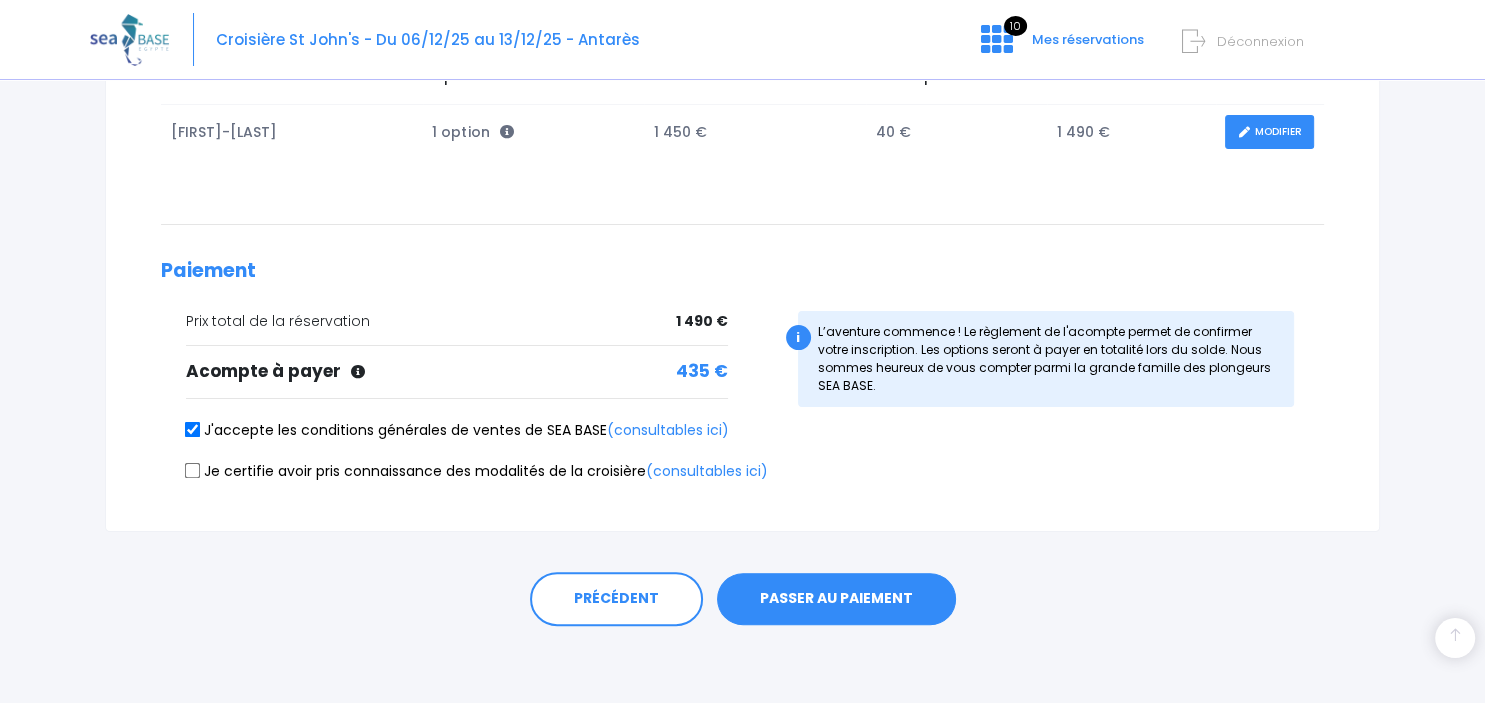 click on "Je certifie avoir pris connaissance des modalités de la croisière  (consultables ici)" at bounding box center (193, 470) 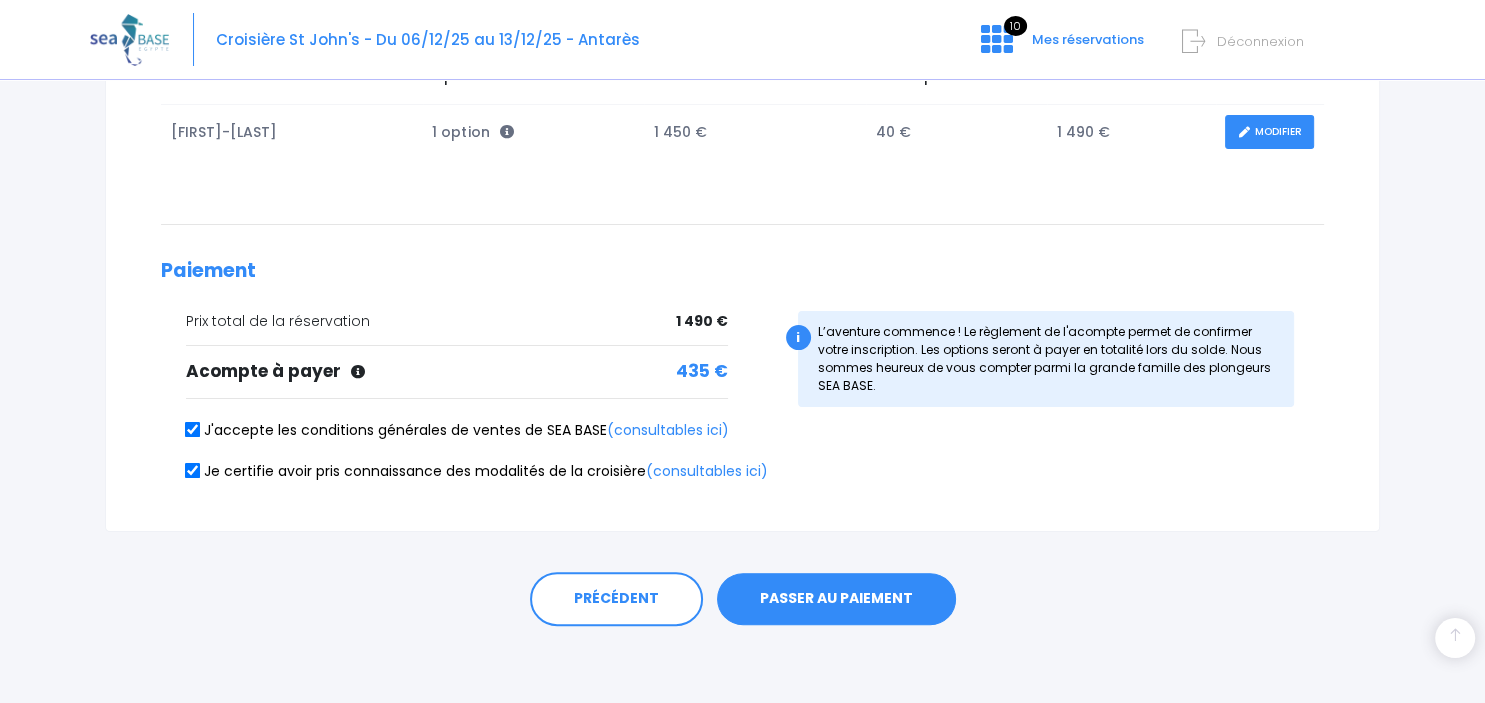 click on "PASSER AU PAIEMENT" at bounding box center [836, 599] 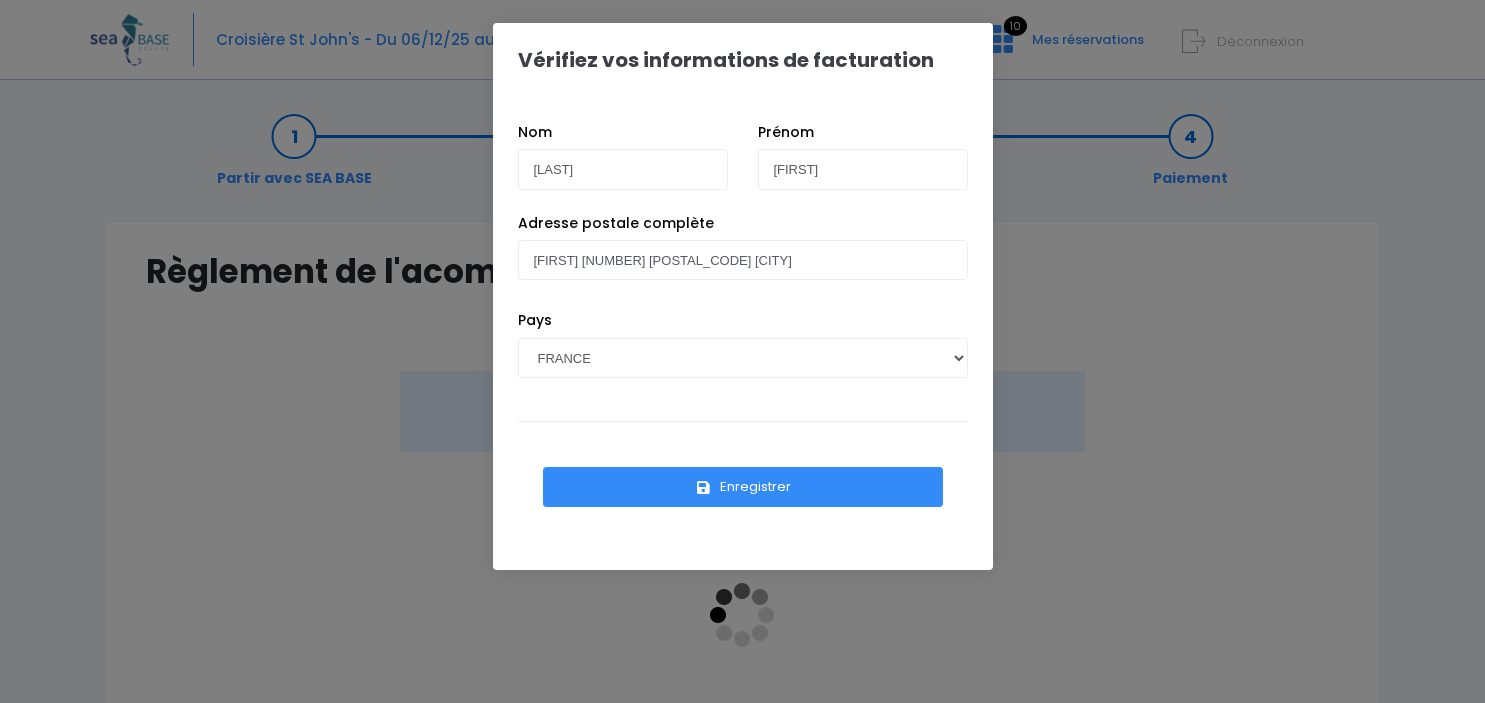 scroll, scrollTop: 0, scrollLeft: 0, axis: both 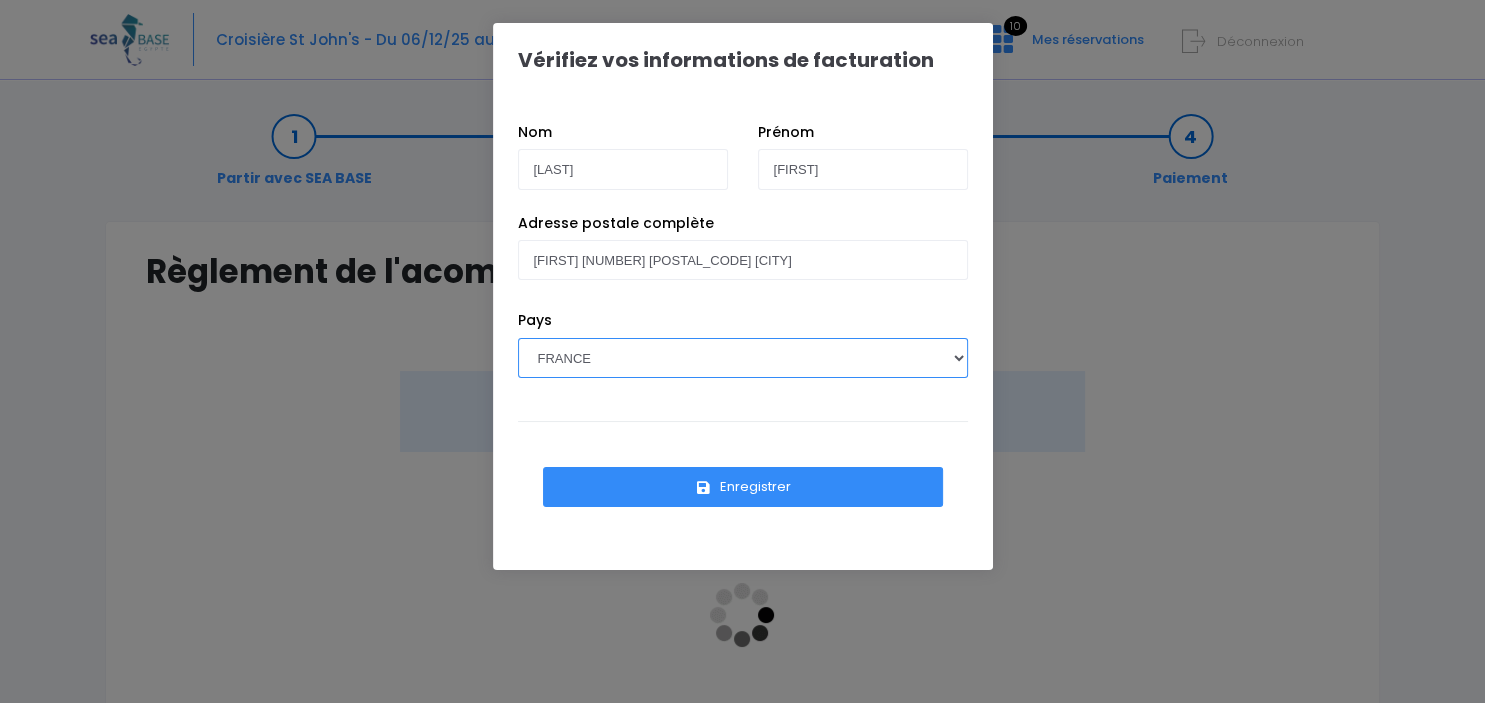 select on "BE" 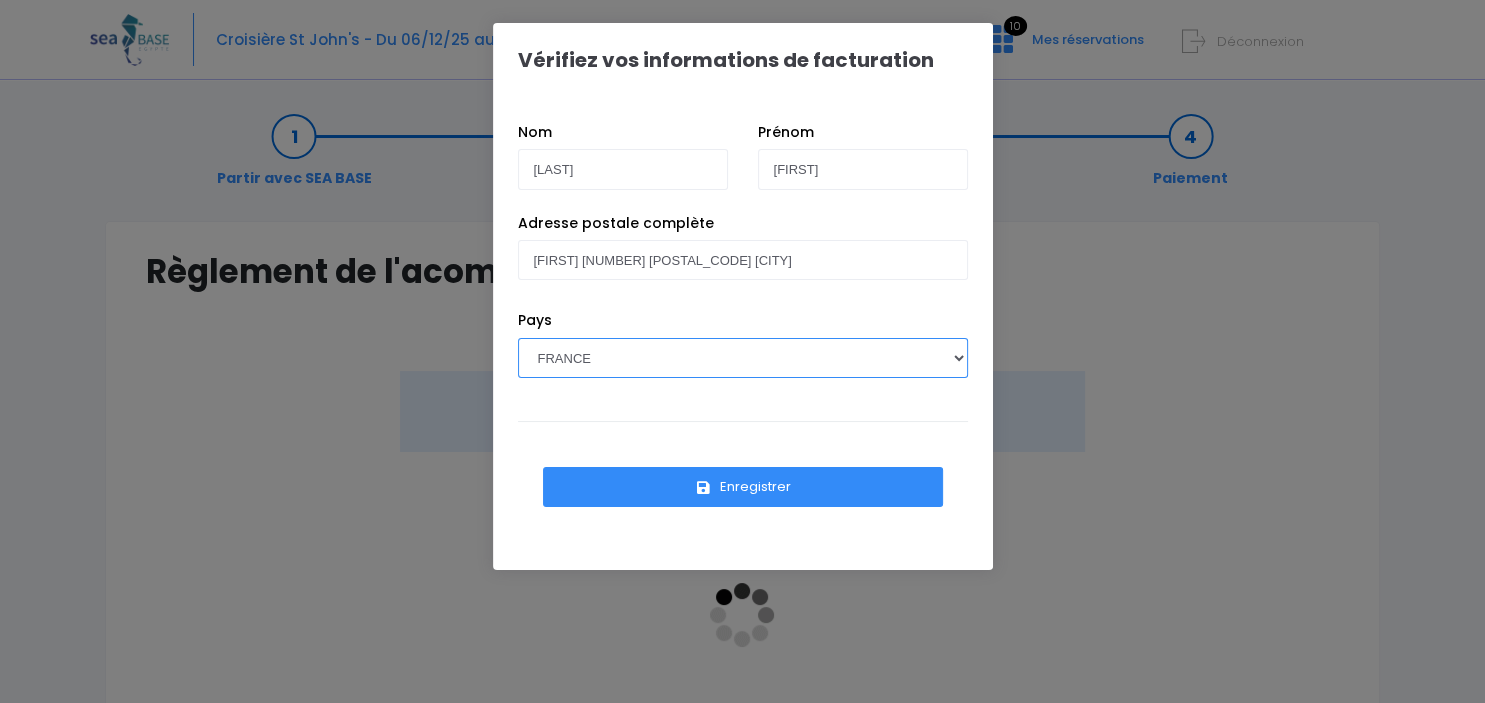 click on "BELGIQUE" at bounding box center [0, 0] 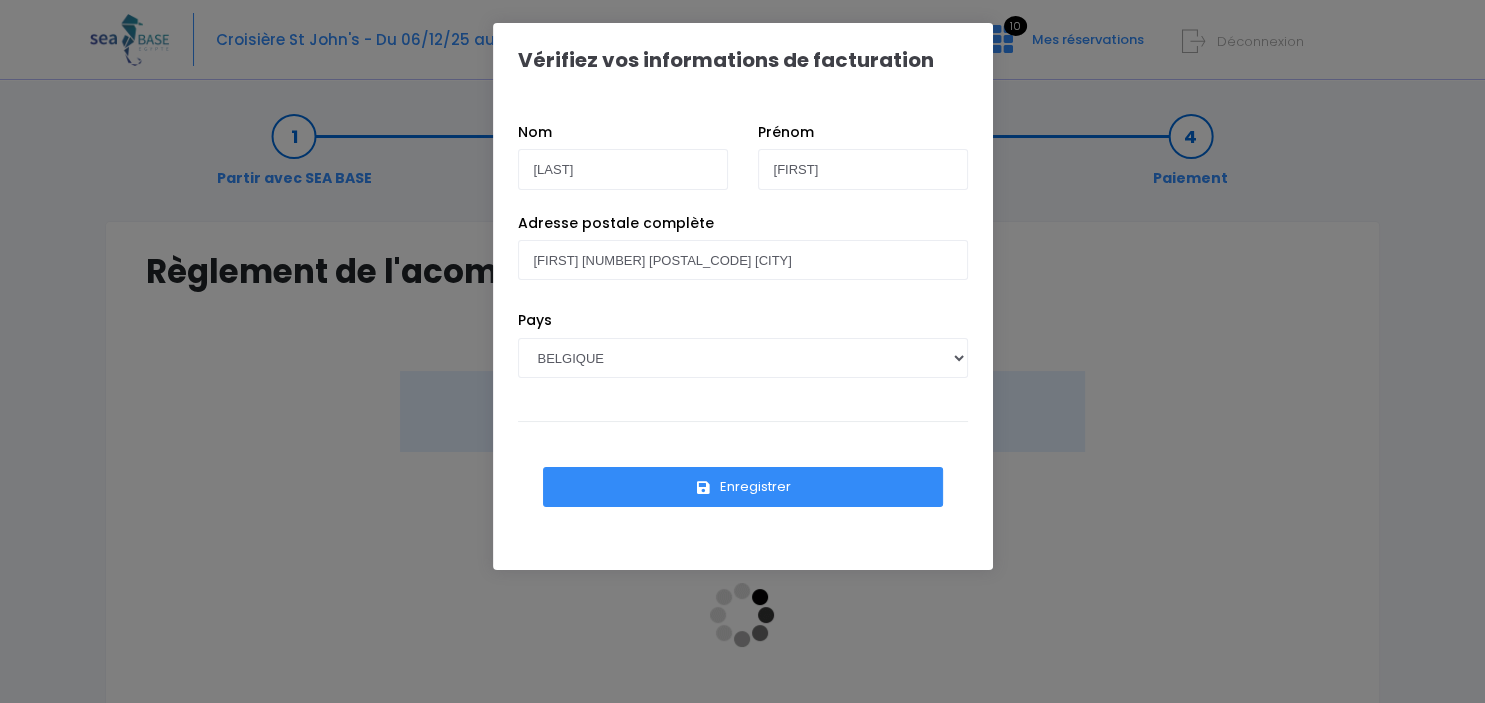 click on "Enregistrer" at bounding box center [743, 487] 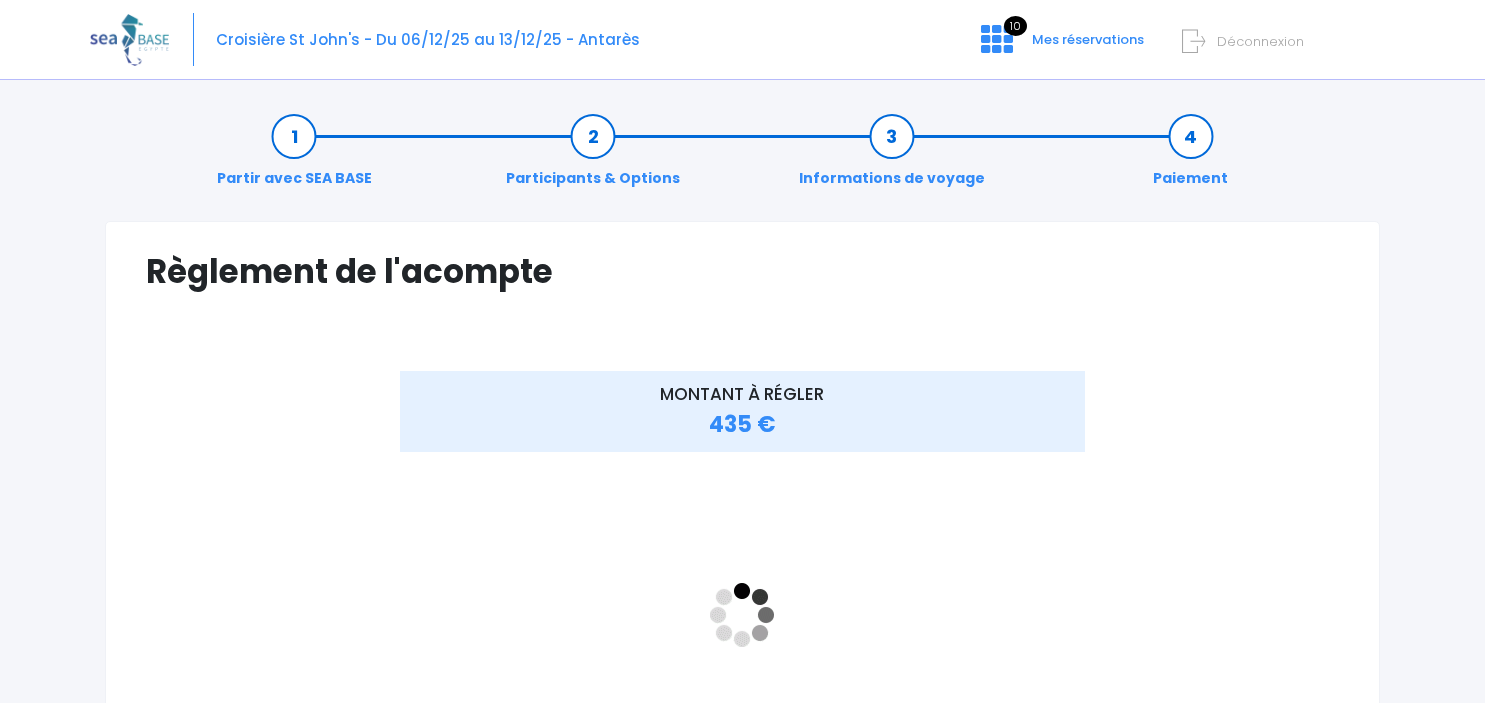 scroll, scrollTop: 0, scrollLeft: 0, axis: both 